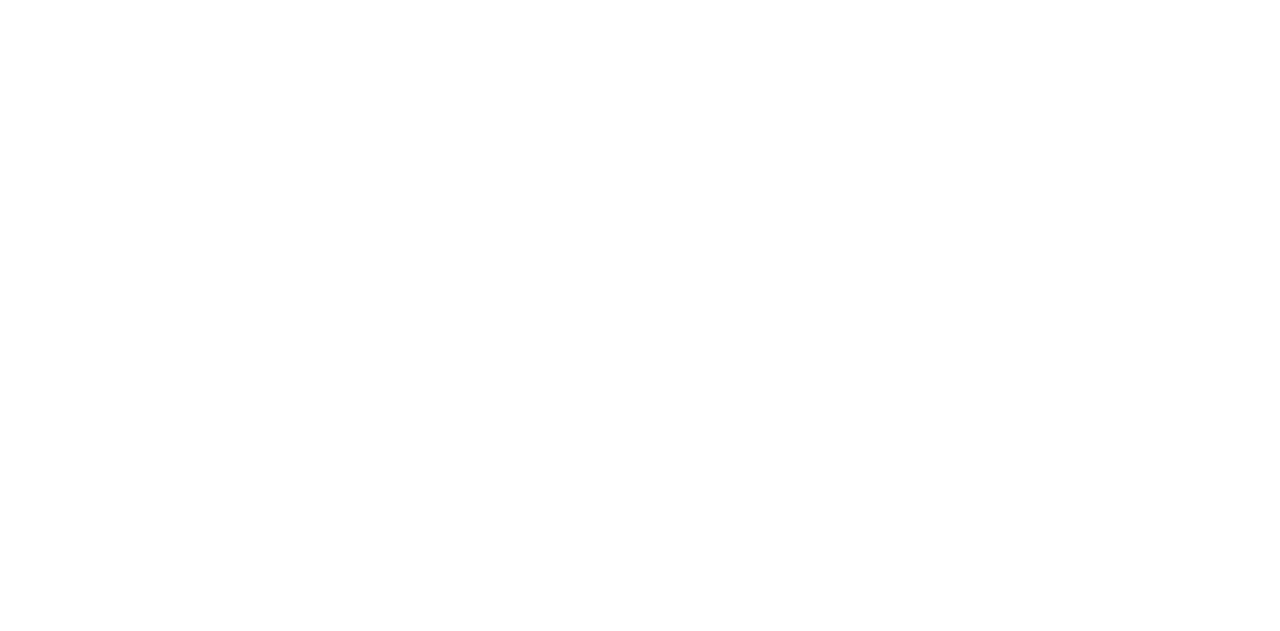 scroll, scrollTop: 0, scrollLeft: 0, axis: both 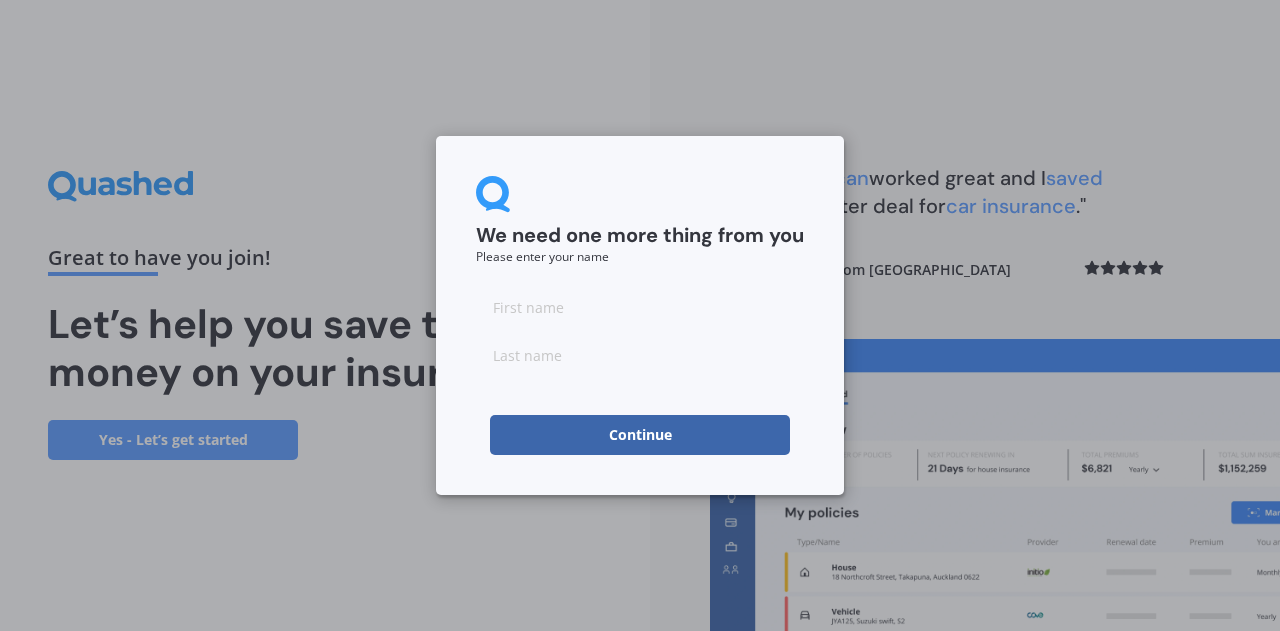 click at bounding box center [640, 307] 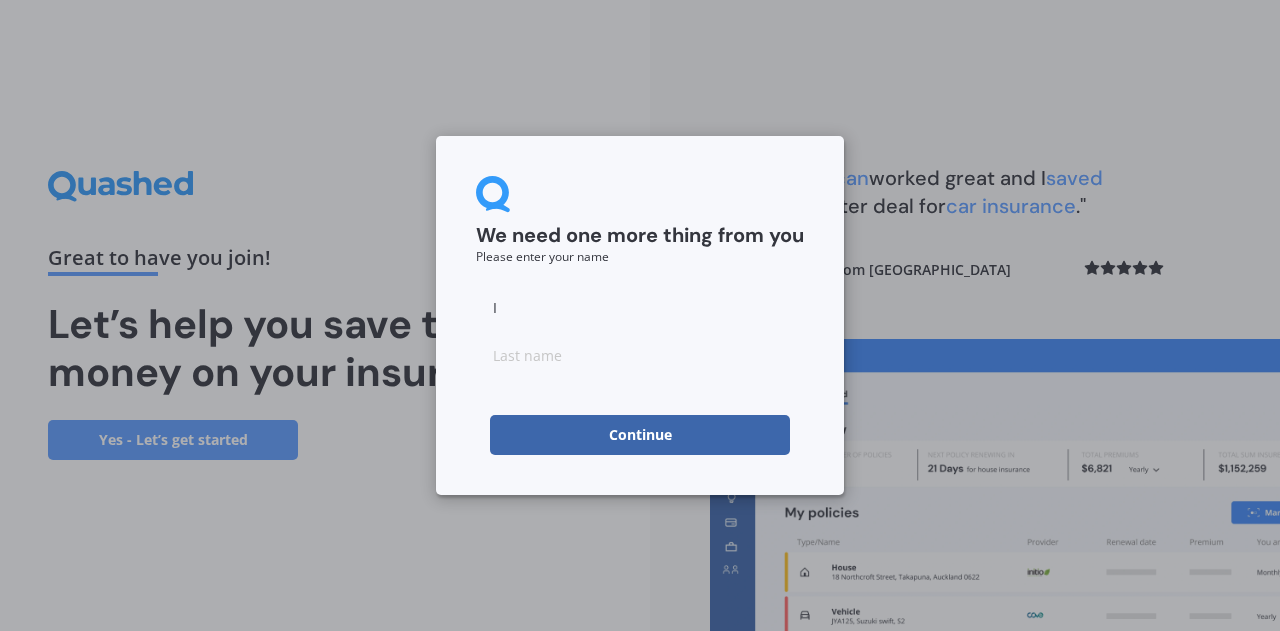 type on "I" 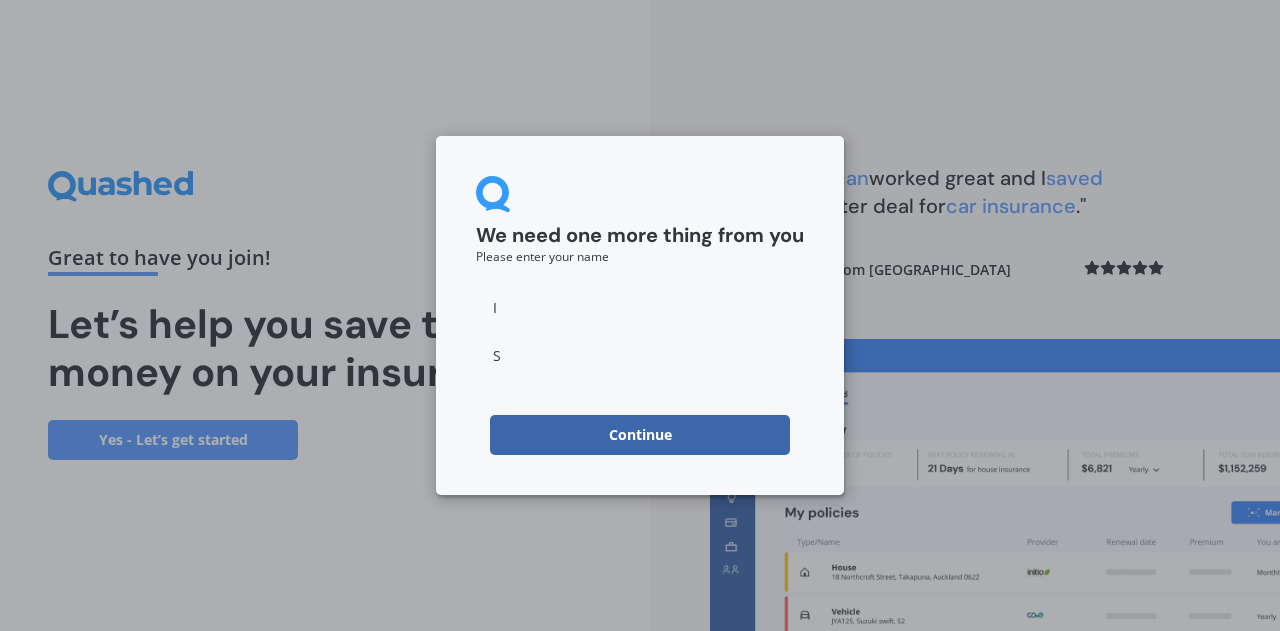 type on "S" 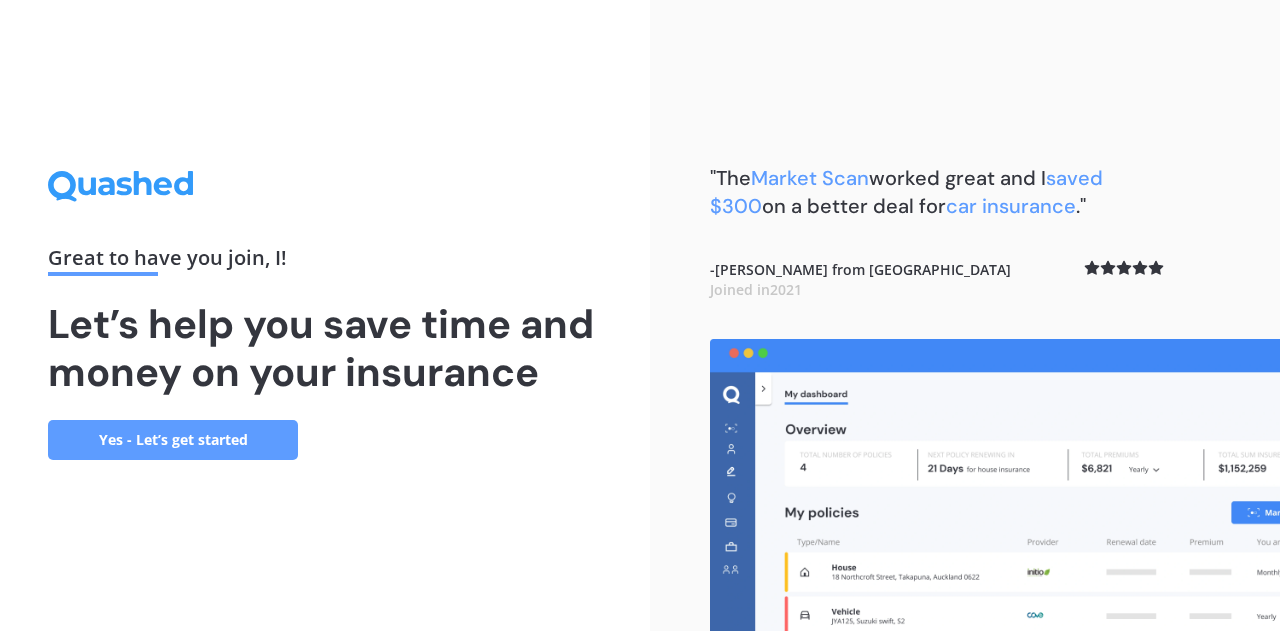 click on "Yes - Let’s get started" at bounding box center [173, 440] 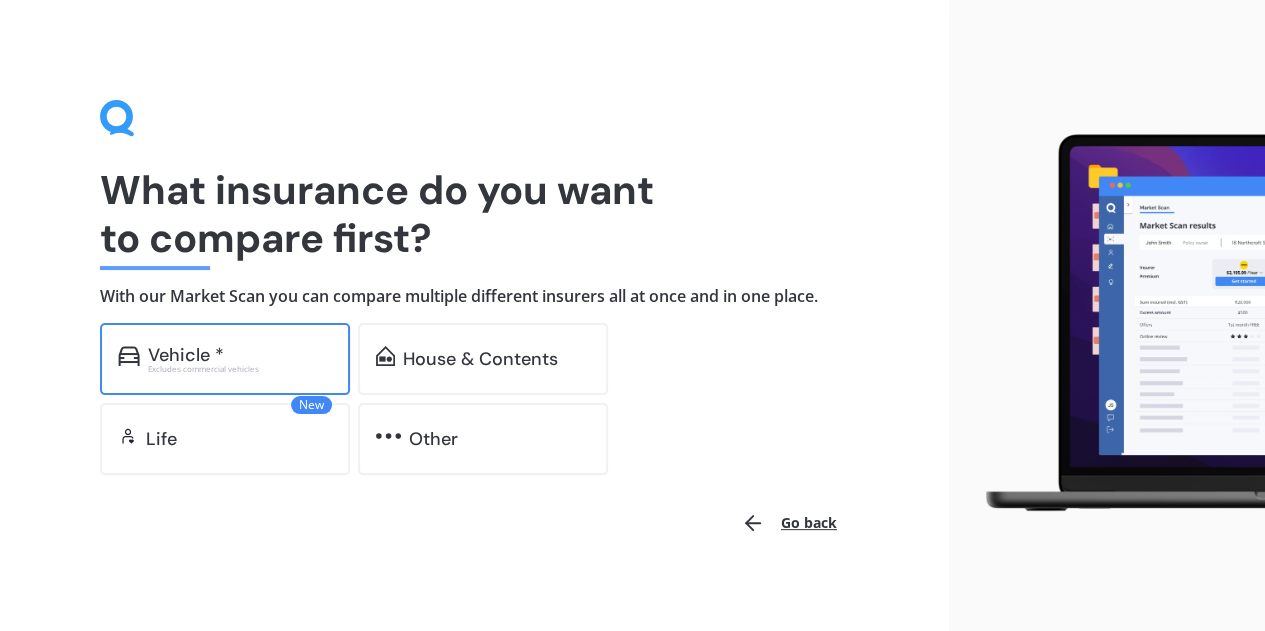 click on "Vehicle * Excludes commercial vehicles" at bounding box center (225, 359) 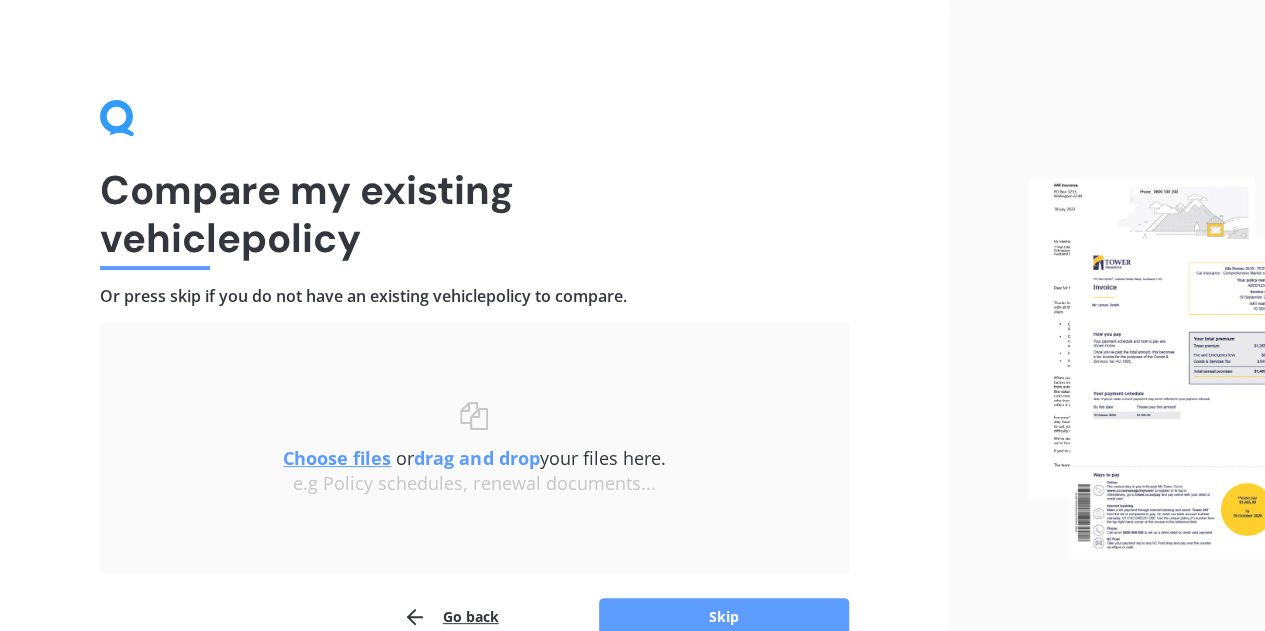 scroll, scrollTop: 105, scrollLeft: 0, axis: vertical 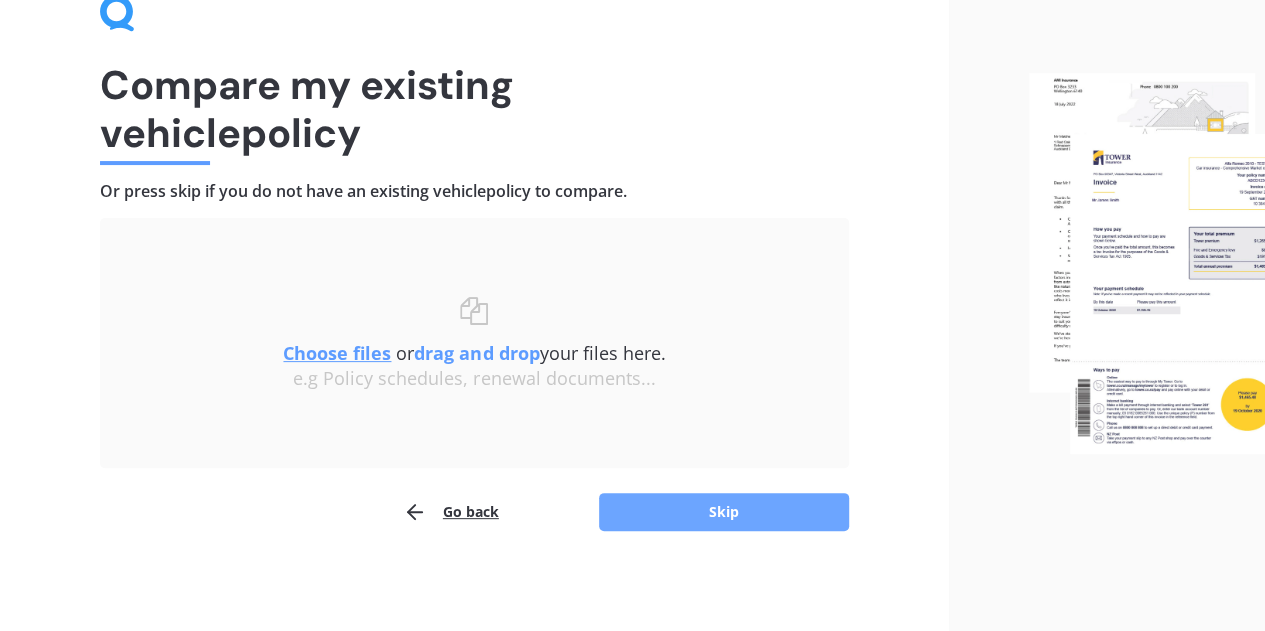 click on "Skip" at bounding box center (724, 512) 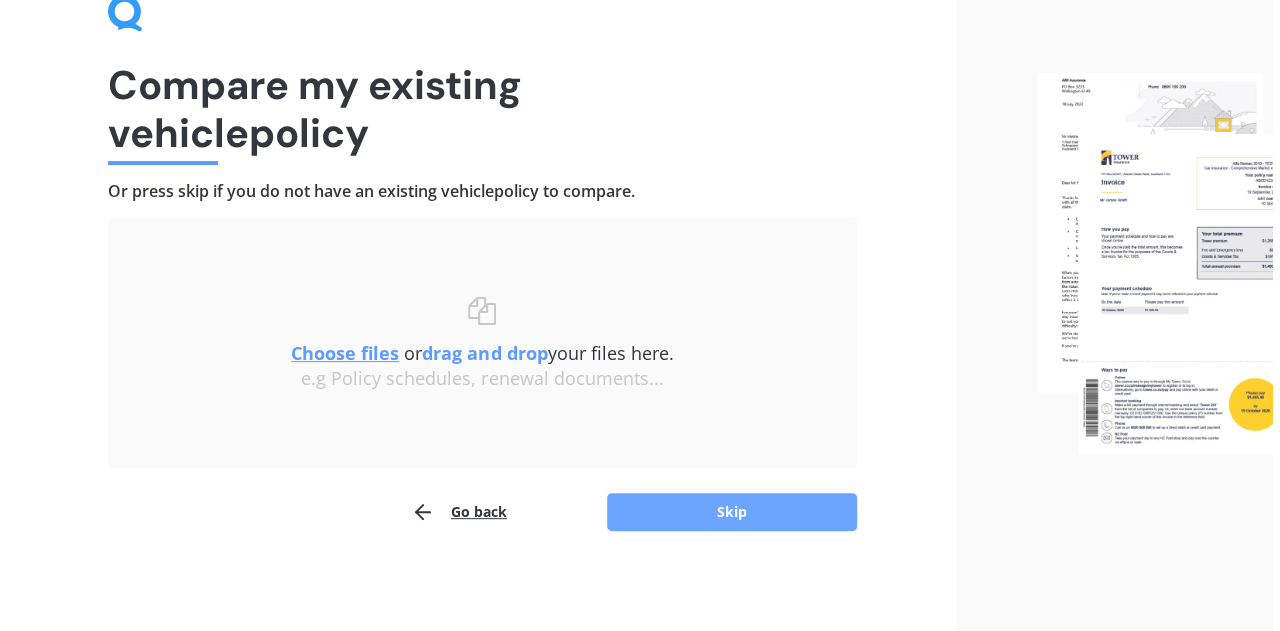 scroll, scrollTop: 0, scrollLeft: 0, axis: both 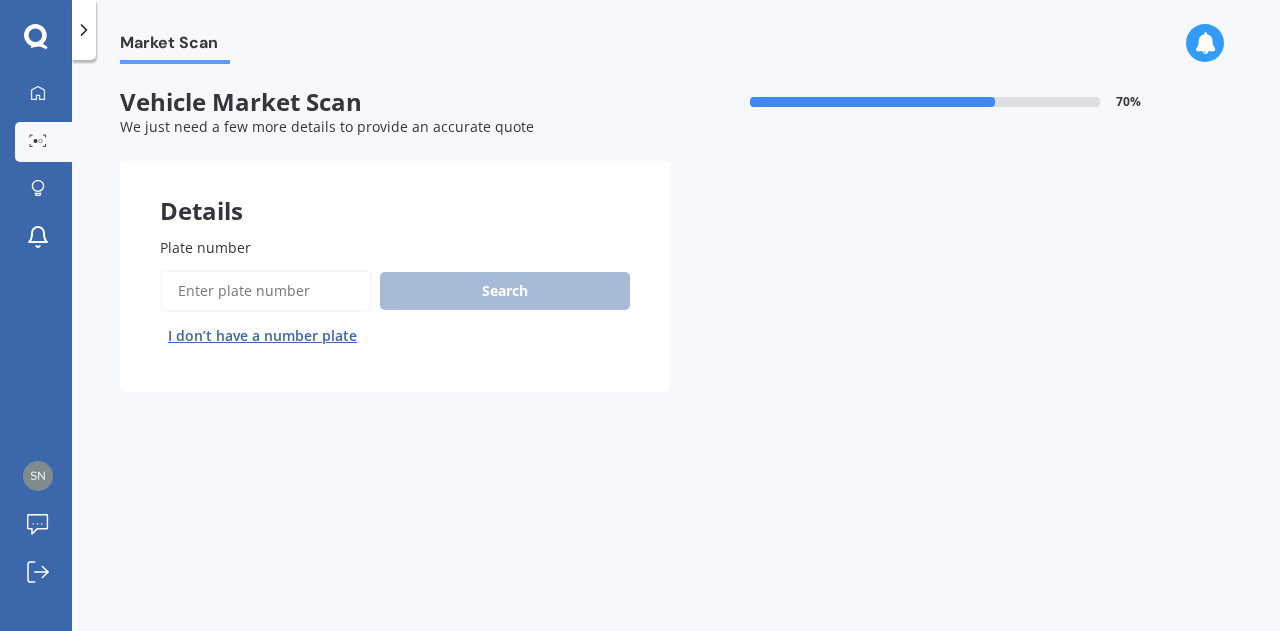 click on "Plate number" at bounding box center (266, 291) 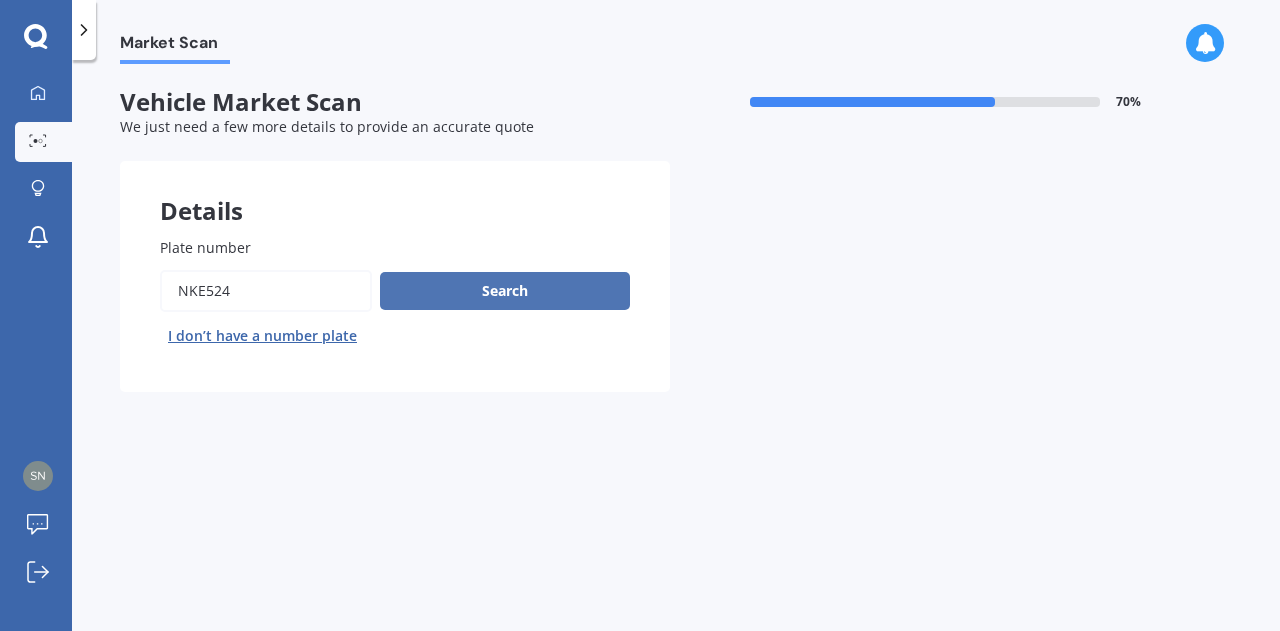 type on "NKE524" 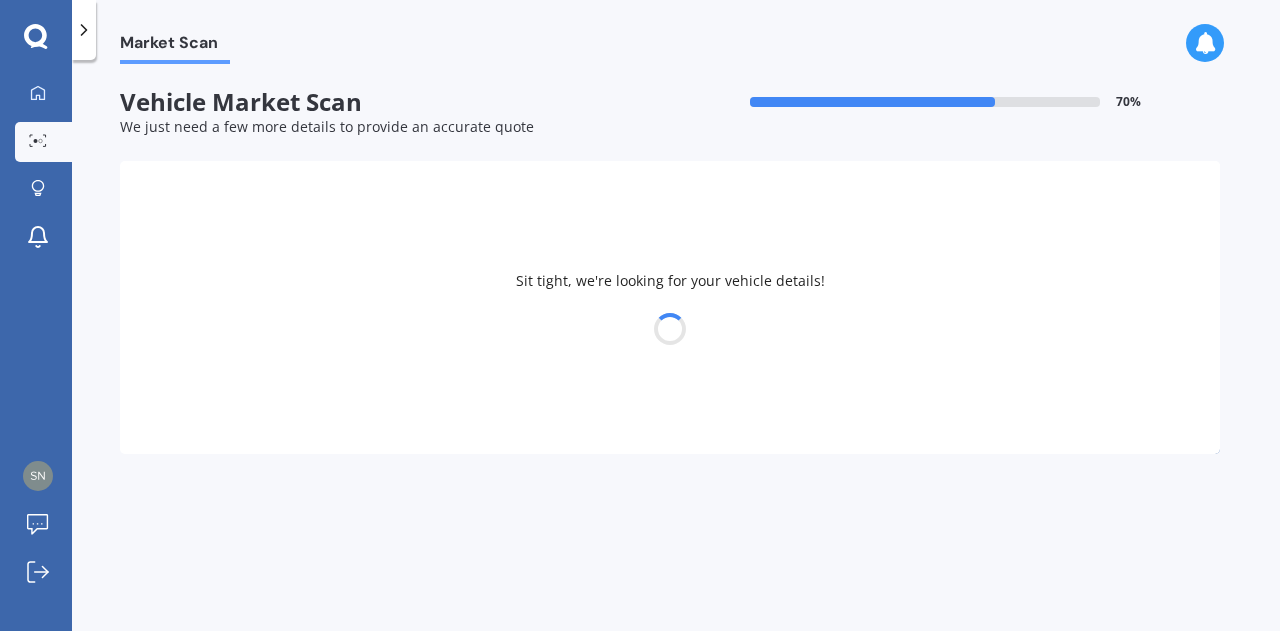 select on "KIA" 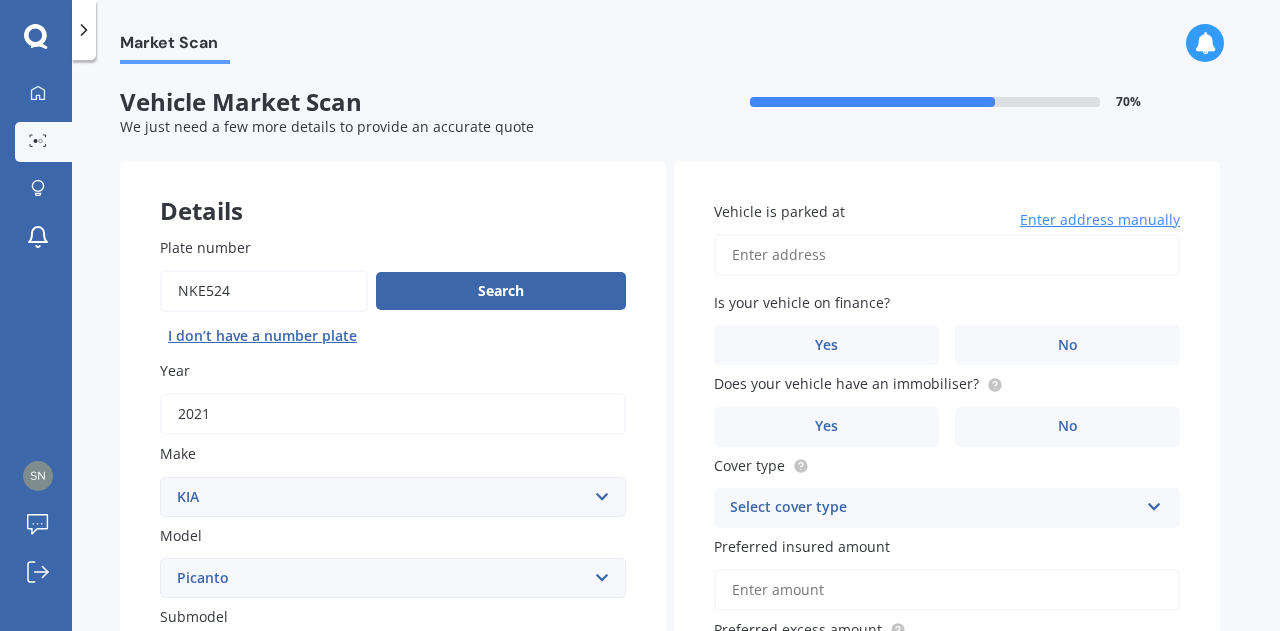 scroll, scrollTop: 300, scrollLeft: 0, axis: vertical 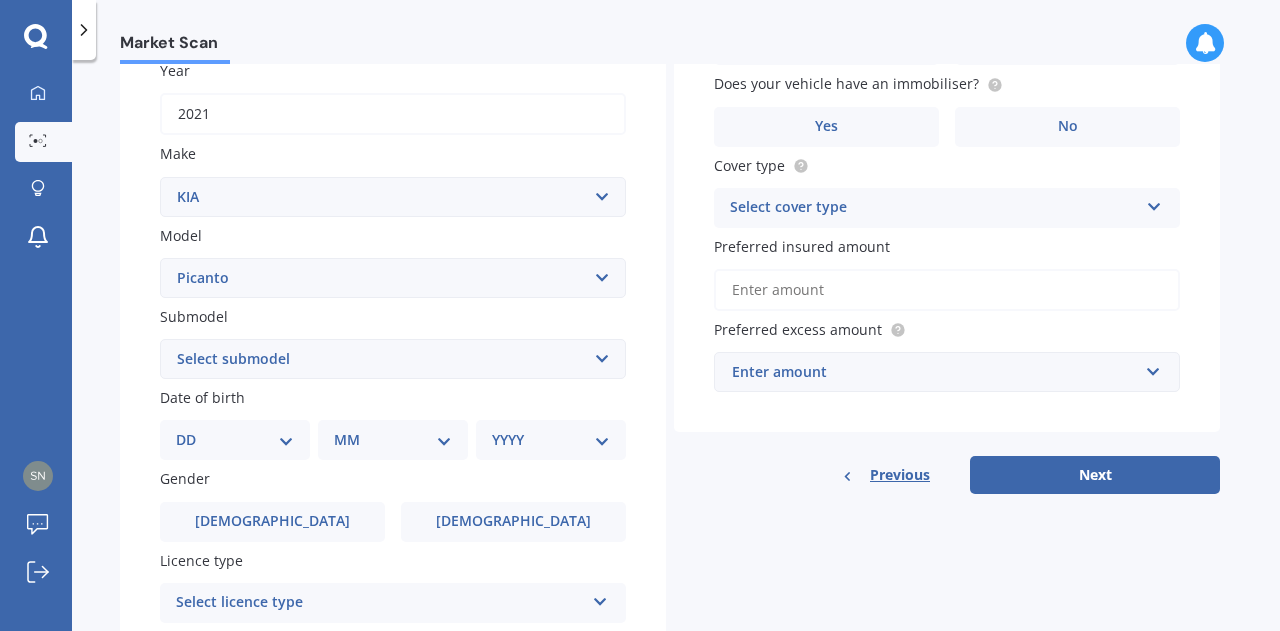 click on "Select submodel EX Auto GT Line LX Auto LX ISG LX manual X Line" at bounding box center (393, 359) 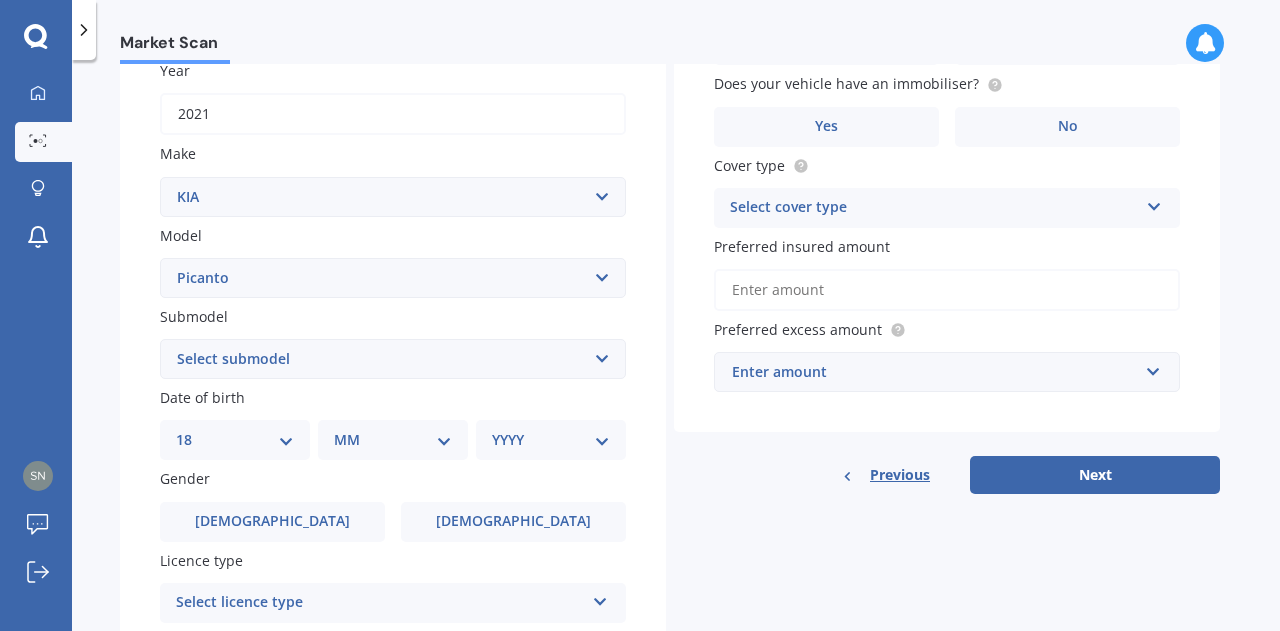 click on "DD 01 02 03 04 05 06 07 08 09 10 11 12 13 14 15 16 17 18 19 20 21 22 23 24 25 26 27 28 29 30 31" at bounding box center [235, 440] 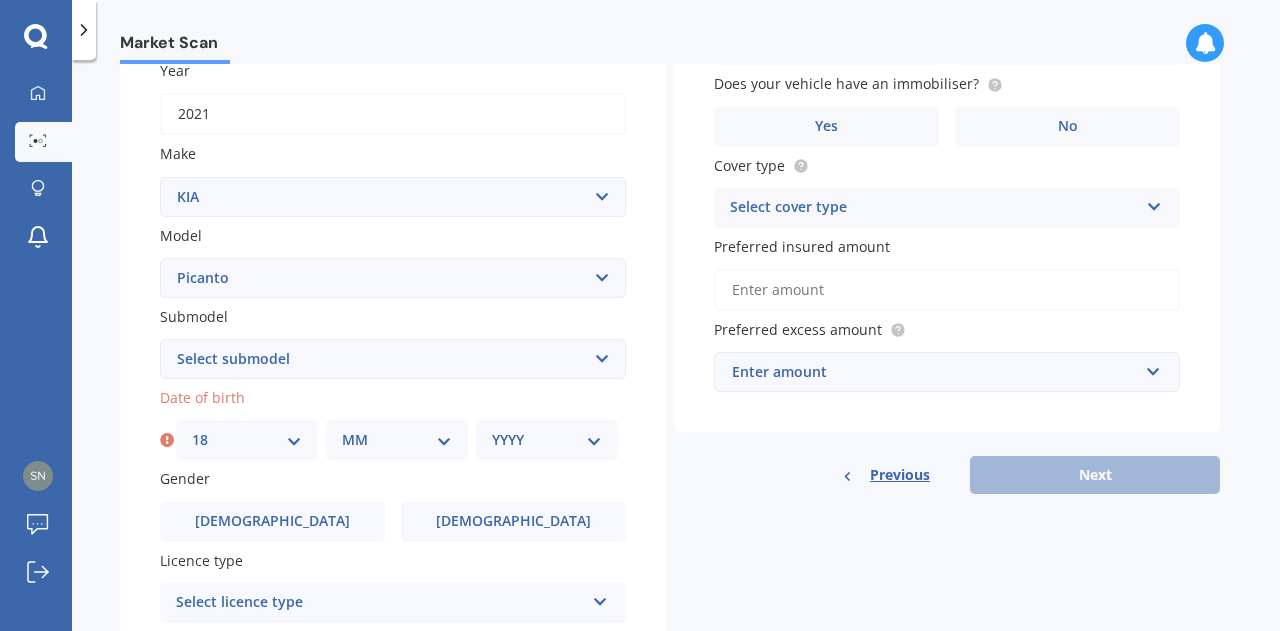 click on "MM 01 02 03 04 05 06 07 08 09 10 11 12" at bounding box center (397, 440) 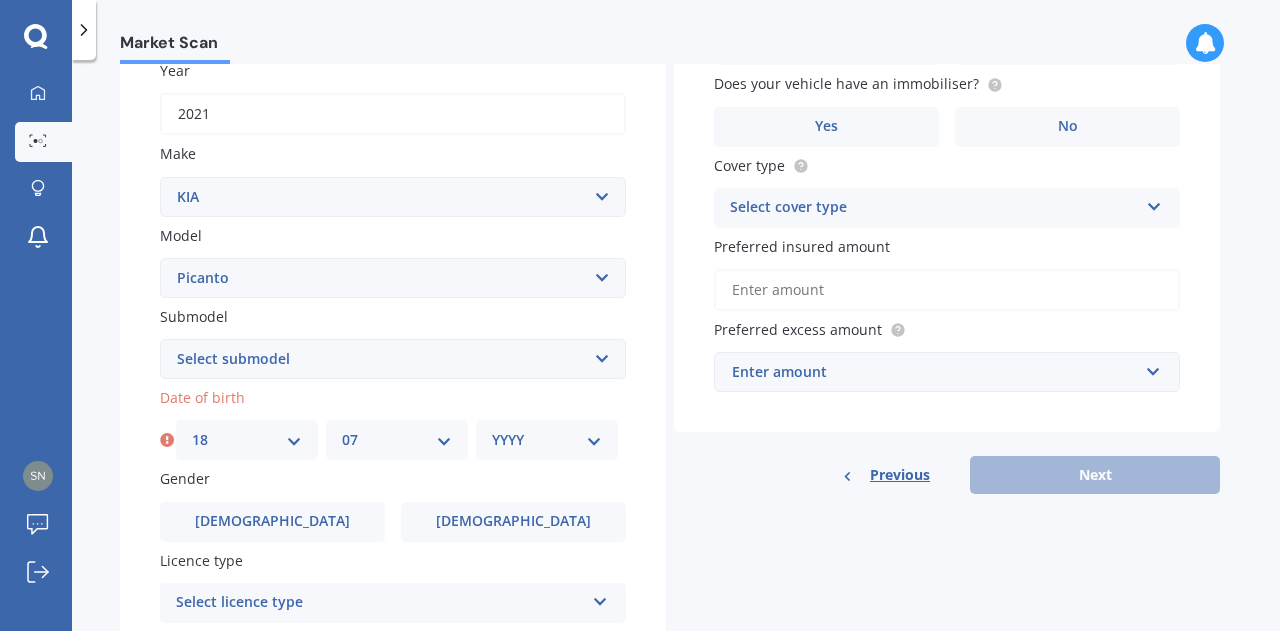 click on "MM 01 02 03 04 05 06 07 08 09 10 11 12" at bounding box center [397, 440] 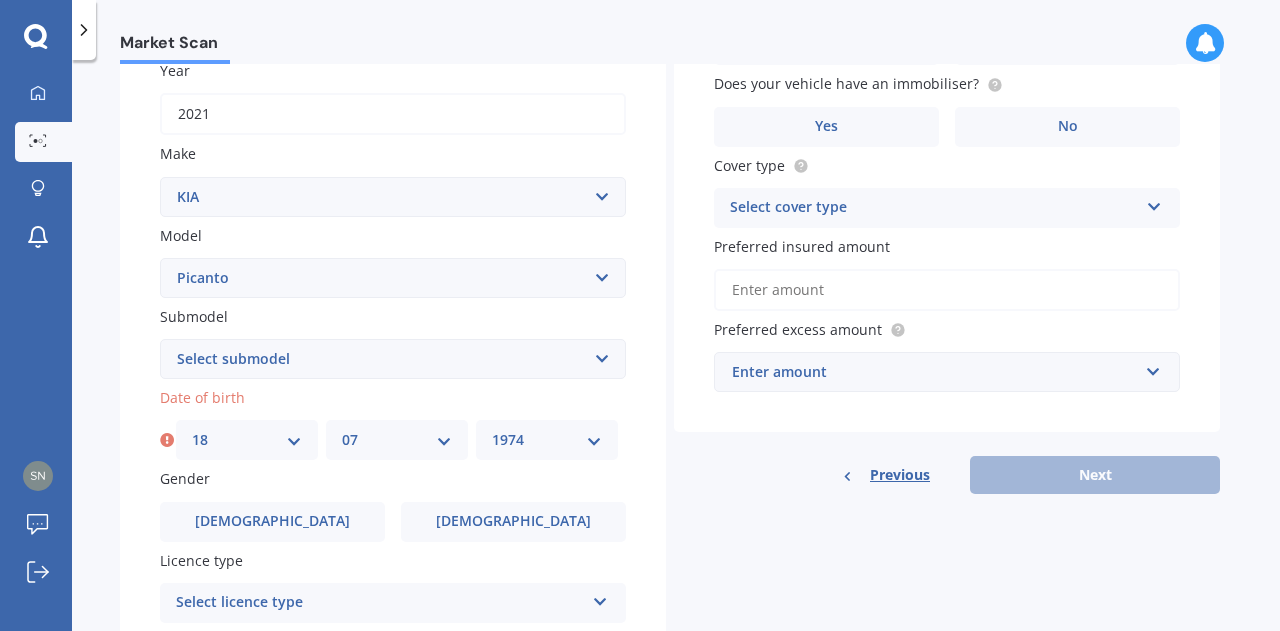 click on "YYYY 2025 2024 2023 2022 2021 2020 2019 2018 2017 2016 2015 2014 2013 2012 2011 2010 2009 2008 2007 2006 2005 2004 2003 2002 2001 2000 1999 1998 1997 1996 1995 1994 1993 1992 1991 1990 1989 1988 1987 1986 1985 1984 1983 1982 1981 1980 1979 1978 1977 1976 1975 1974 1973 1972 1971 1970 1969 1968 1967 1966 1965 1964 1963 1962 1961 1960 1959 1958 1957 1956 1955 1954 1953 1952 1951 1950 1949 1948 1947 1946 1945 1944 1943 1942 1941 1940 1939 1938 1937 1936 1935 1934 1933 1932 1931 1930 1929 1928 1927 1926" at bounding box center (547, 440) 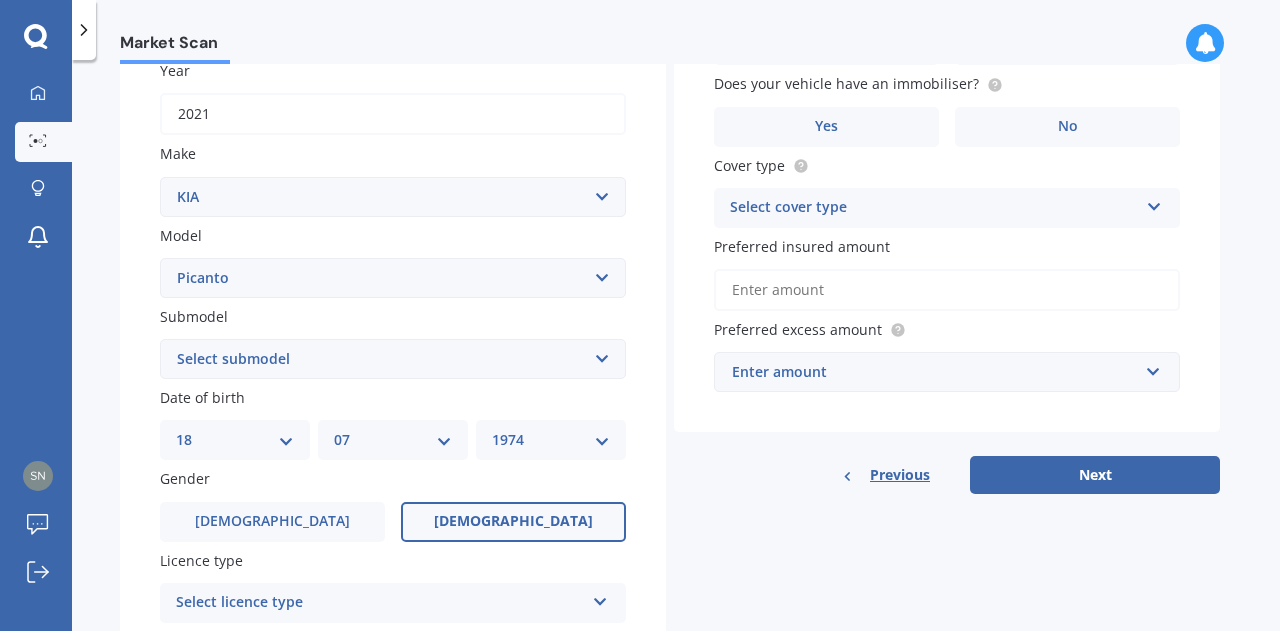 click on "[DEMOGRAPHIC_DATA]" at bounding box center [513, 521] 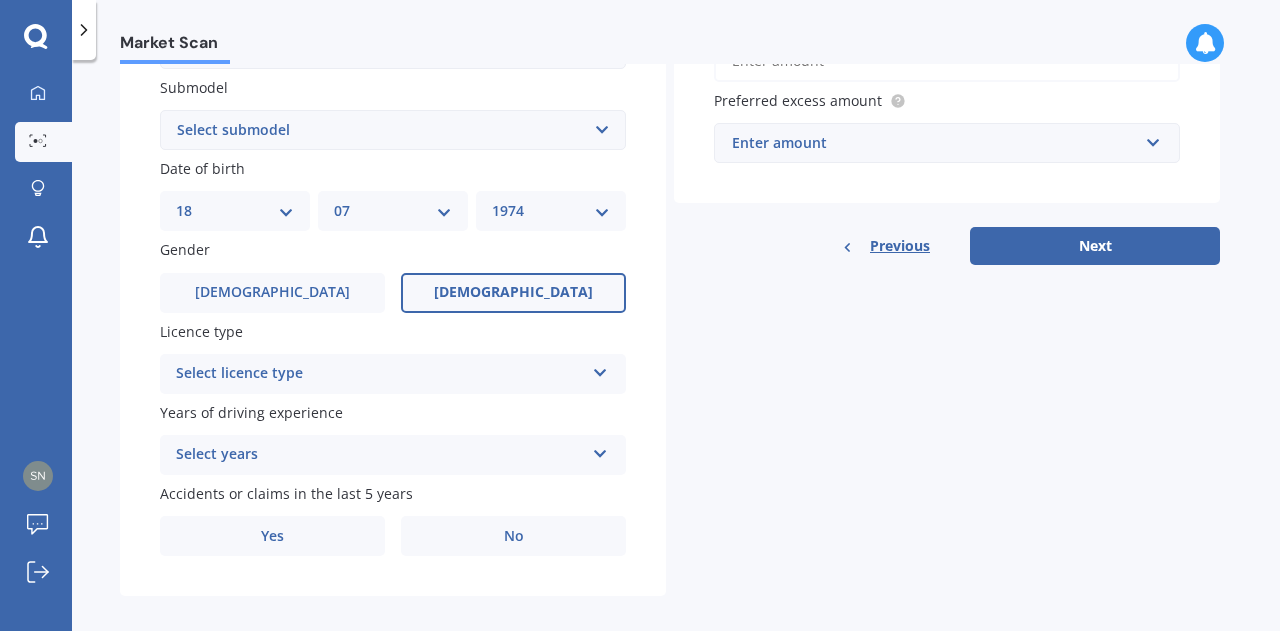 scroll, scrollTop: 549, scrollLeft: 0, axis: vertical 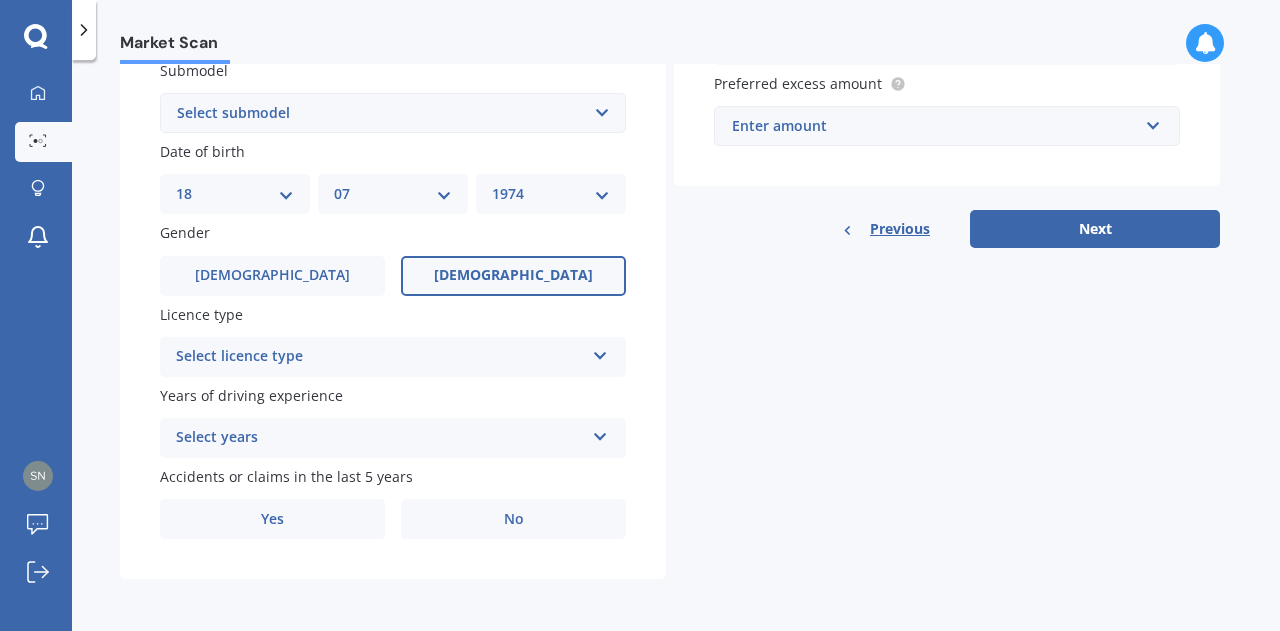 click on "Select licence type" at bounding box center [380, 357] 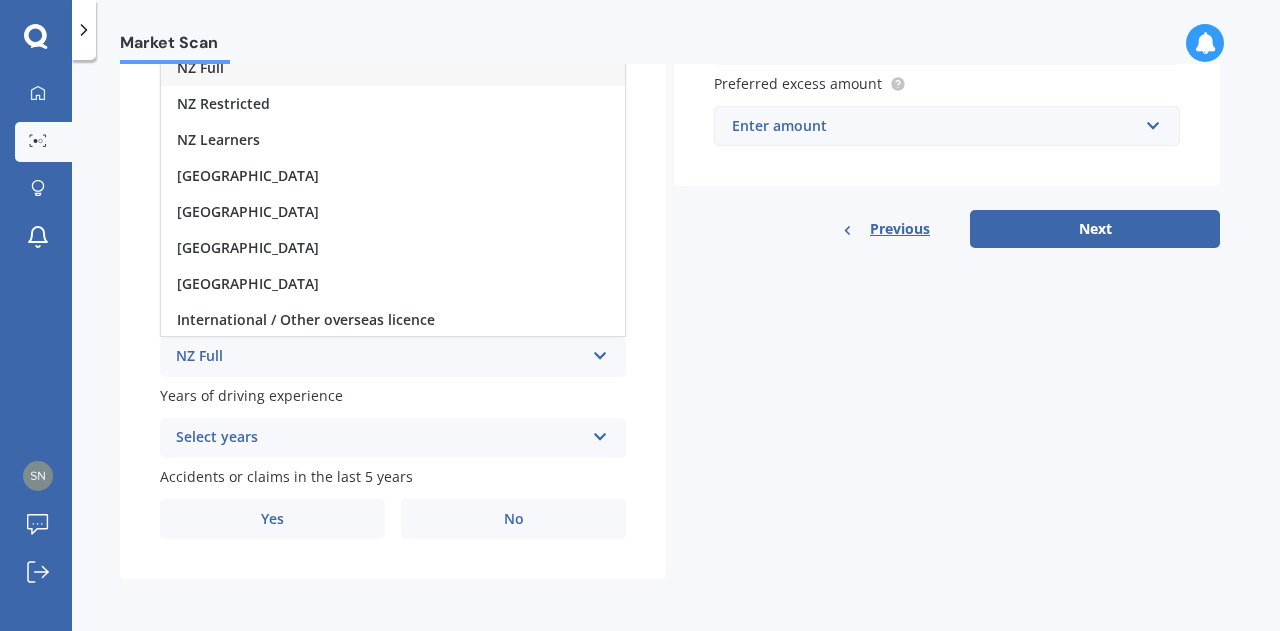 click on "NZ Full" at bounding box center (380, 357) 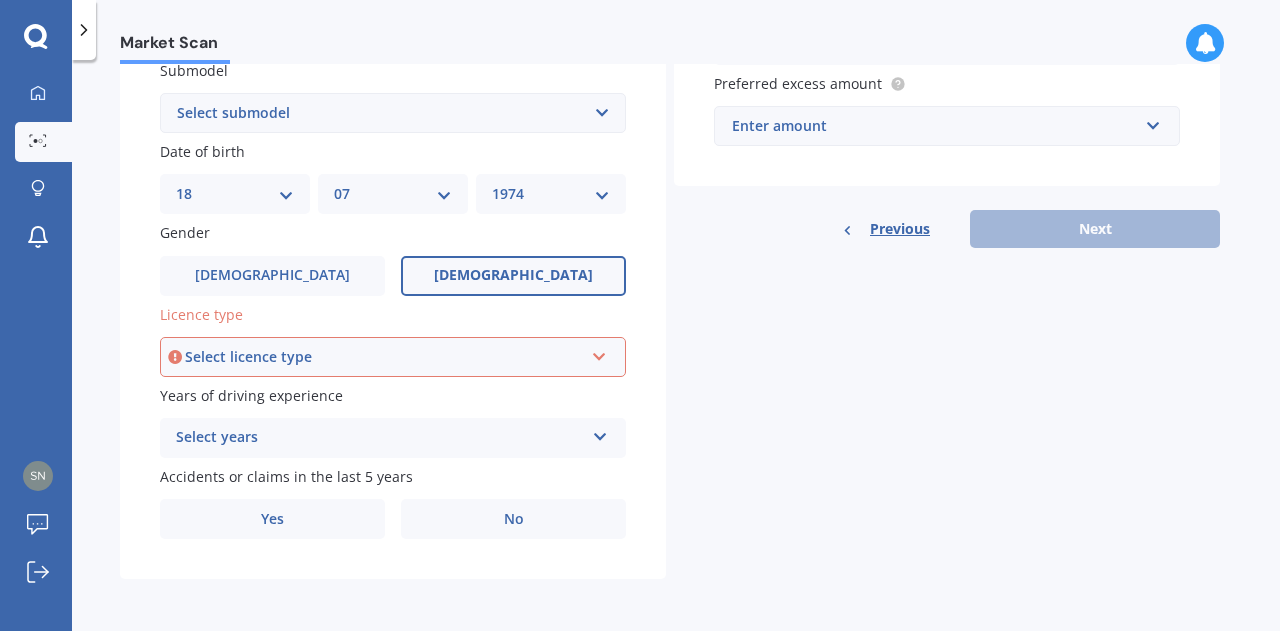 click on "Select licence type" at bounding box center (384, 357) 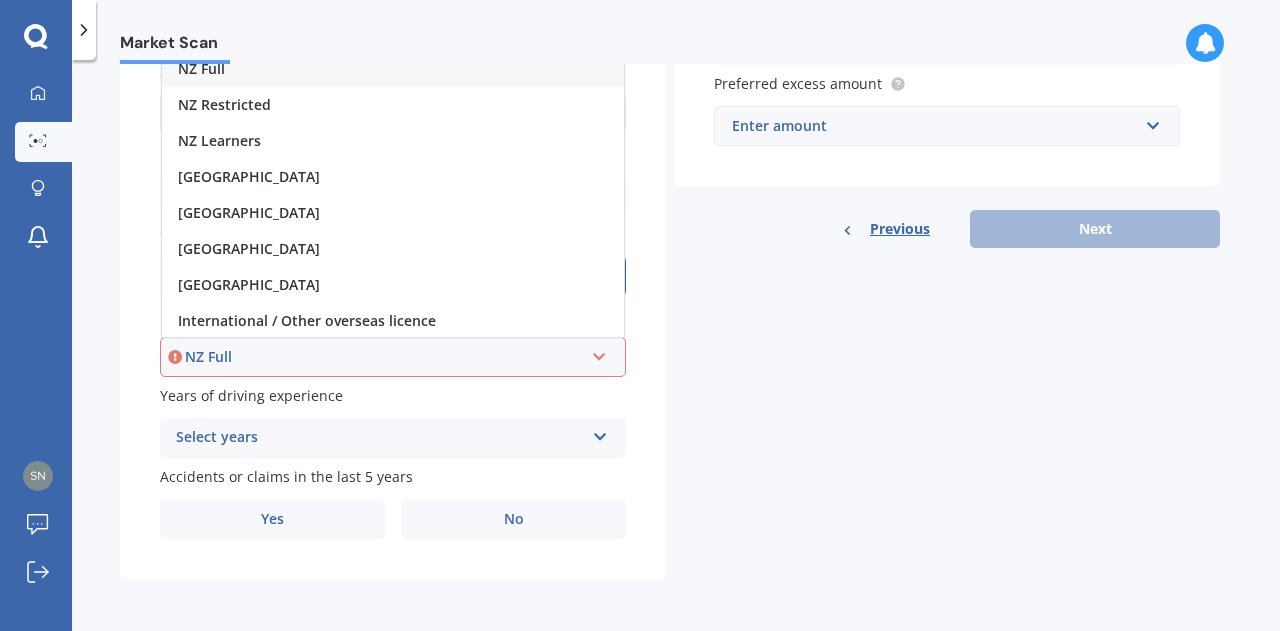 click on "NZ Full" at bounding box center [384, 357] 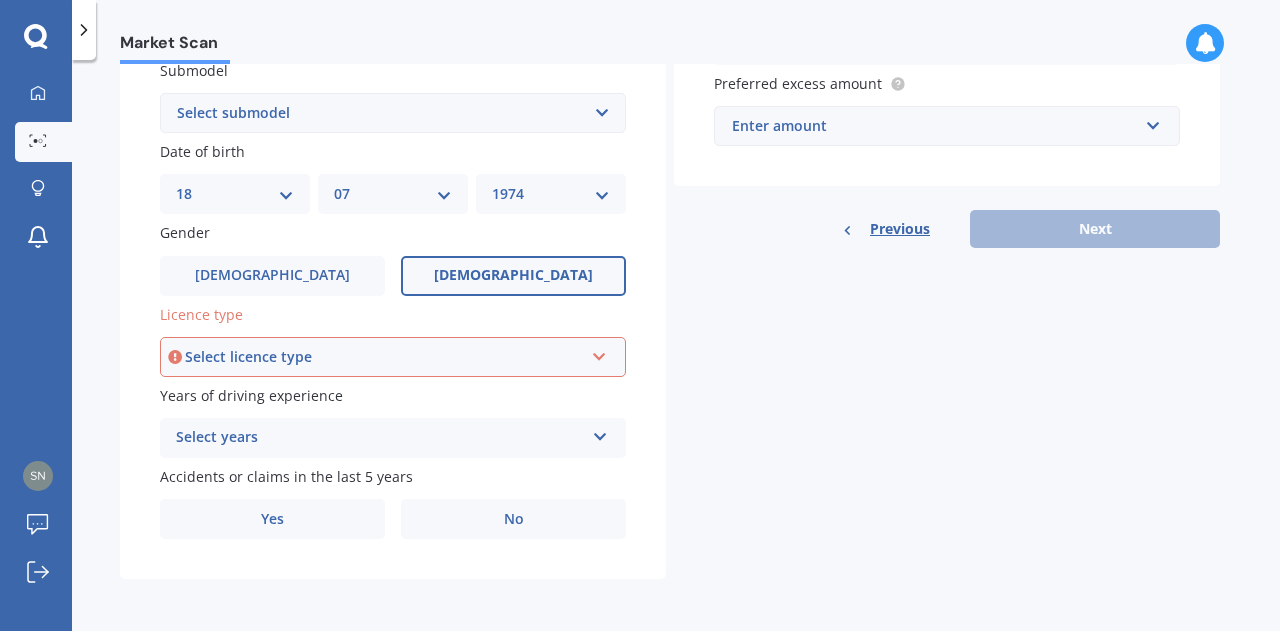 click on "Select licence type" at bounding box center (384, 357) 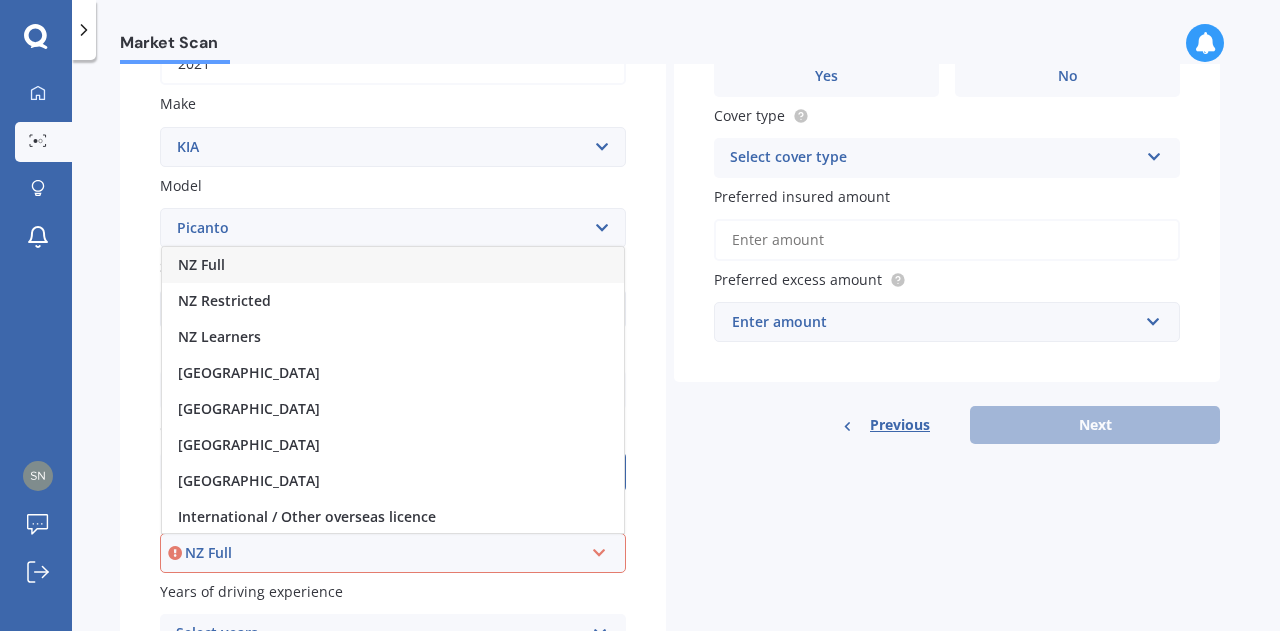 scroll, scrollTop: 349, scrollLeft: 0, axis: vertical 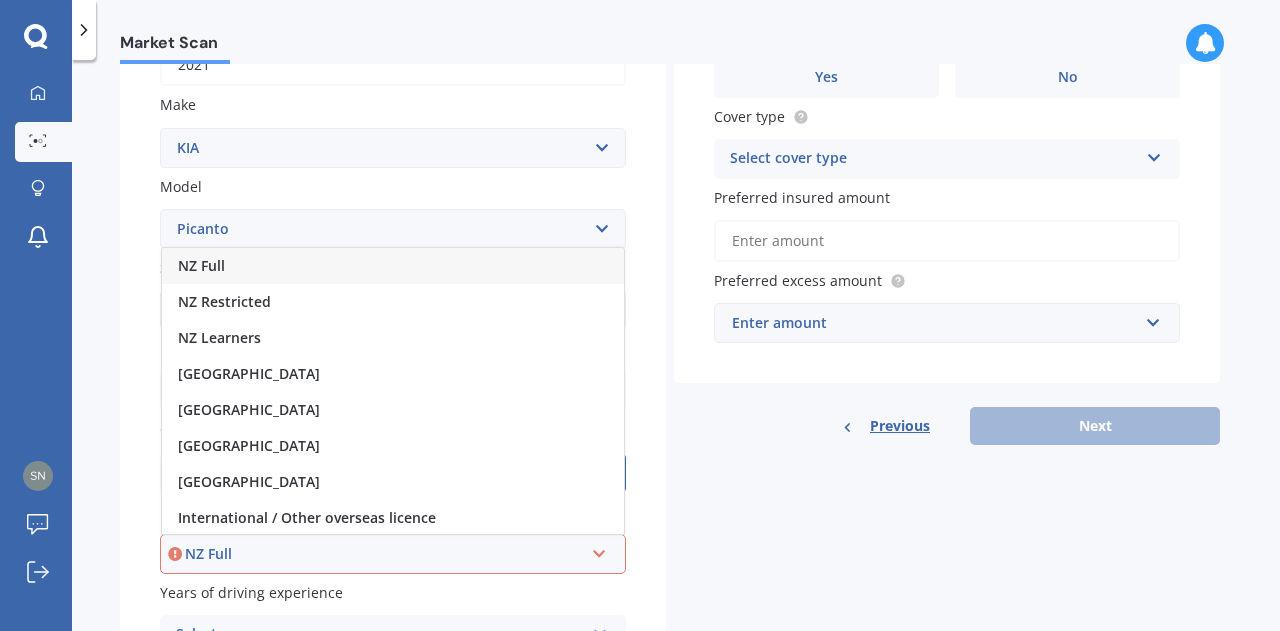 click on "NZ Full" at bounding box center (393, 266) 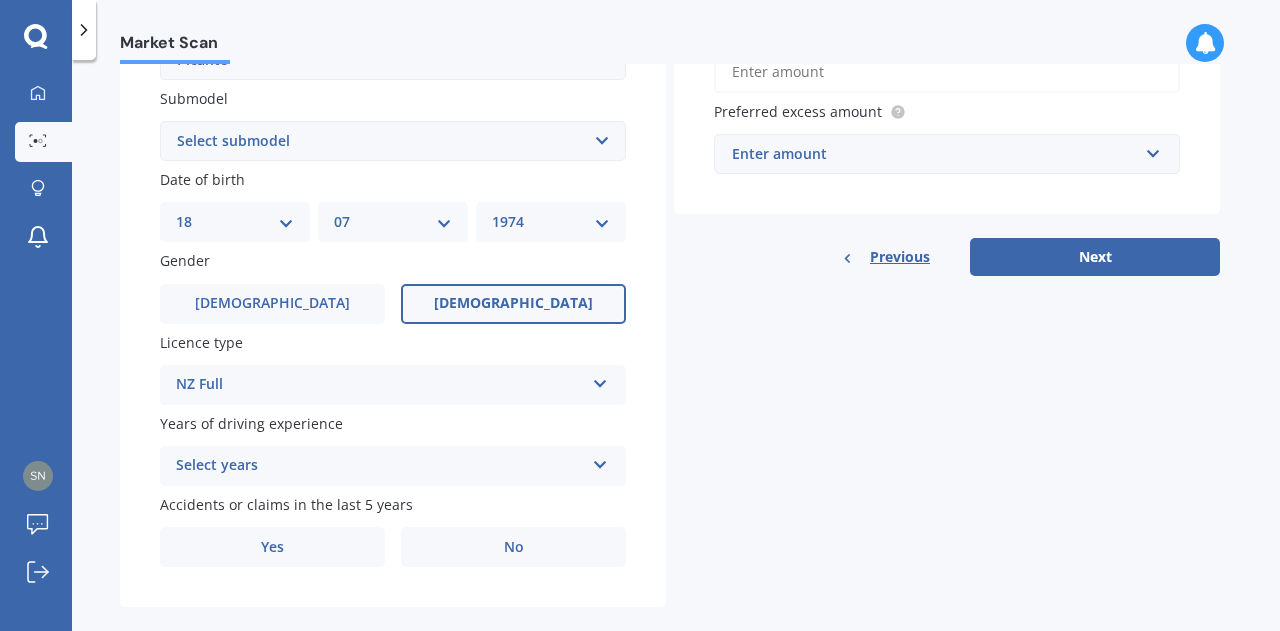 scroll, scrollTop: 549, scrollLeft: 0, axis: vertical 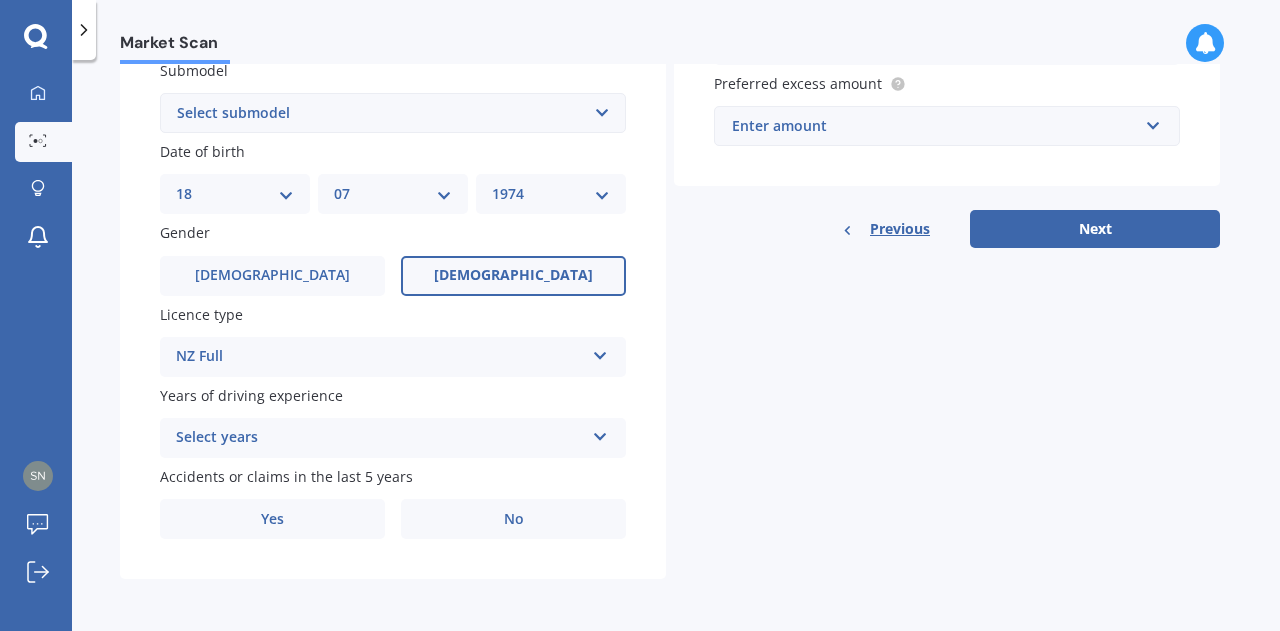 click on "Select years" at bounding box center (380, 438) 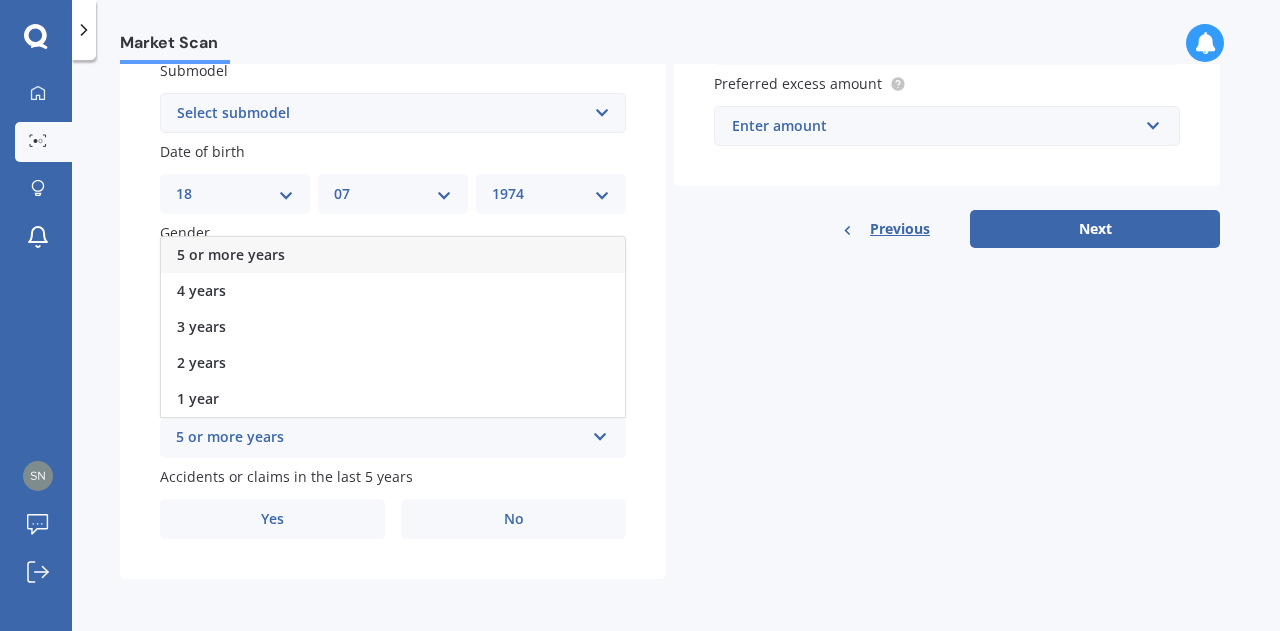 click on "5 or more years" at bounding box center (231, 254) 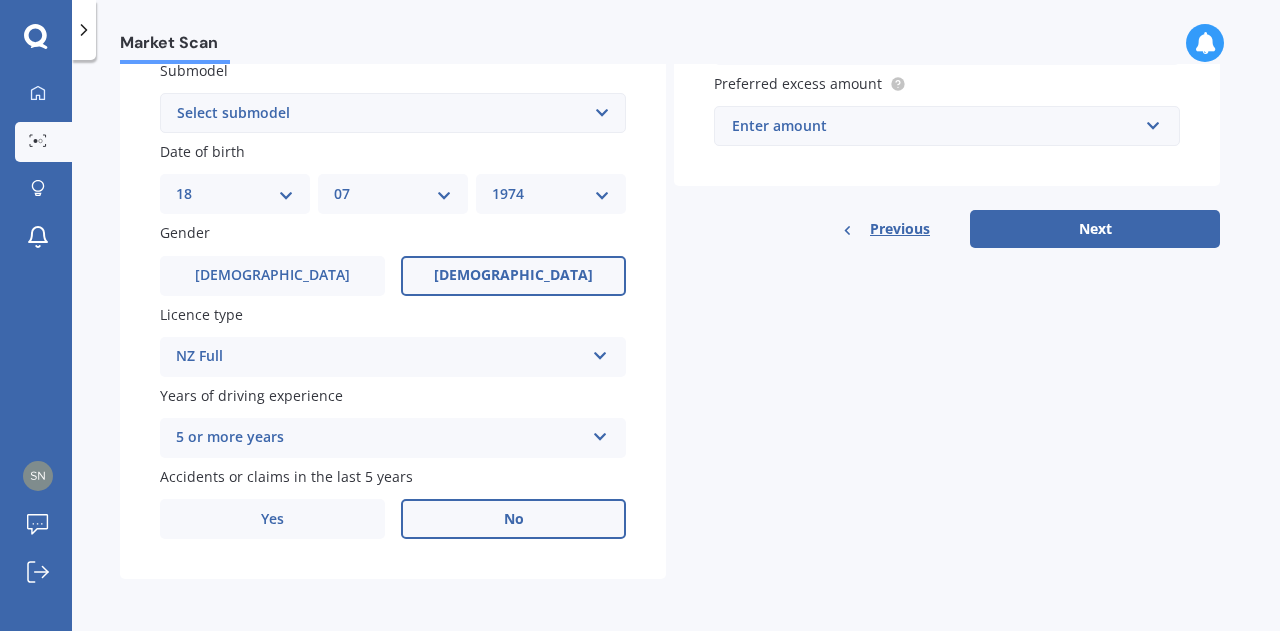 click on "No" at bounding box center [513, 519] 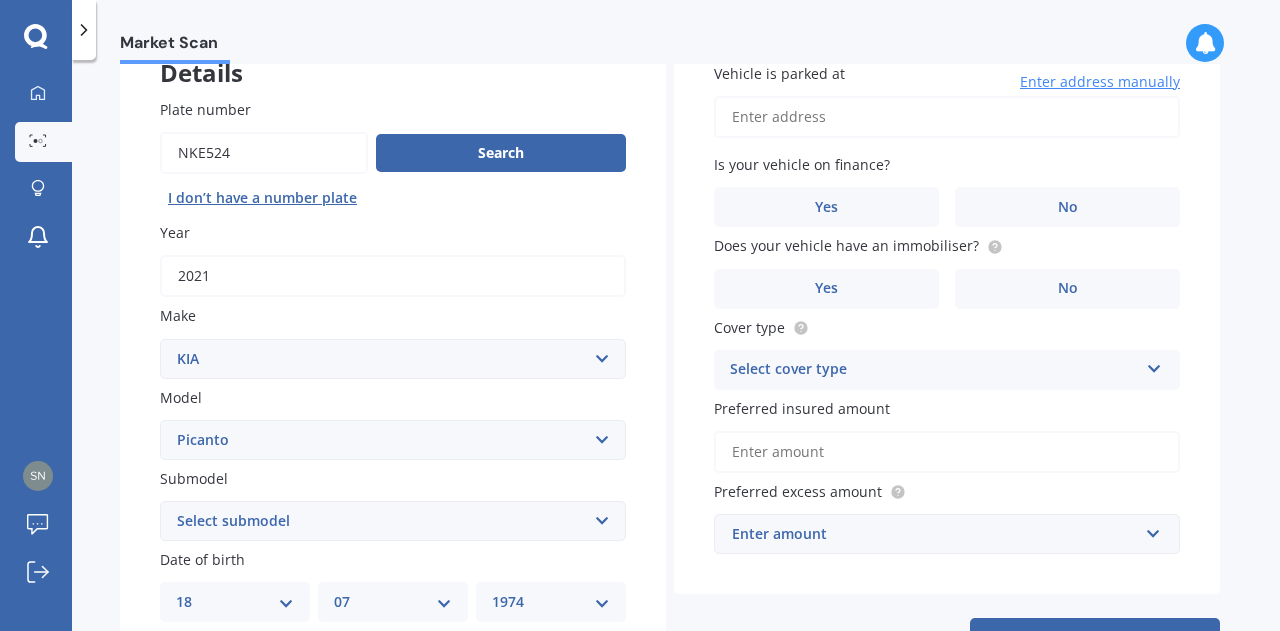 scroll, scrollTop: 0, scrollLeft: 0, axis: both 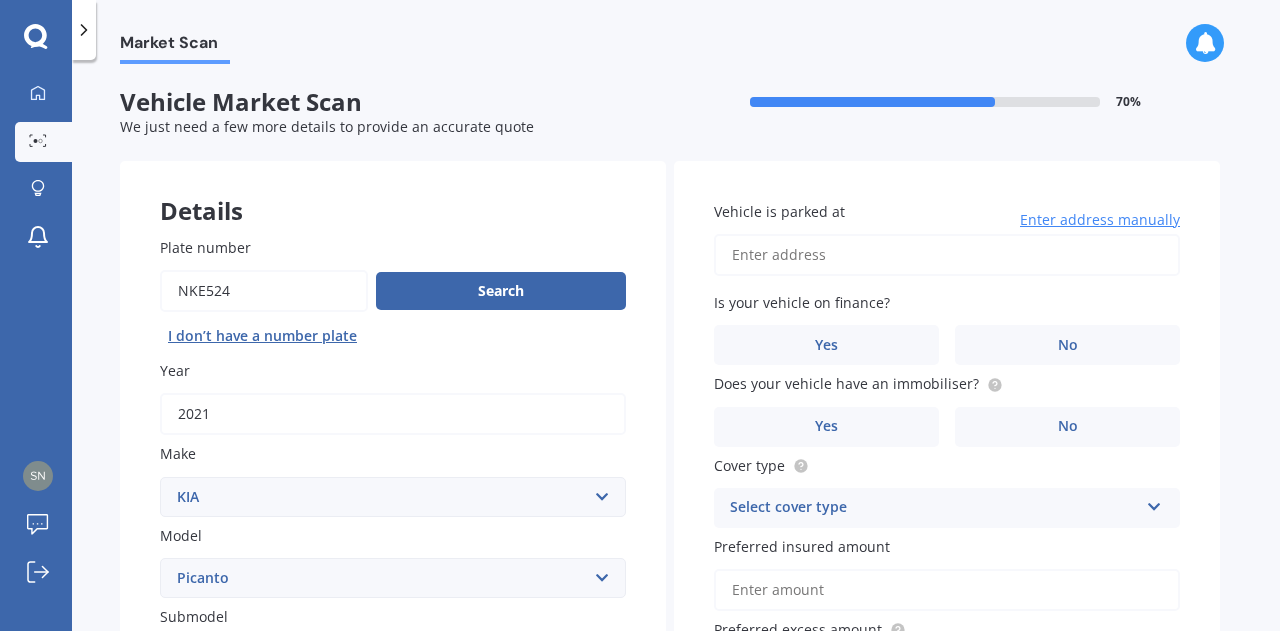 click on "Vehicle is parked at" at bounding box center [947, 255] 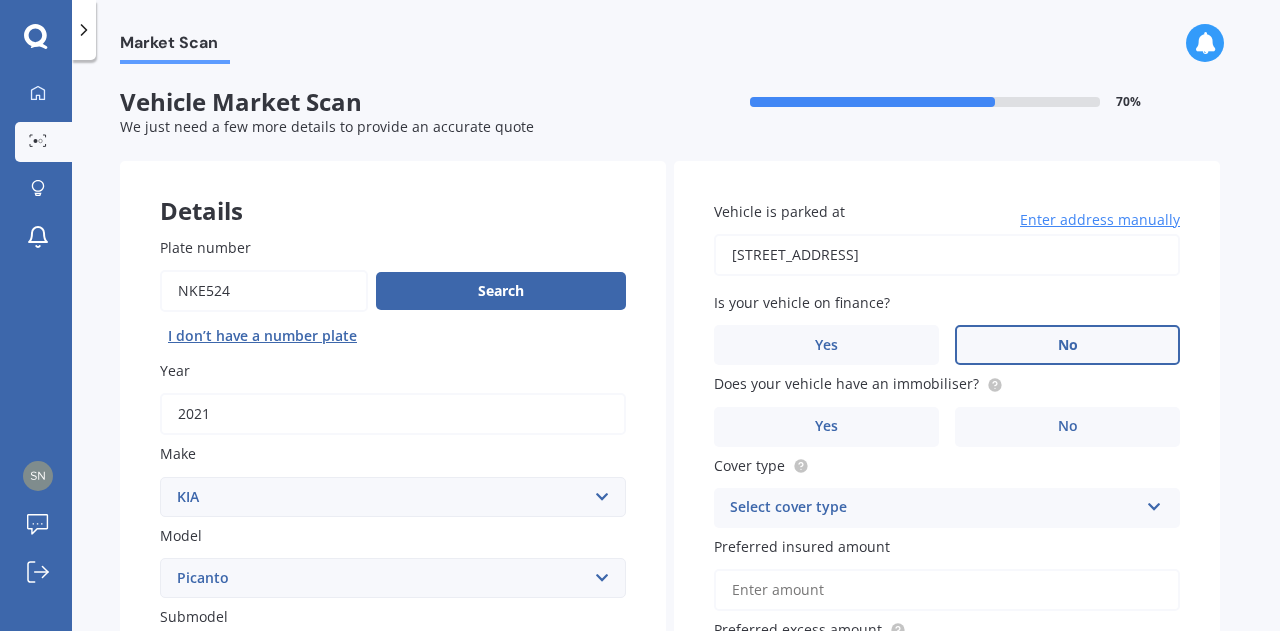 click on "No" at bounding box center (1067, 345) 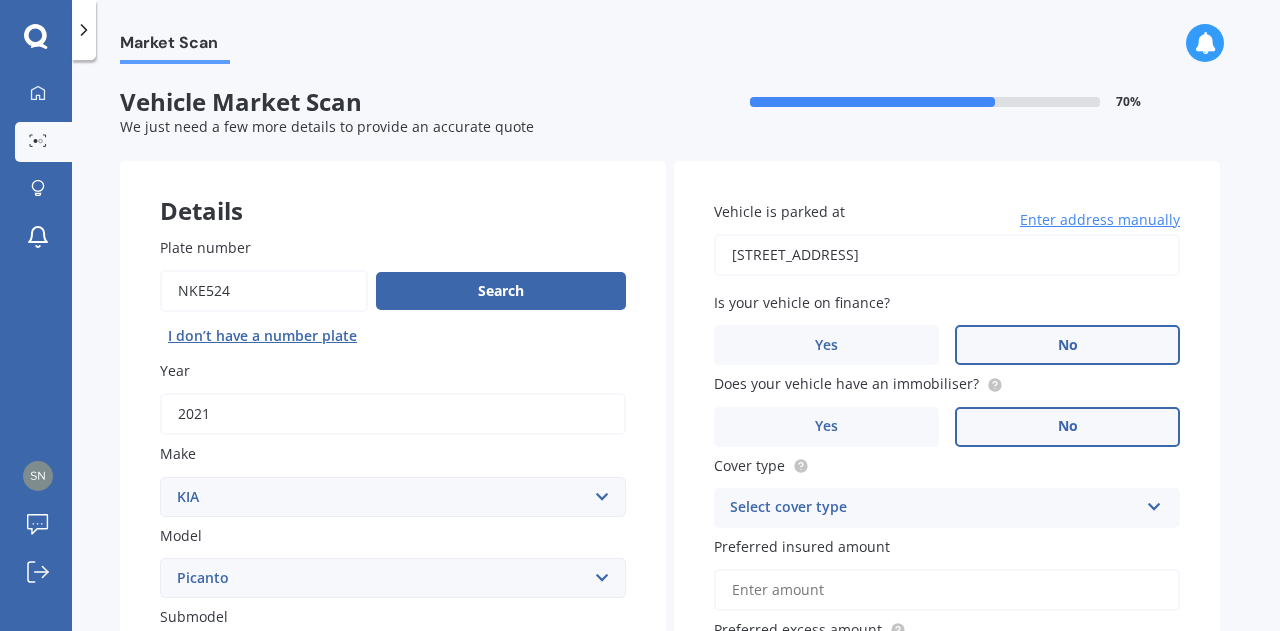 click on "No" at bounding box center [1068, 426] 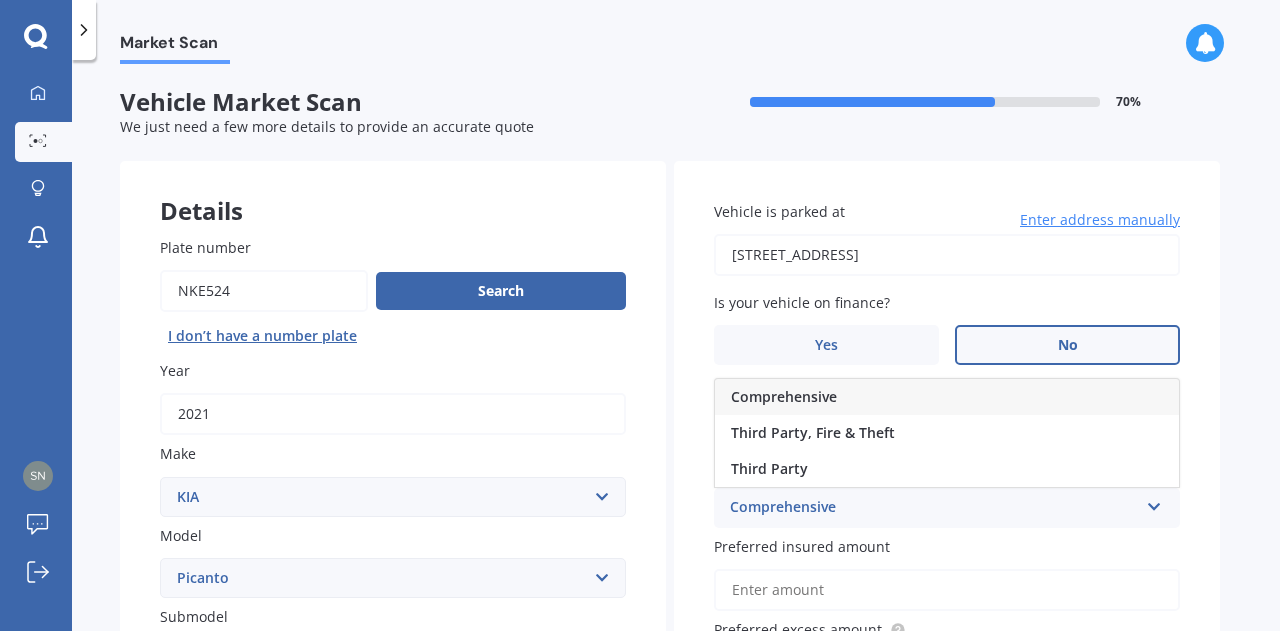 click on "Comprehensive" at bounding box center [947, 397] 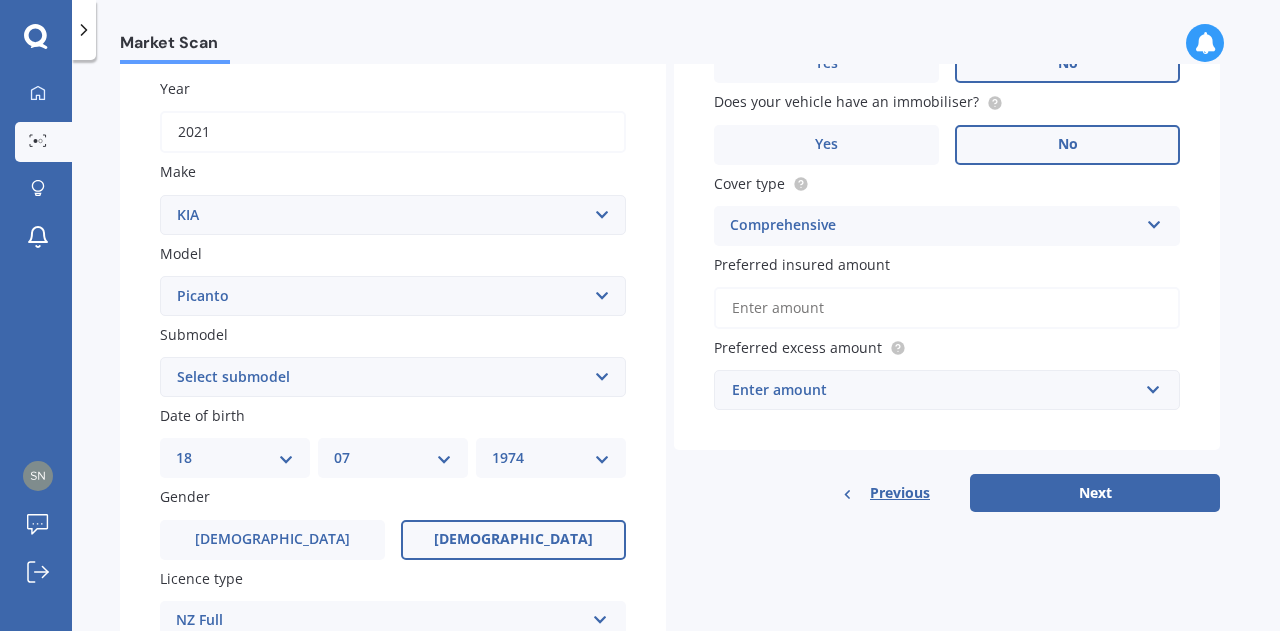 scroll, scrollTop: 300, scrollLeft: 0, axis: vertical 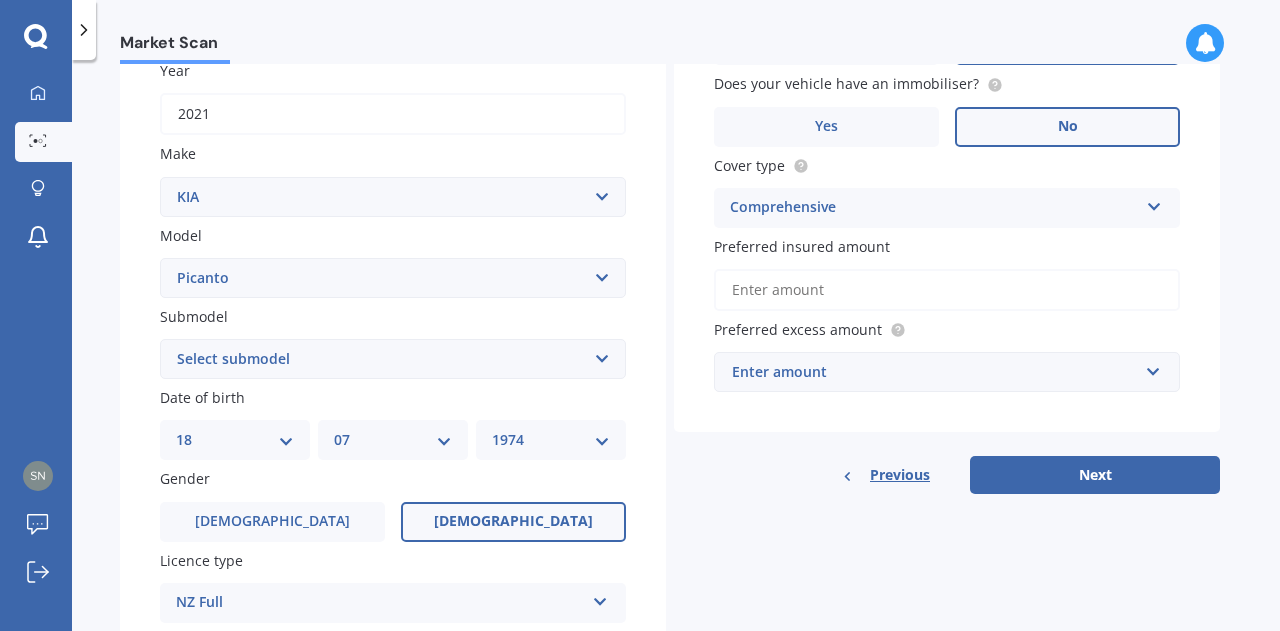 click on "Preferred insured amount" at bounding box center [947, 290] 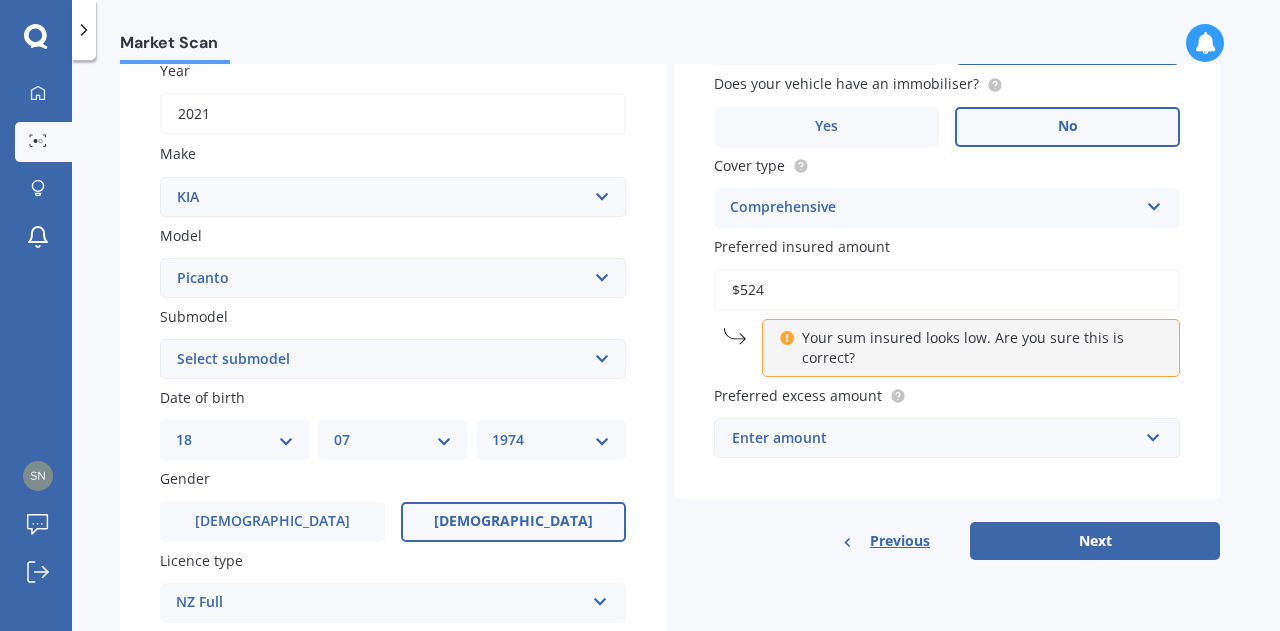 drag, startPoint x: 750, startPoint y: 270, endPoint x: 632, endPoint y: 251, distance: 119.519875 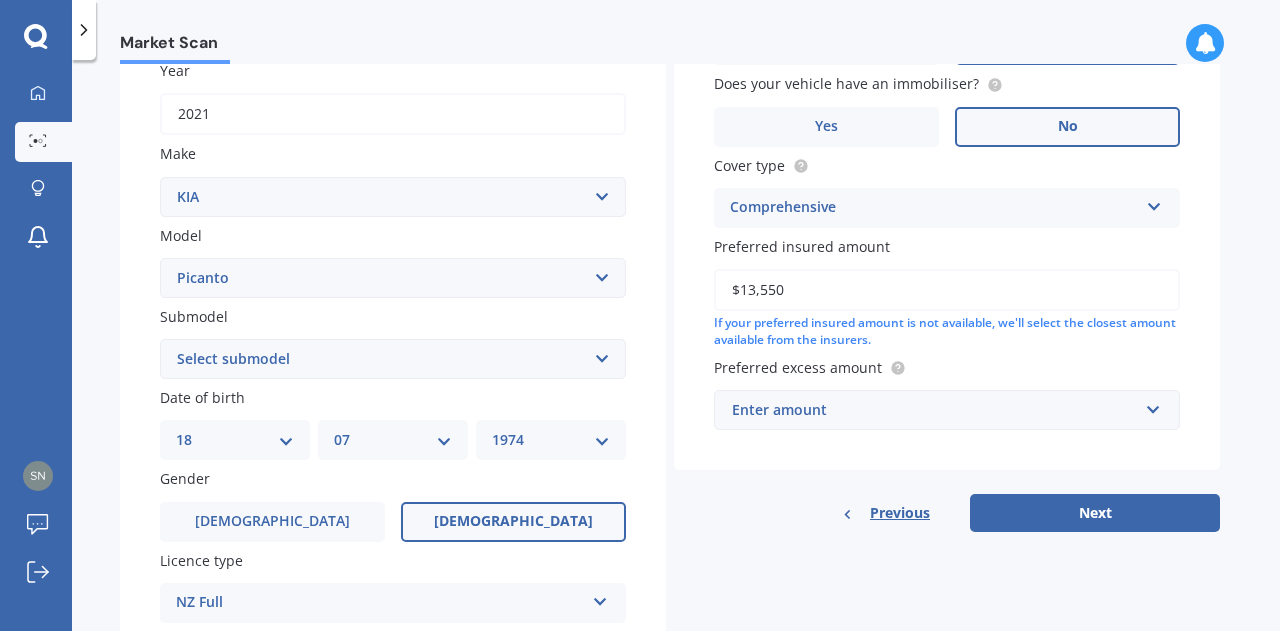 type on "$13,550" 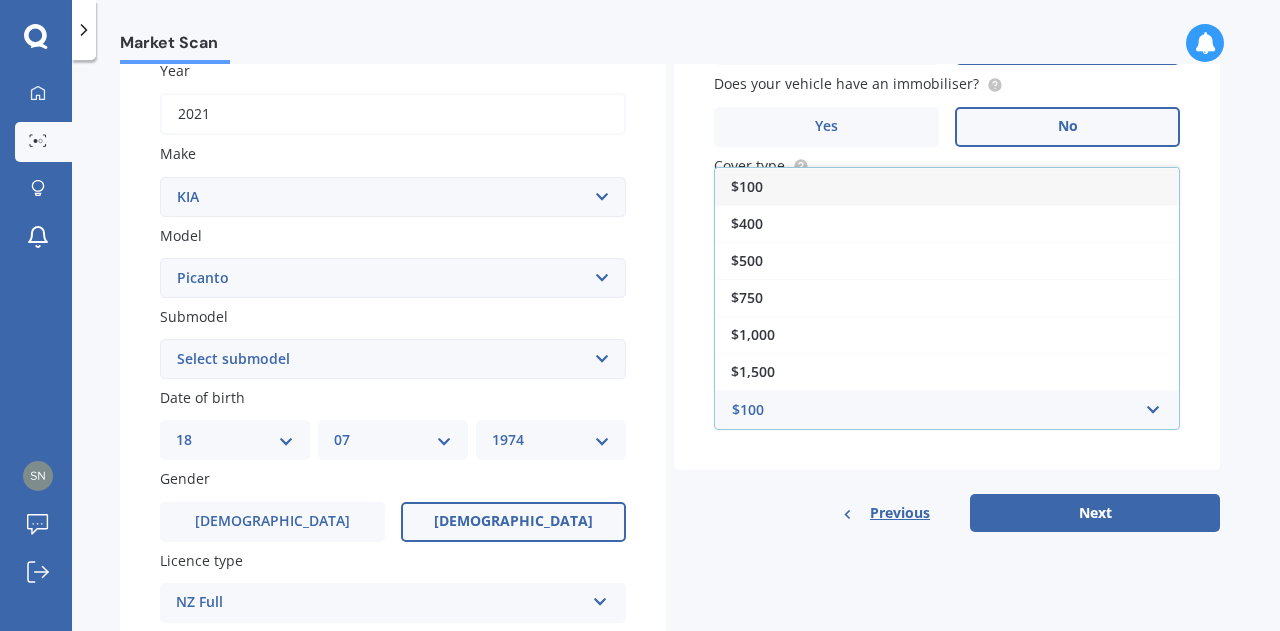 drag, startPoint x: 855, startPoint y: 227, endPoint x: 910, endPoint y: 295, distance: 87.458565 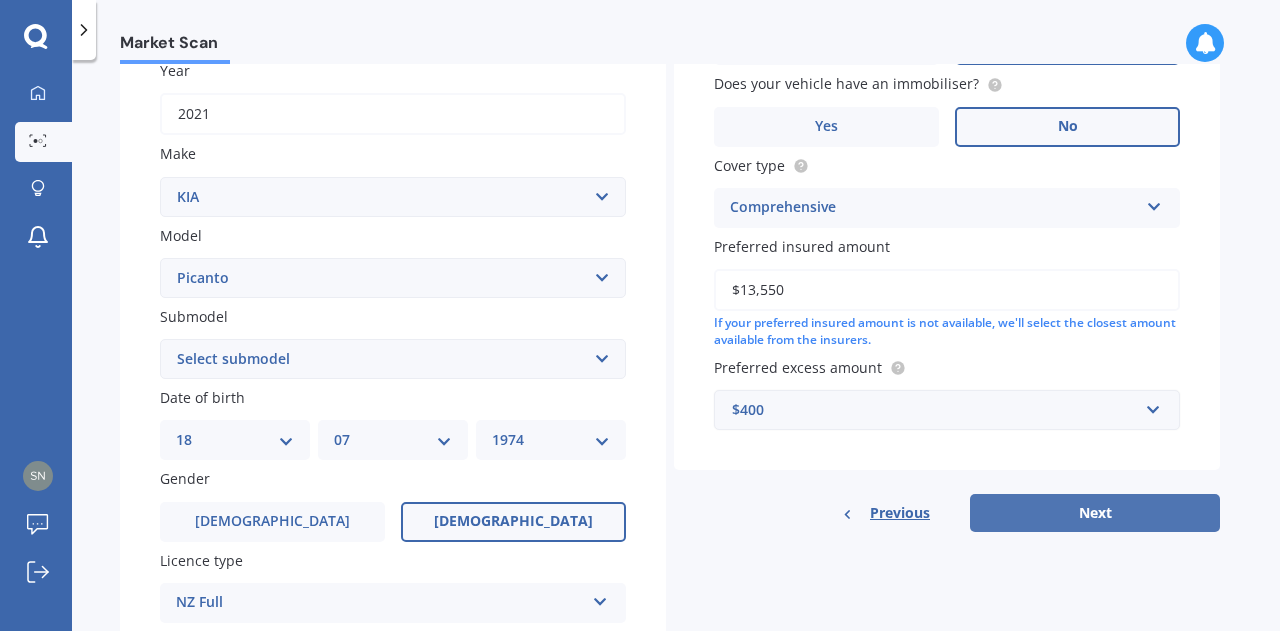 click on "Next" at bounding box center (1095, 513) 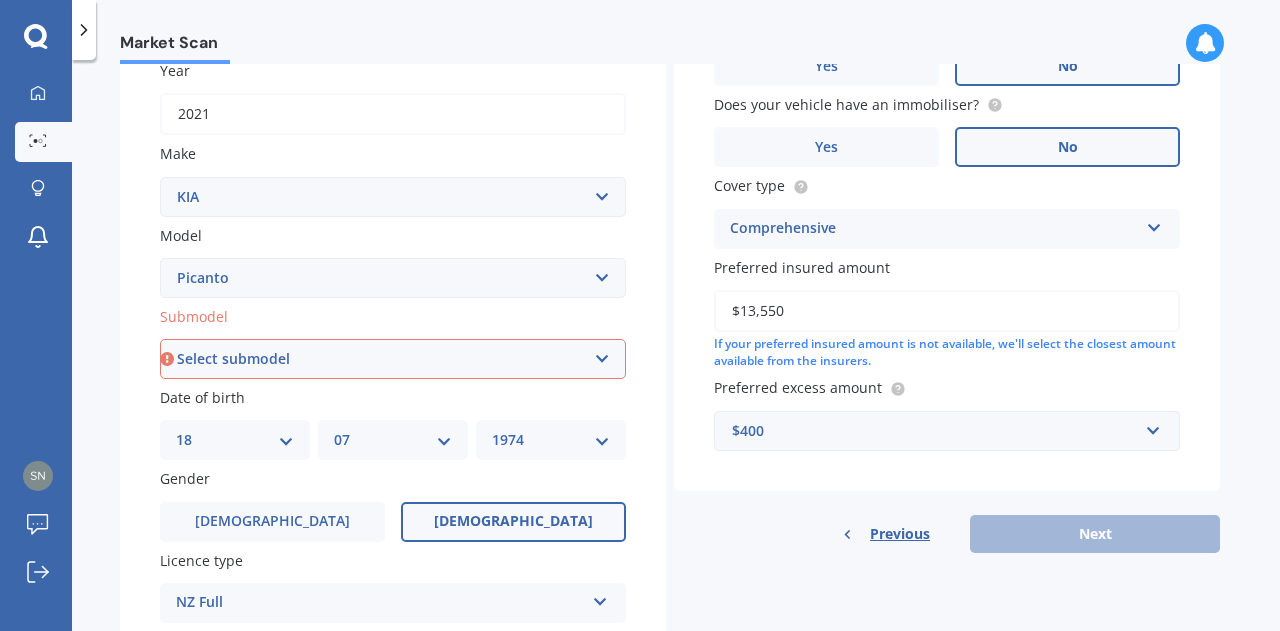 click on "Select submodel EX Auto GT Line LX Auto LX ISG LX manual X Line" at bounding box center [393, 359] 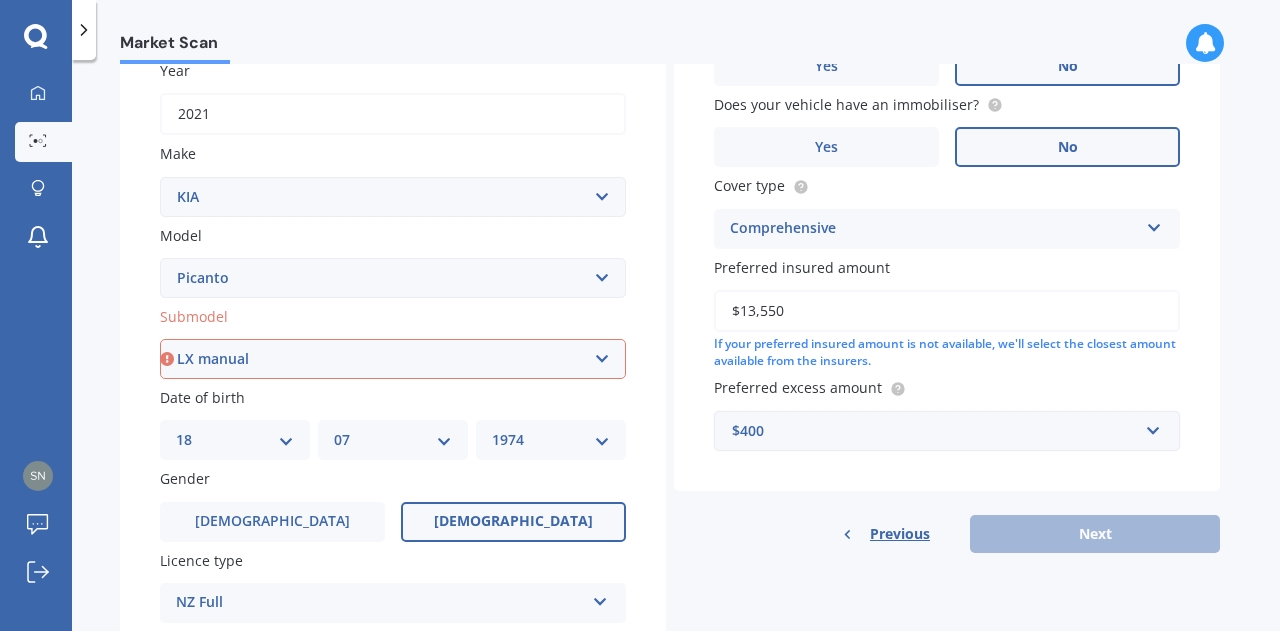 click on "Select submodel EX Auto GT Line LX Auto LX ISG LX manual X Line" at bounding box center [393, 359] 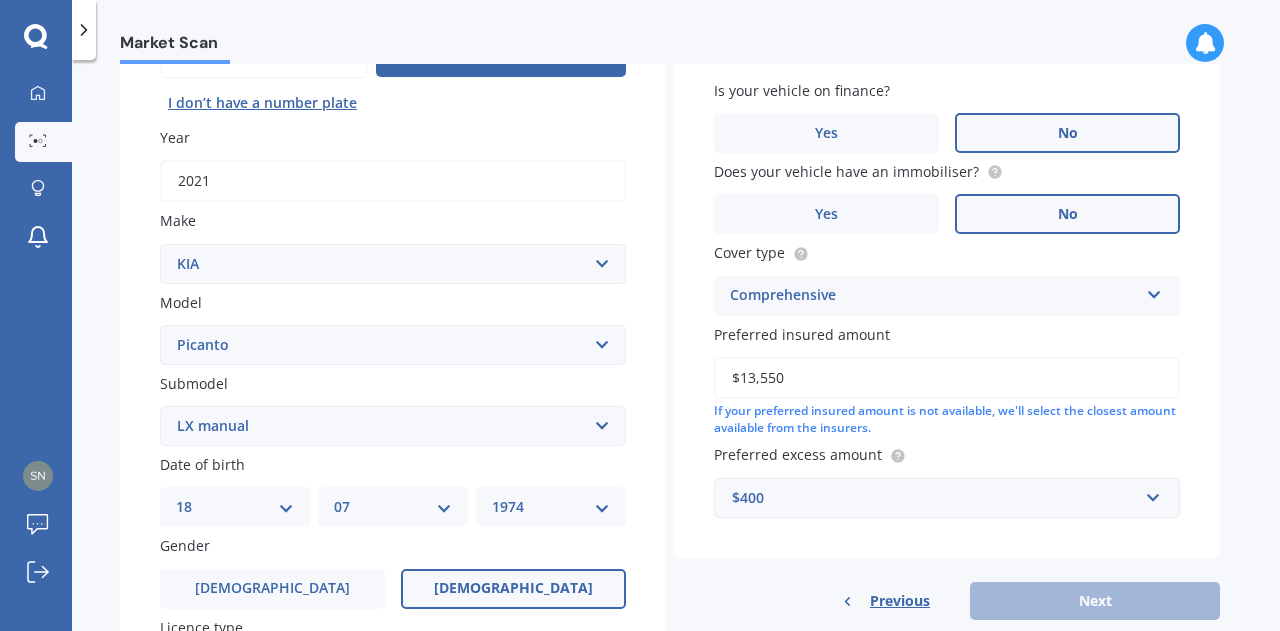 scroll, scrollTop: 136, scrollLeft: 0, axis: vertical 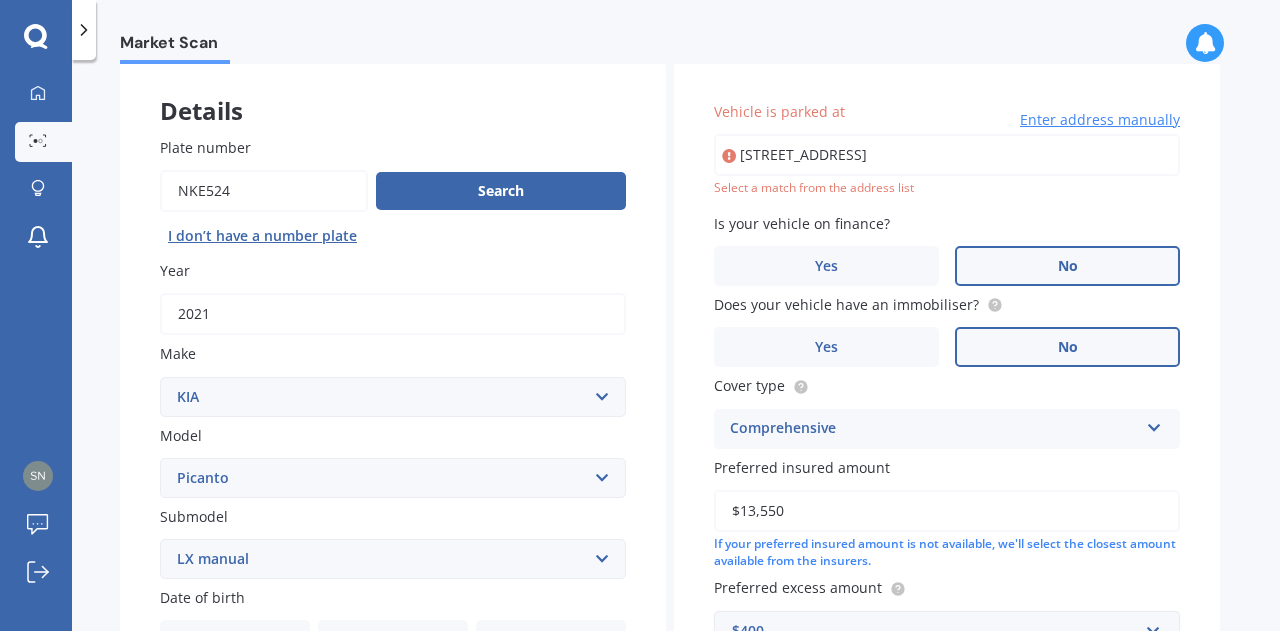 click on "[STREET_ADDRESS]" at bounding box center [947, 155] 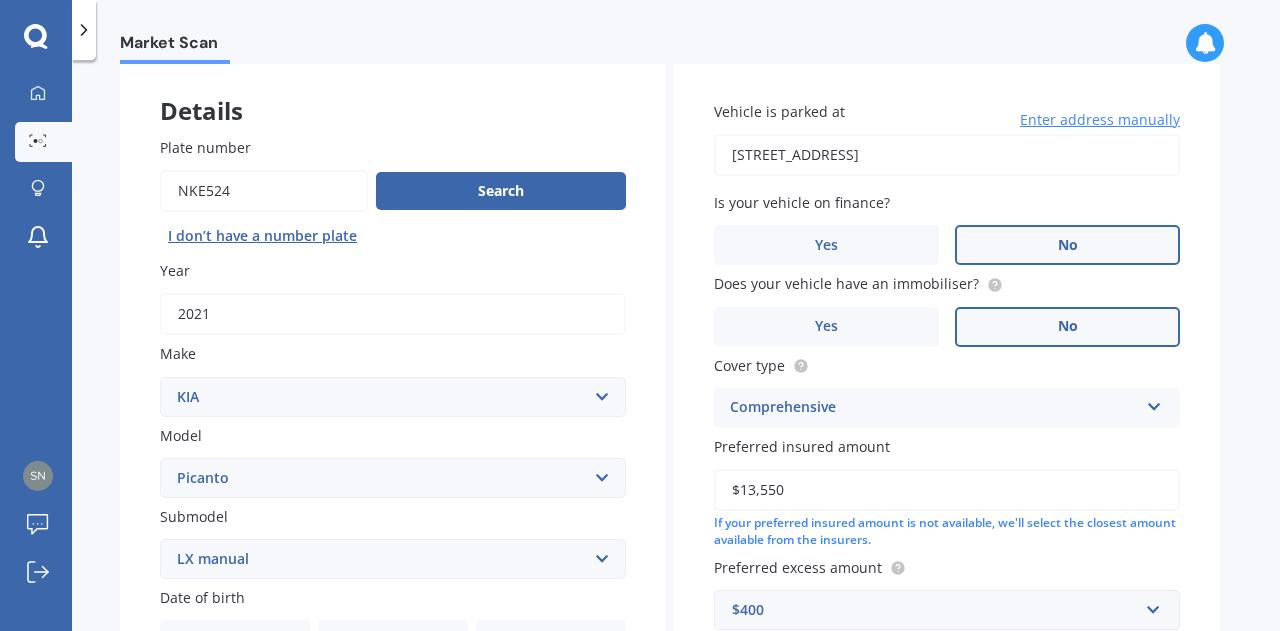 scroll, scrollTop: 549, scrollLeft: 0, axis: vertical 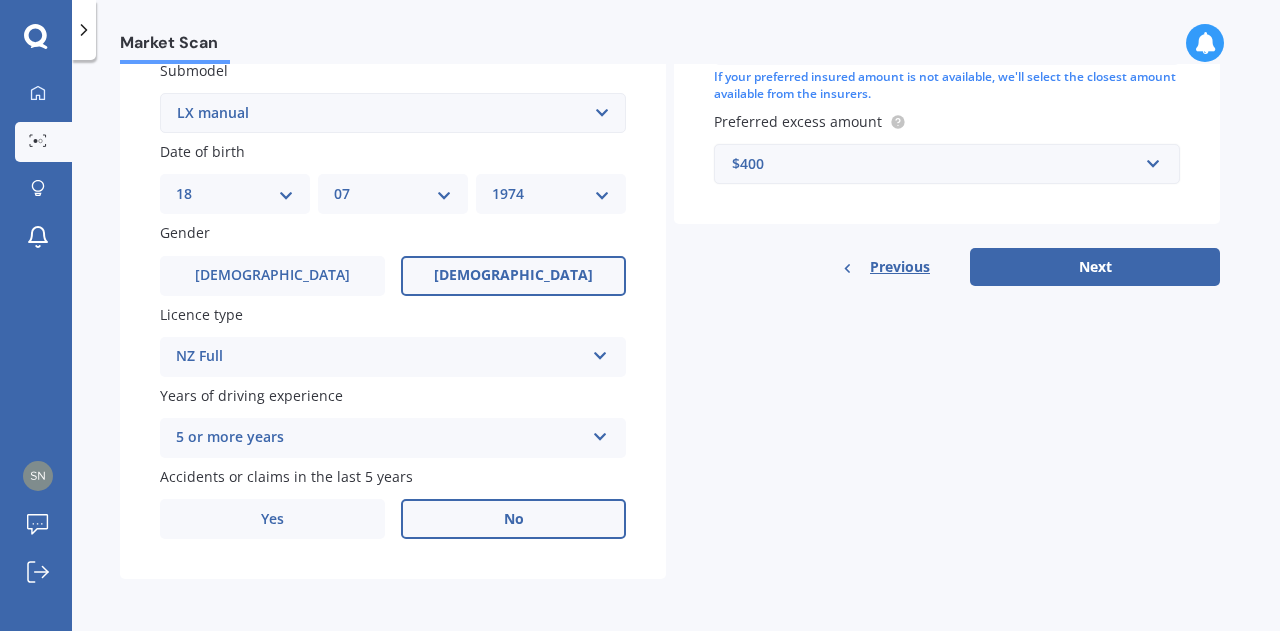click on "Details Plate number Search I don’t have a number plate Year [DATE] Make Select make AC ALFA ROMEO ASTON [PERSON_NAME] AUDI AUSTIN BEDFORD Bentley BMW BYD CADILLAC CAN-AM CHERY CHEVROLET CHRYSLER Citroen CRUISEAIR CUPRA DAEWOO DAIHATSU DAIMLER DAMON DIAHATSU DODGE EXOCET FACTORY FIVE FERRARI FIAT Fiord FLEETWOOD FORD FOTON FRASER GEELY GENESIS GEORGIE BOY GMC GREAT WALL GWM [PERSON_NAME] HINO [PERSON_NAME] HOLIDAY RAMBLER HONDA HUMMER HYUNDAI INFINITI ISUZU IVECO JAC JAECOO JAGUAR JEEP KGM KIA LADA LAMBORGHINI LANCIA LANDROVER LDV LEXUS LINCOLN LOTUS LUNAR M.G M.G. MAHINDRA MASERATI MAZDA MCLAREN MERCEDES AMG Mercedes Benz MERCEDES-AMG MERCURY MINI MITSUBISHI [PERSON_NAME] NEWMAR NISSAN OMODA OPEL OXFORD PEUGEOT Plymouth Polestar PONTIAC PORSCHE PROTON RAM Range Rover Rayne RENAULT ROLLS ROYCE ROVER SAAB SATURN SEAT SHELBY SKODA SMART SSANGYONG SUBARU SUZUKI TATA TESLA TIFFIN Toyota TRIUMPH TVR Vauxhall VOLKSWAGEN VOLVO WESTFIELD WINNEBAGO ZX Model Select model Carens [DATE] CERATO Ceres Credos EV6 K2900 Magentis Mentor" at bounding box center (670, 97) 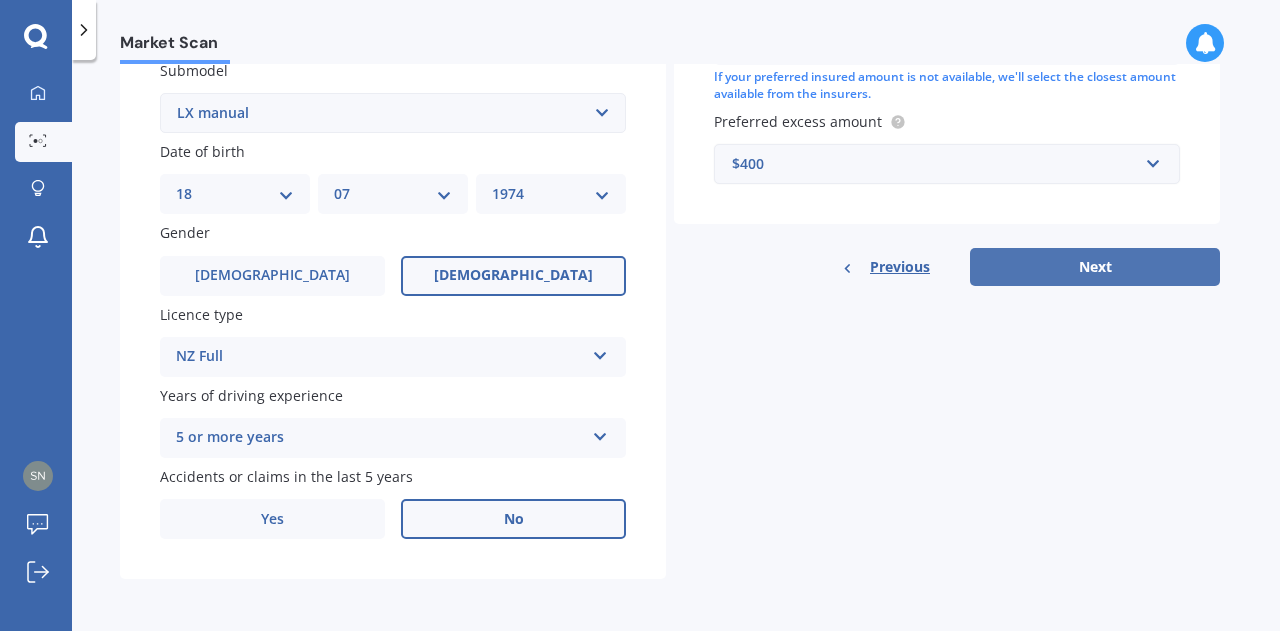 click on "Next" at bounding box center (1095, 267) 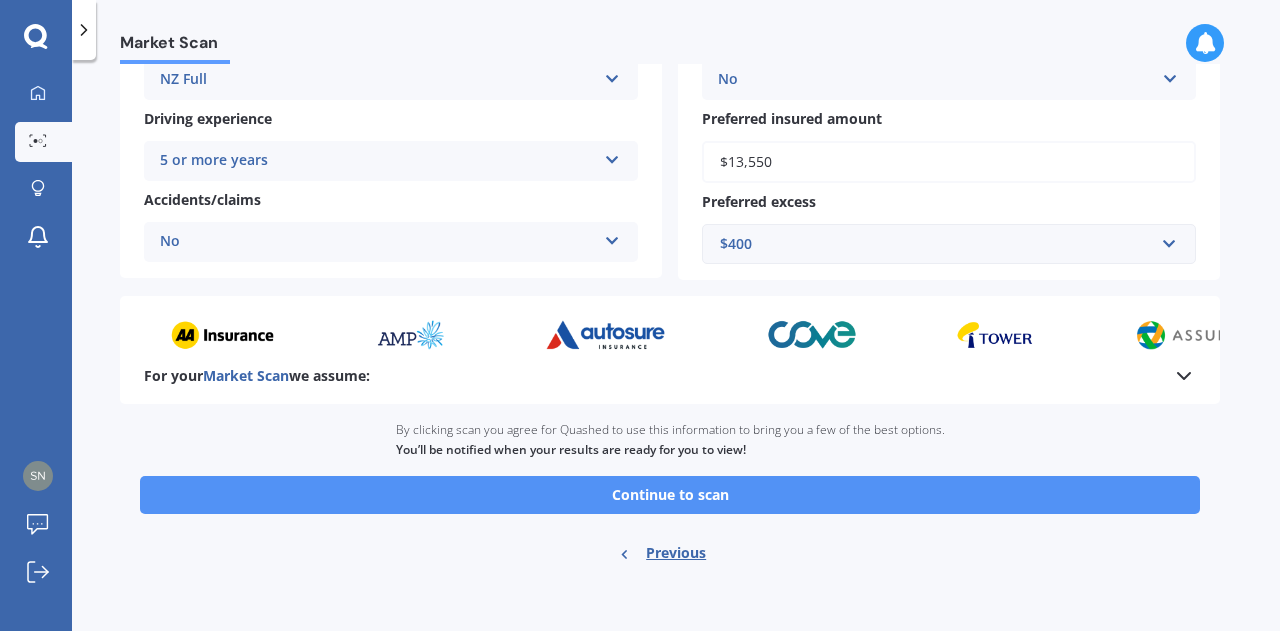 scroll, scrollTop: 400, scrollLeft: 0, axis: vertical 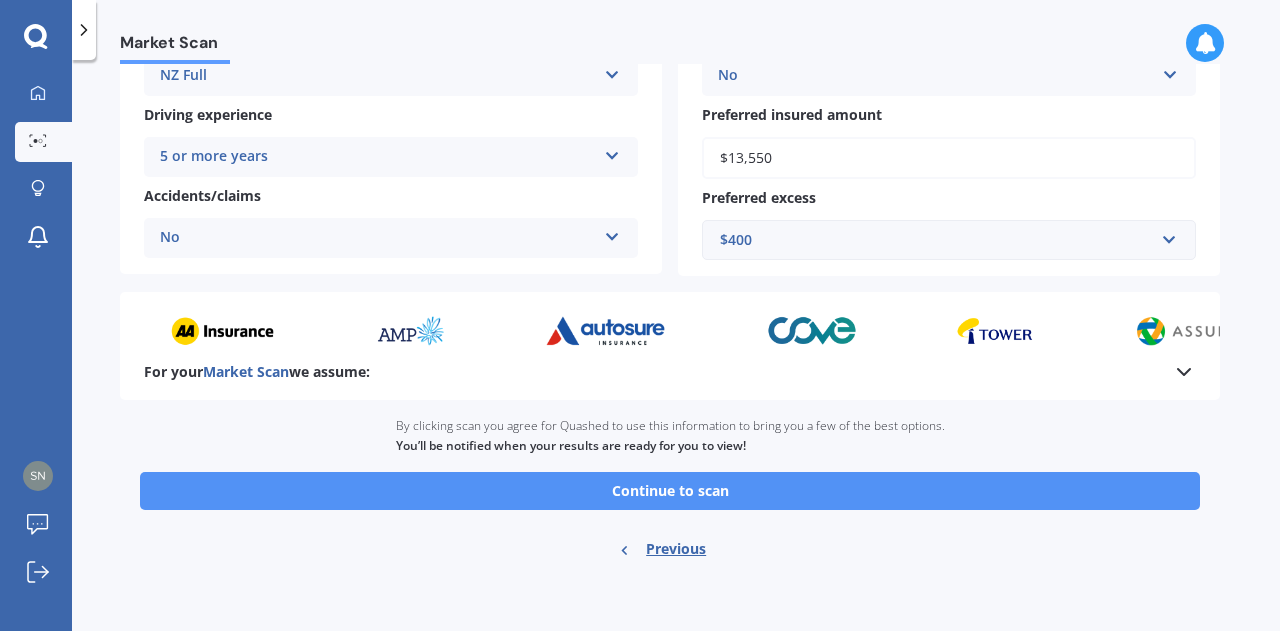 click on "Continue to scan" at bounding box center (670, 491) 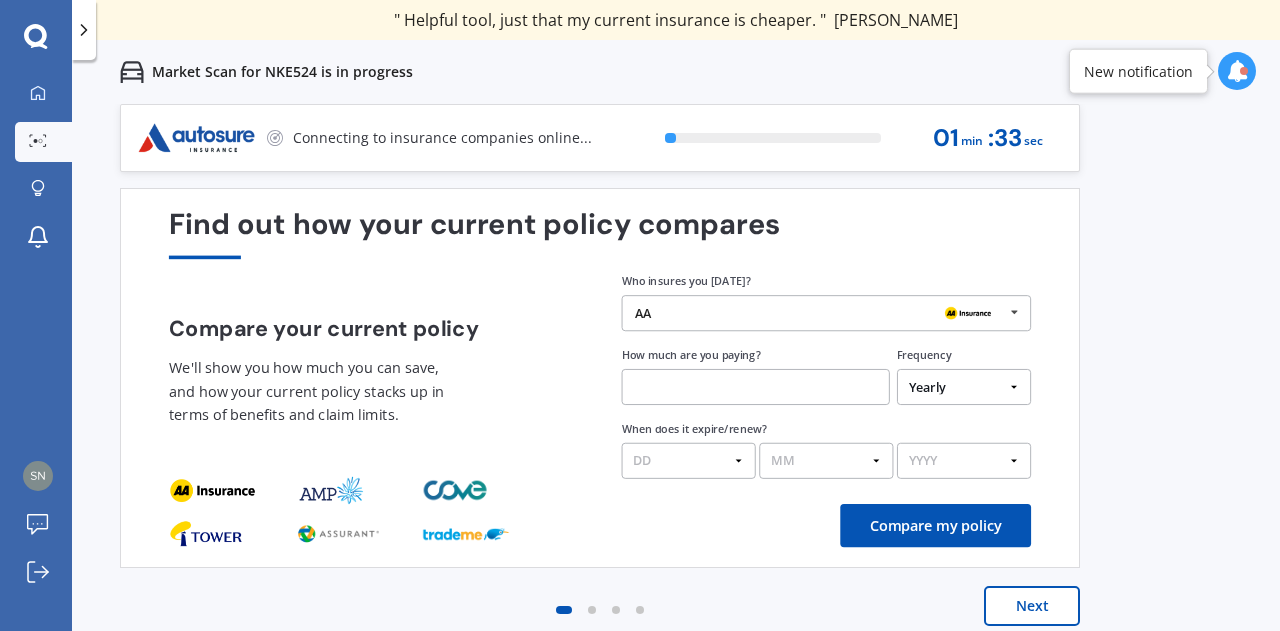 scroll, scrollTop: 14, scrollLeft: 0, axis: vertical 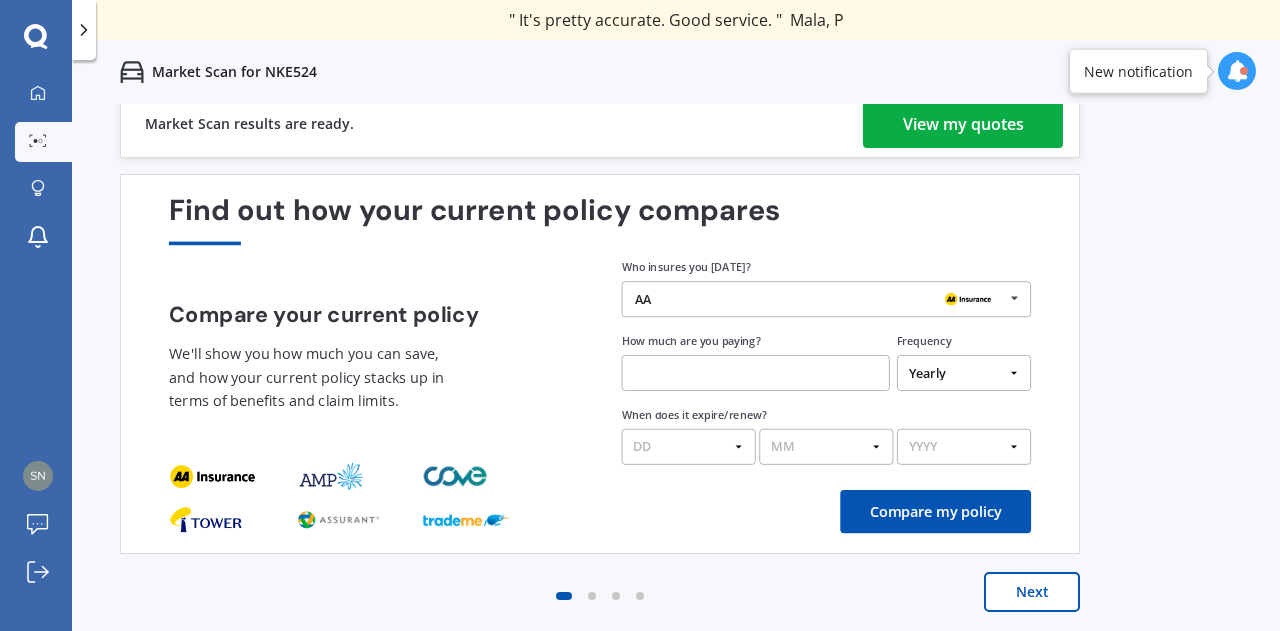 click on "Market Scan for NKE524" at bounding box center (676, 72) 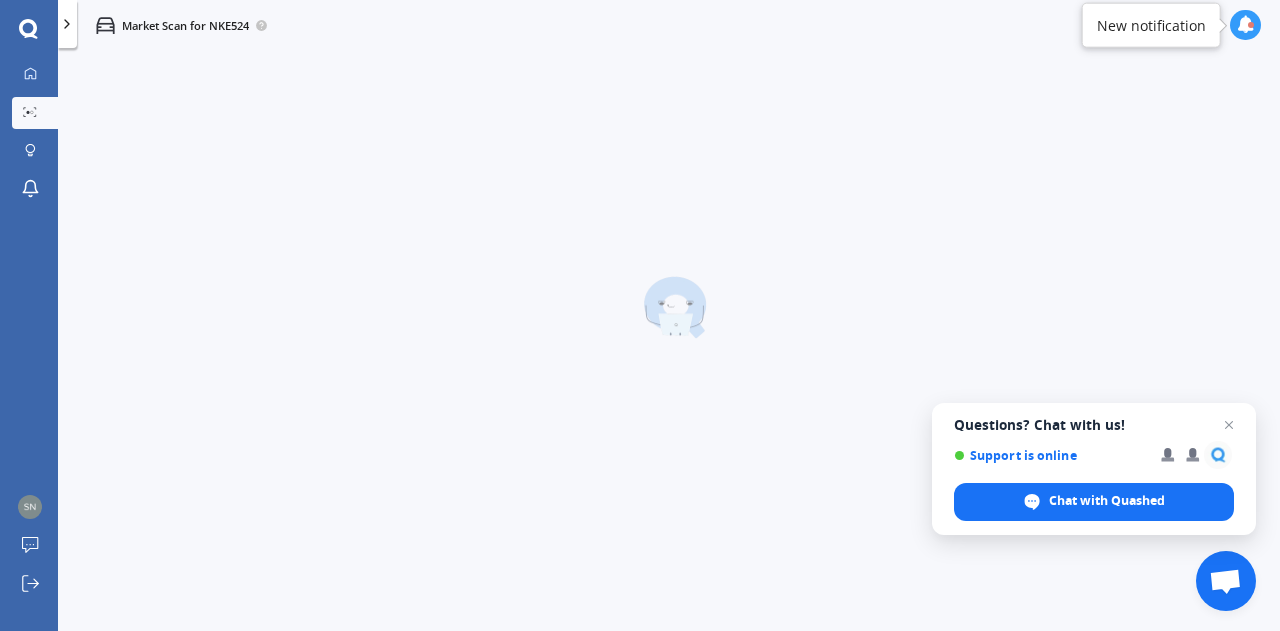 scroll, scrollTop: 0, scrollLeft: 0, axis: both 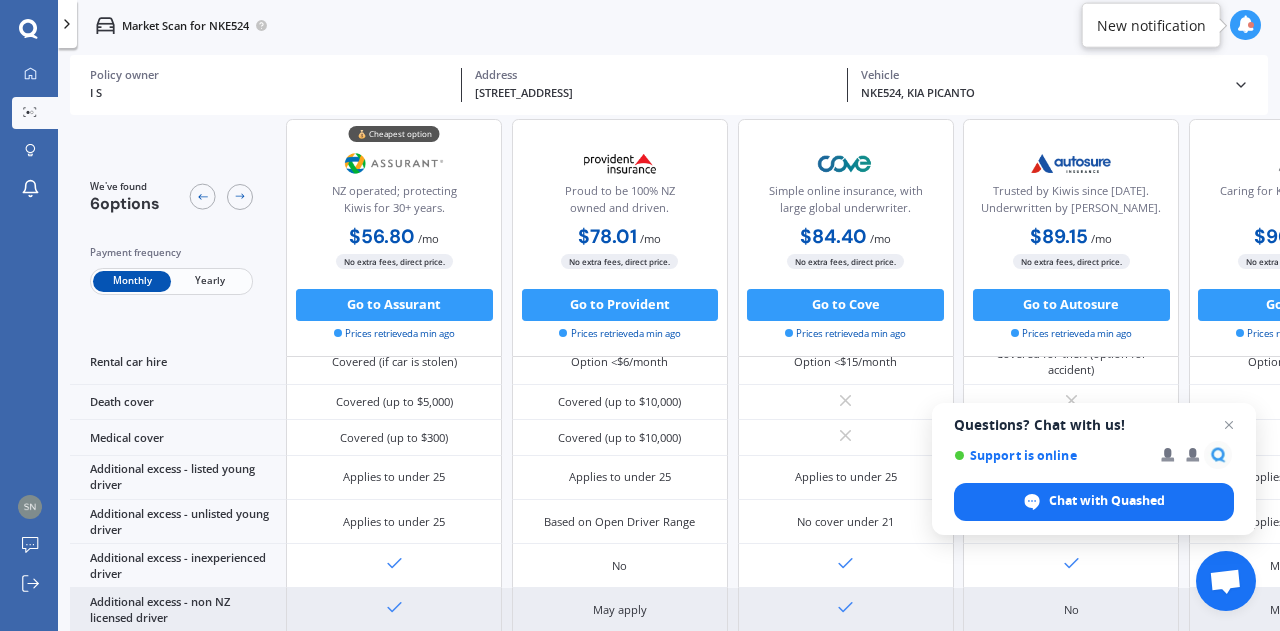 drag, startPoint x: 968, startPoint y: 623, endPoint x: 1041, endPoint y: 621, distance: 73.02739 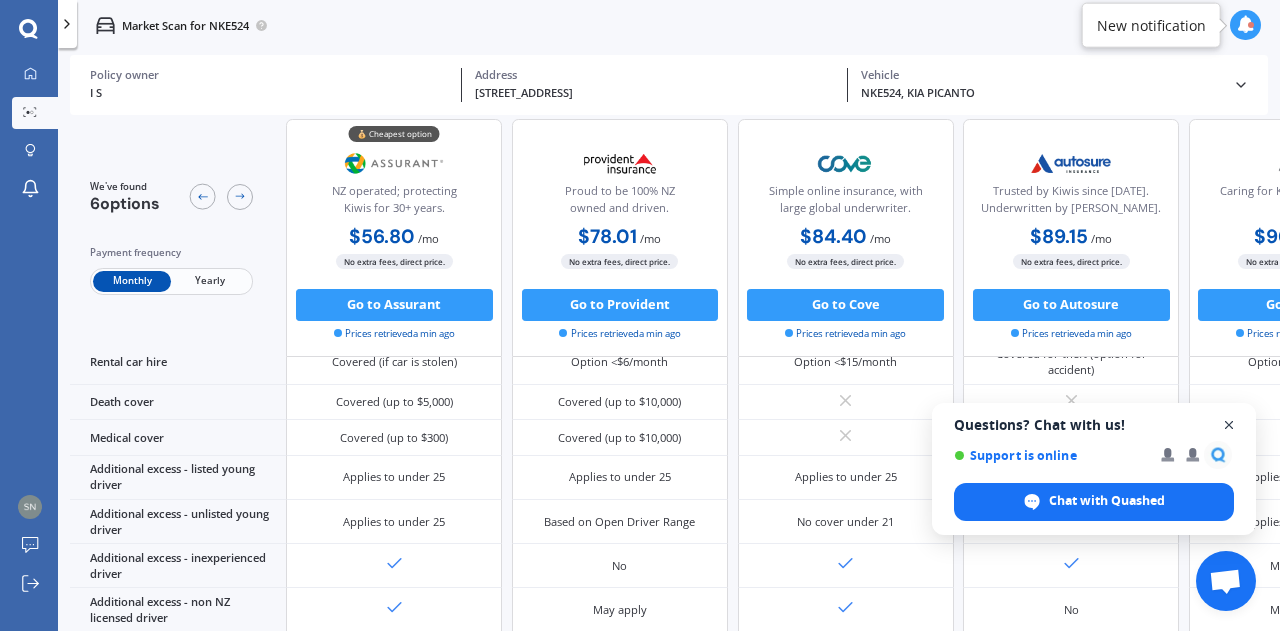 click at bounding box center [1229, 425] 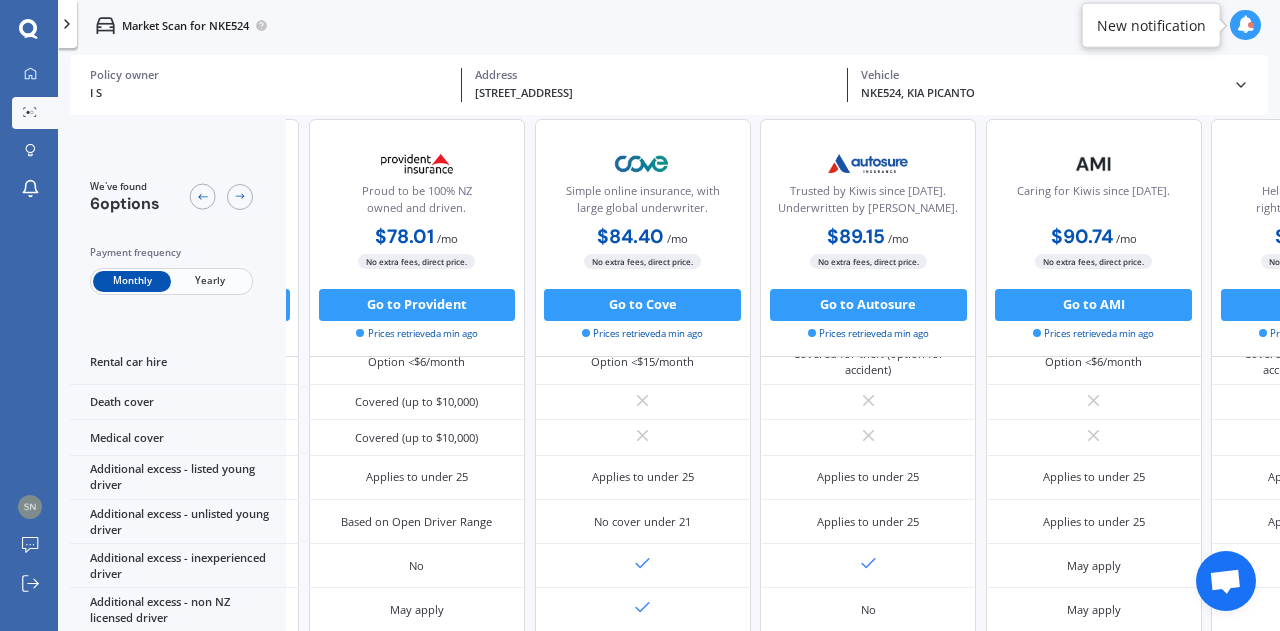 scroll, scrollTop: 873, scrollLeft: 110, axis: both 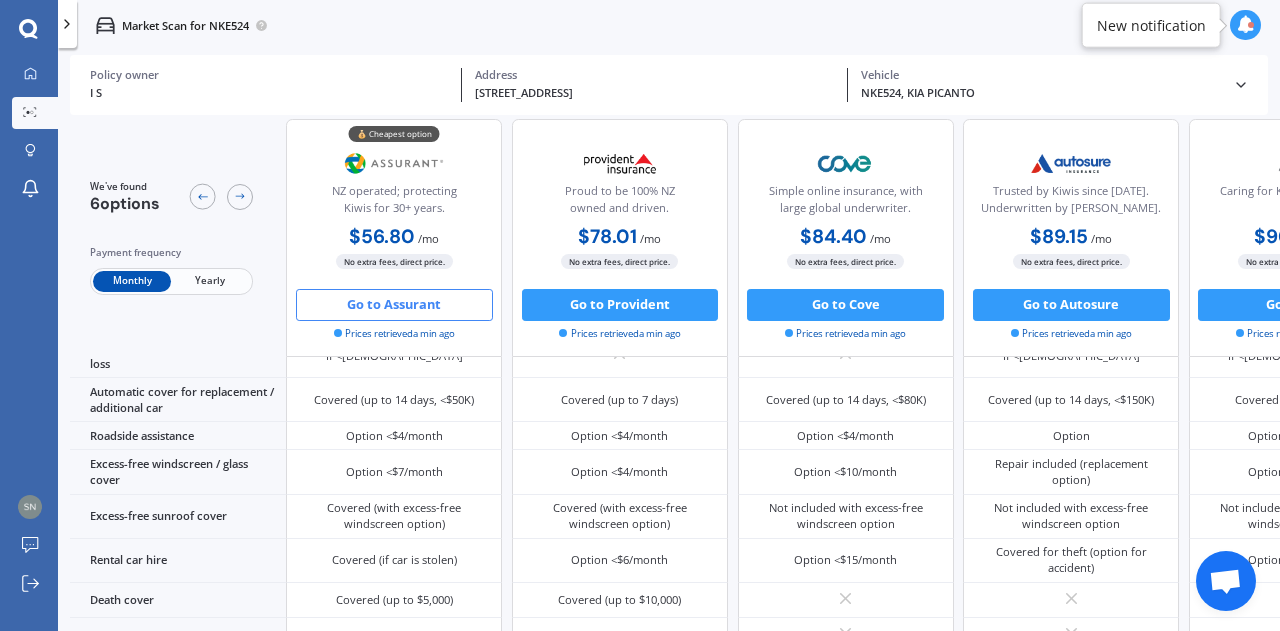 click on "Go to Assurant" at bounding box center [394, 305] 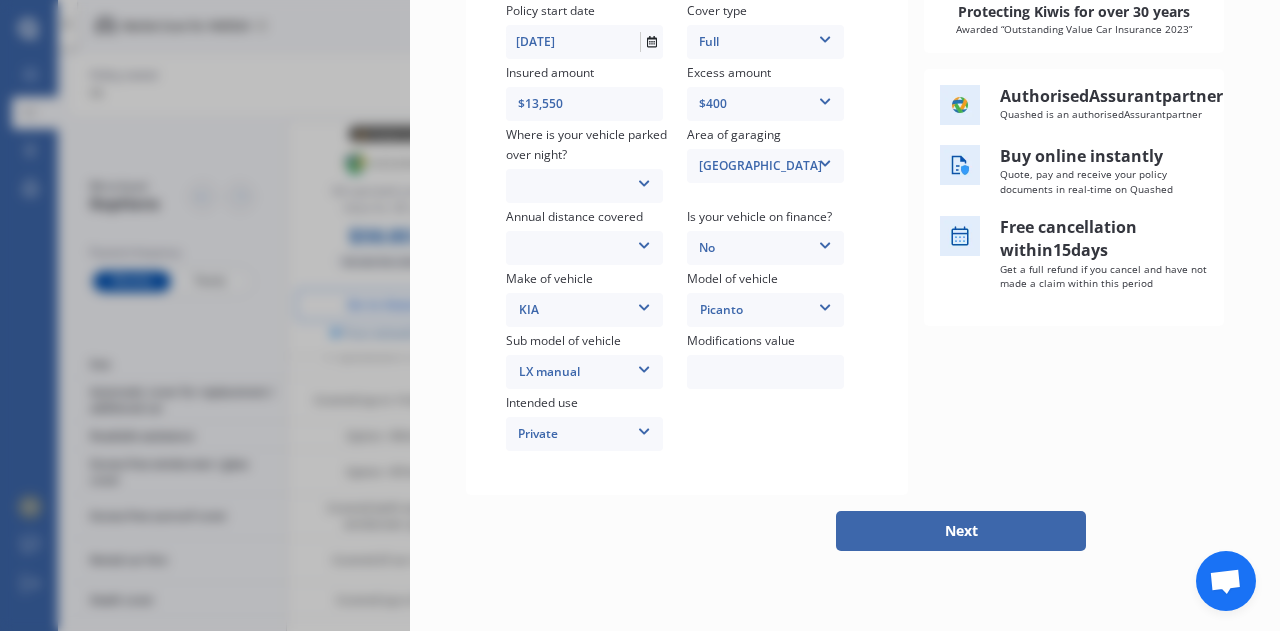 scroll, scrollTop: 403, scrollLeft: 0, axis: vertical 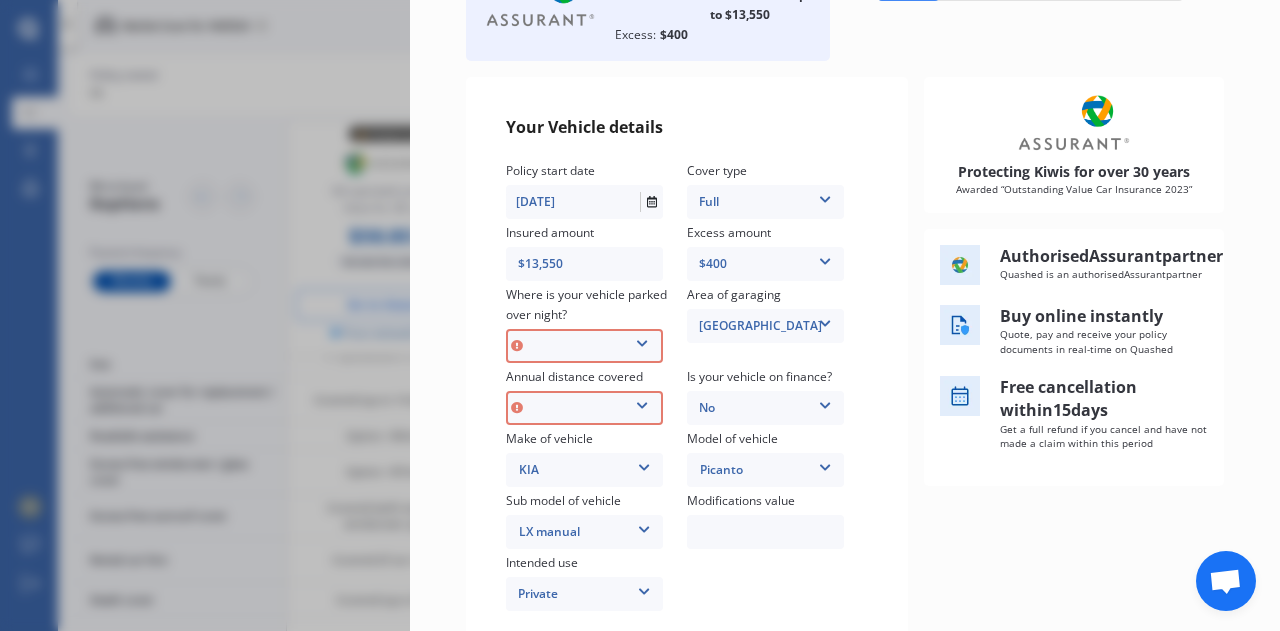 click on "In a garage On own property On street or road" at bounding box center [584, 346] 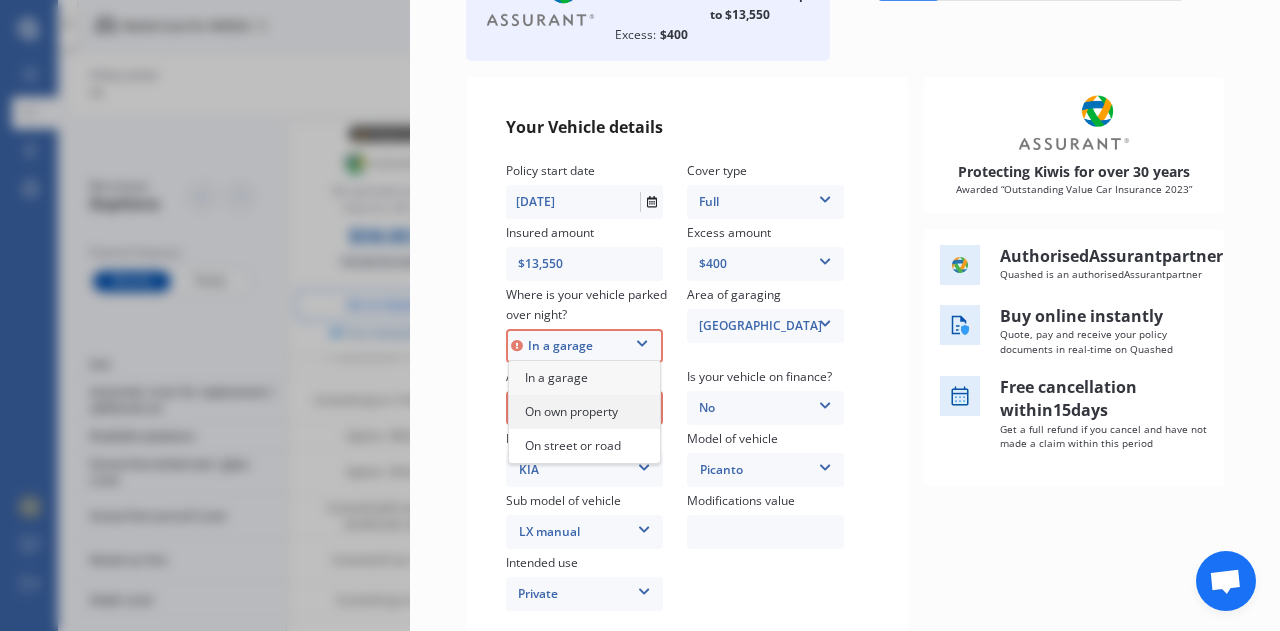 click on "On own property" at bounding box center (584, 412) 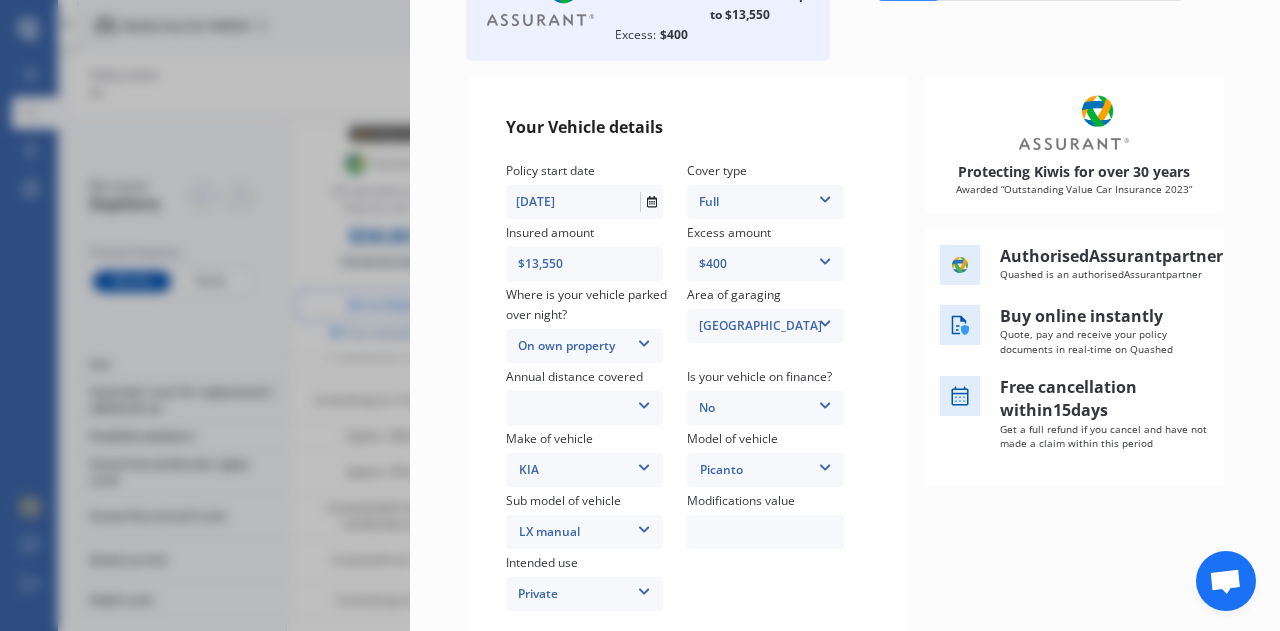click on "Low (less than 15,000km per year) Average (15,000-30,000km per year) High (30,000+km per year)" at bounding box center [584, 408] 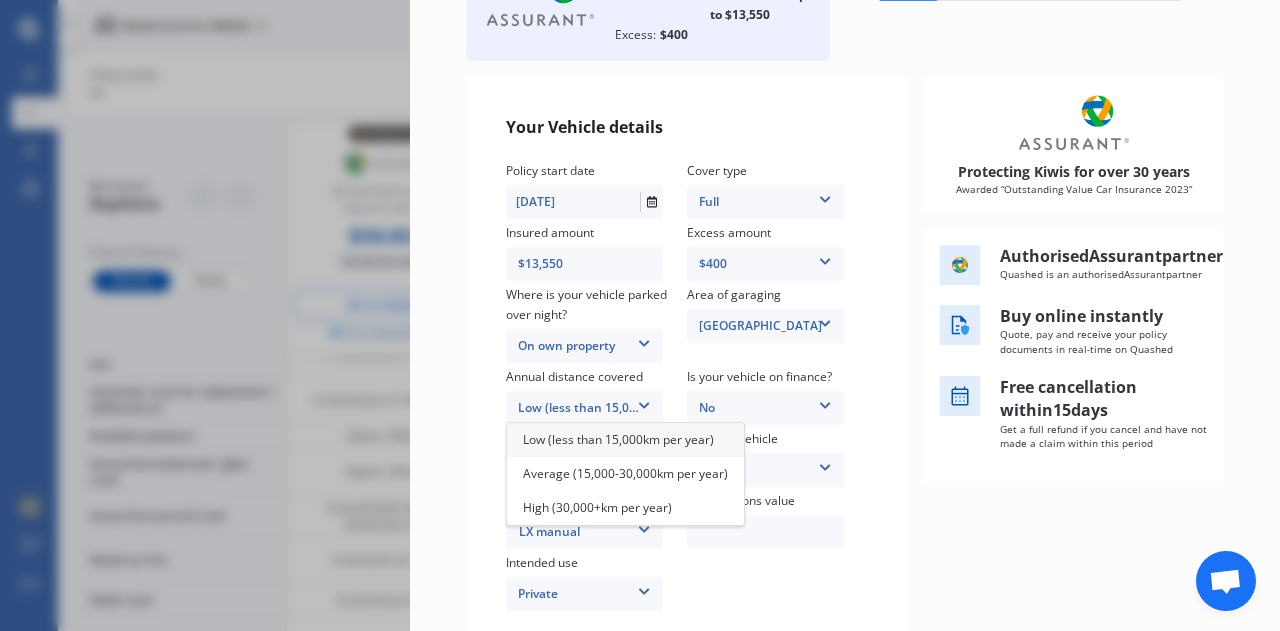 click on "Low (less than 15,000km per year)" at bounding box center [618, 439] 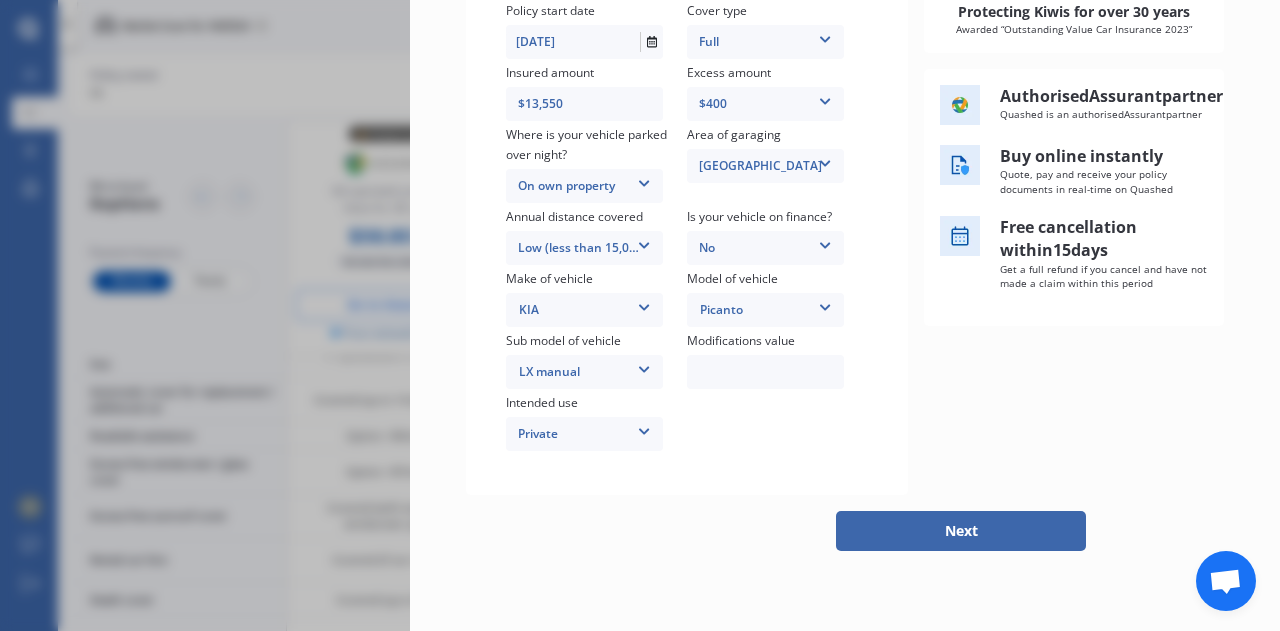 click on "Next" at bounding box center (961, 531) 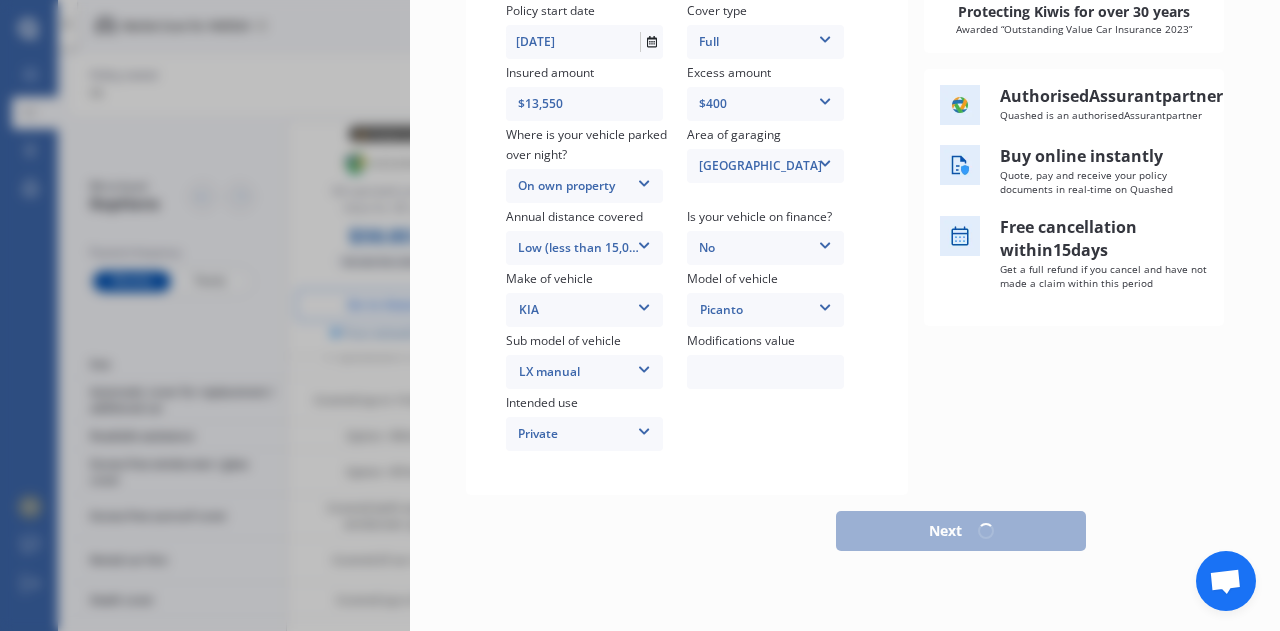 scroll, scrollTop: 388, scrollLeft: 0, axis: vertical 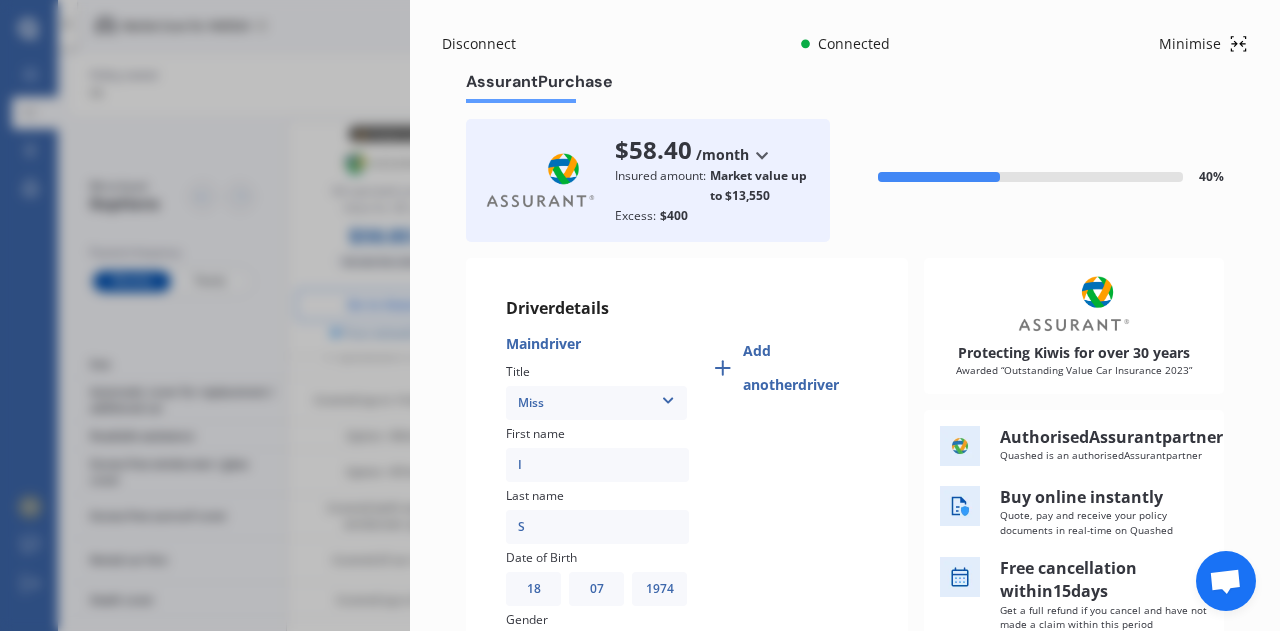 click on "Add another  driver" at bounding box center [805, 368] 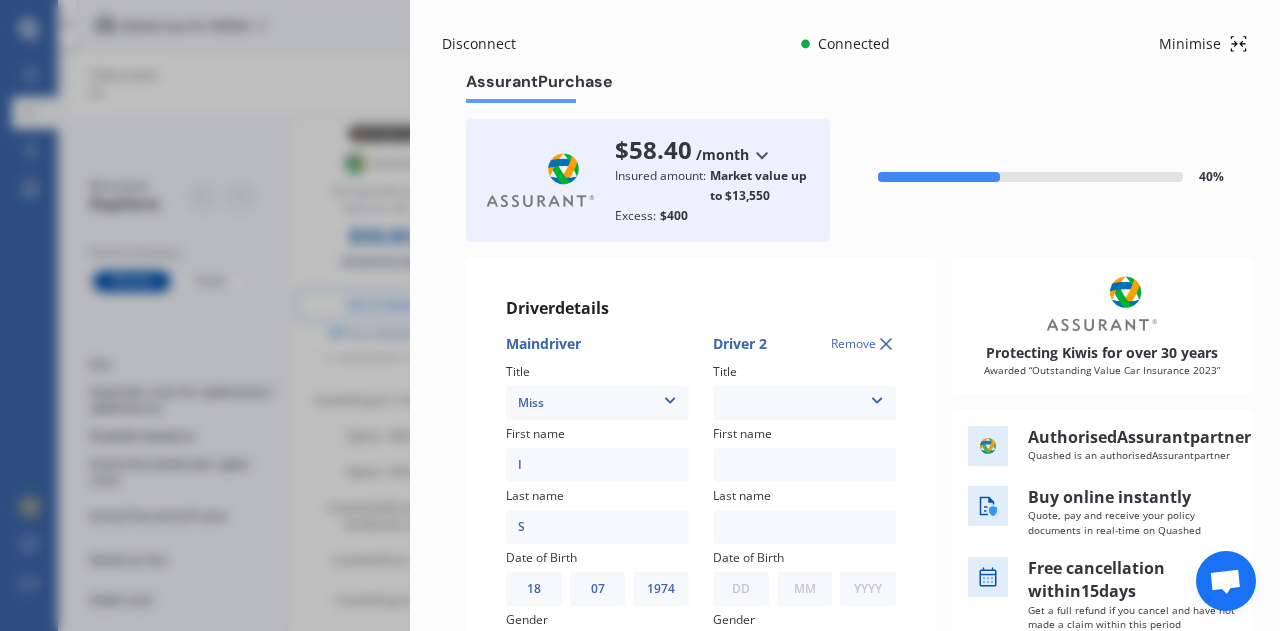 click on "Mr Mrs Miss Ms Dr" at bounding box center [804, 403] 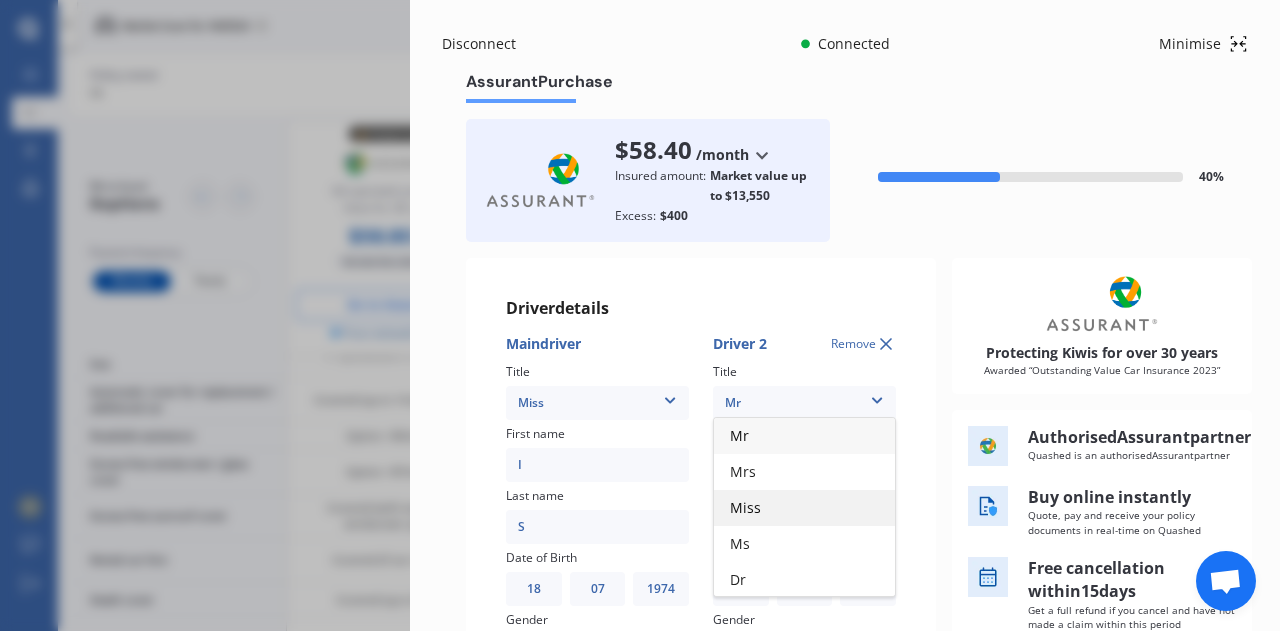 click on "Miss" at bounding box center (804, 508) 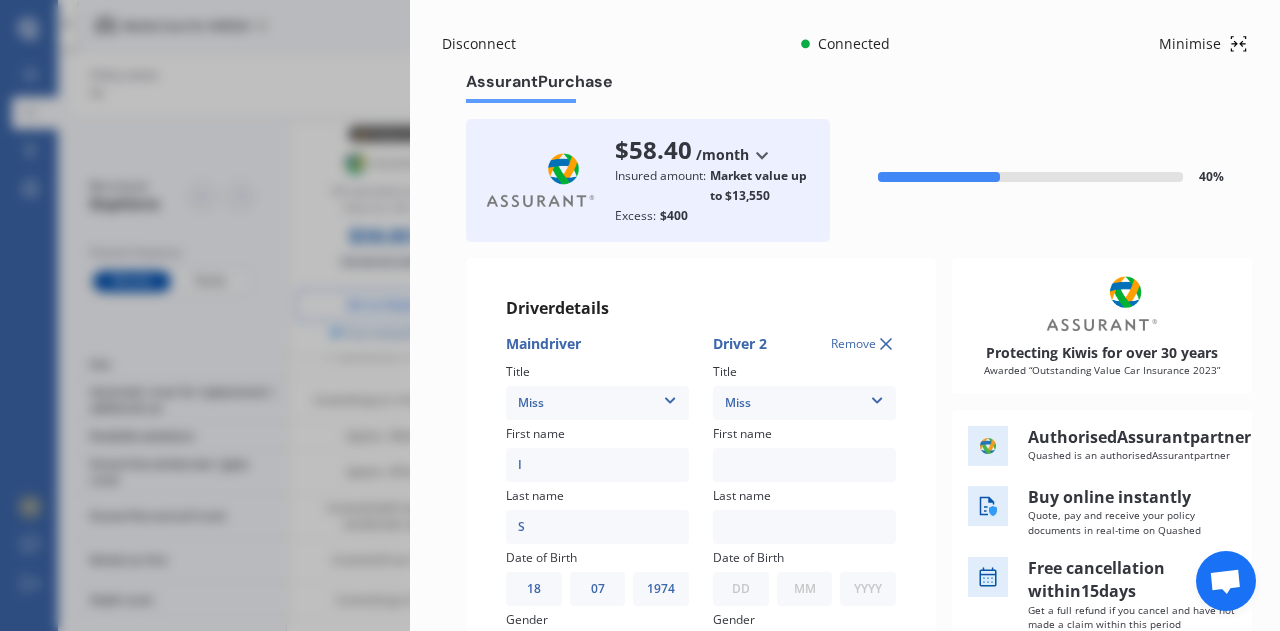 click at bounding box center [804, 465] 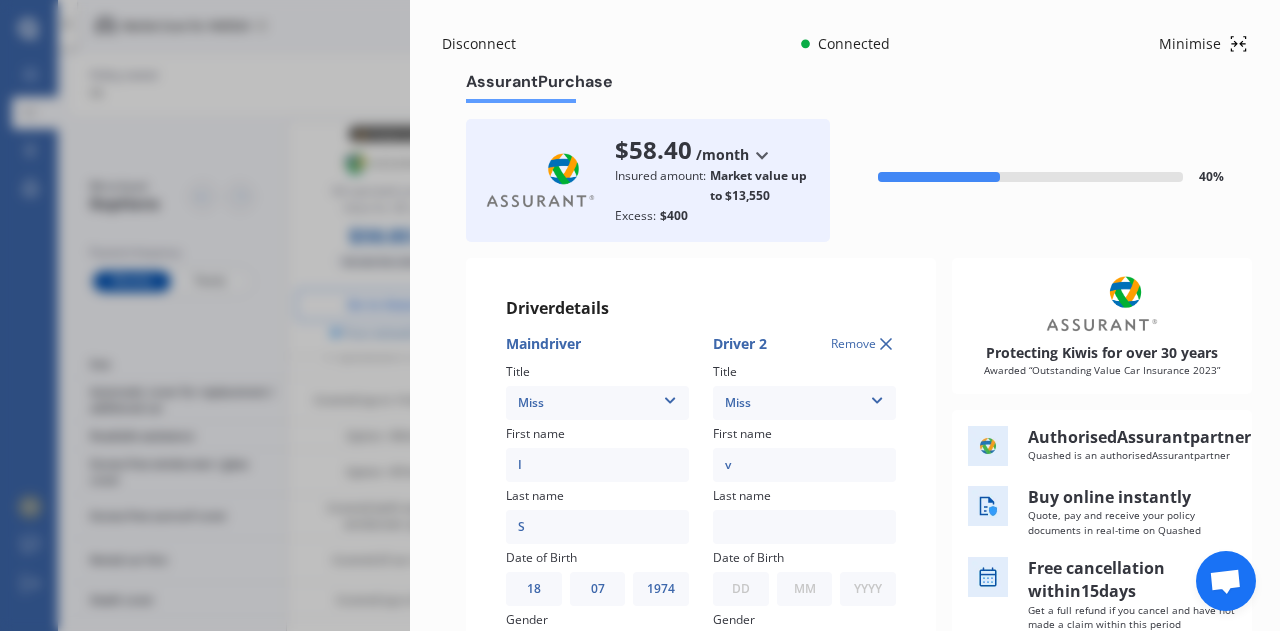 type on "v" 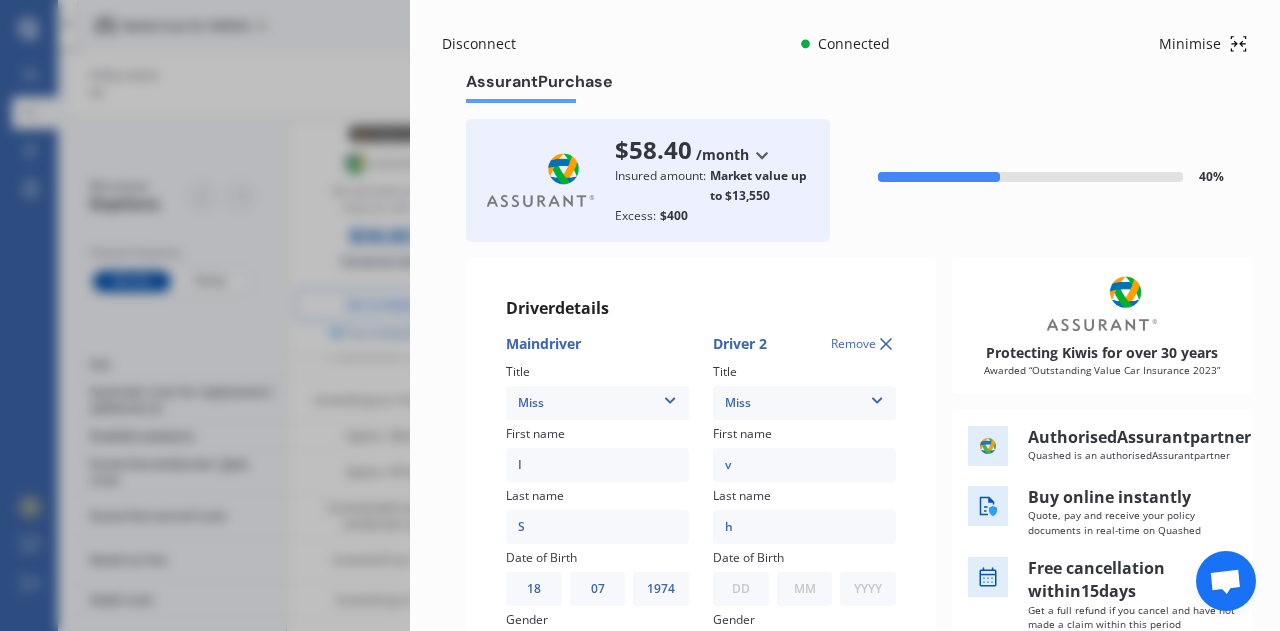 type on "h" 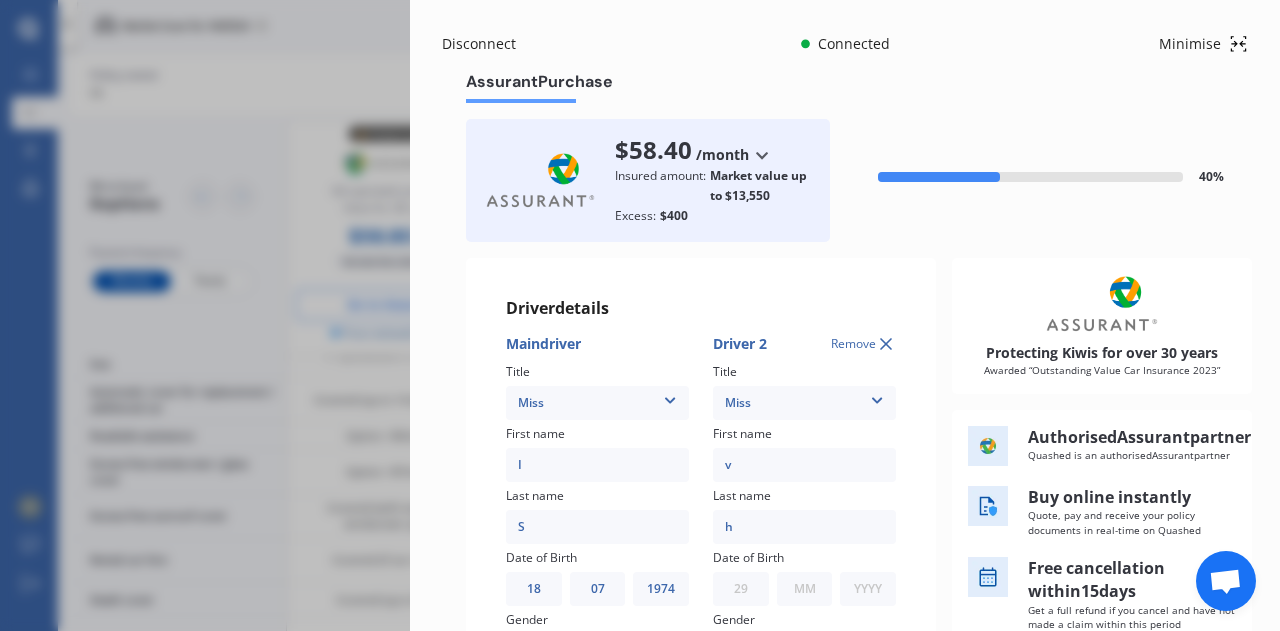 click on "DD 01 02 03 04 05 06 07 08 09 10 11 12 13 14 15 16 17 18 19 20 21 22 23 24 25 26 27 28 29 30 31" at bounding box center [741, 589] 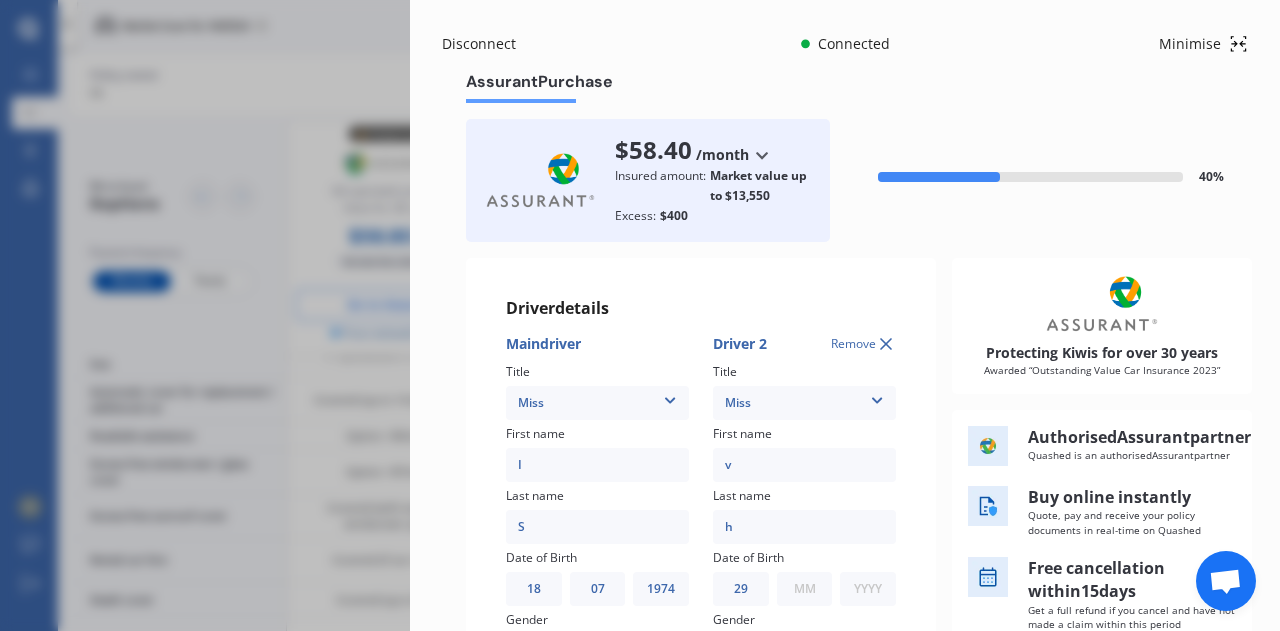 click on "MM 01 02 03 04 05 06 07 08 09 10 11 12" at bounding box center [805, 589] 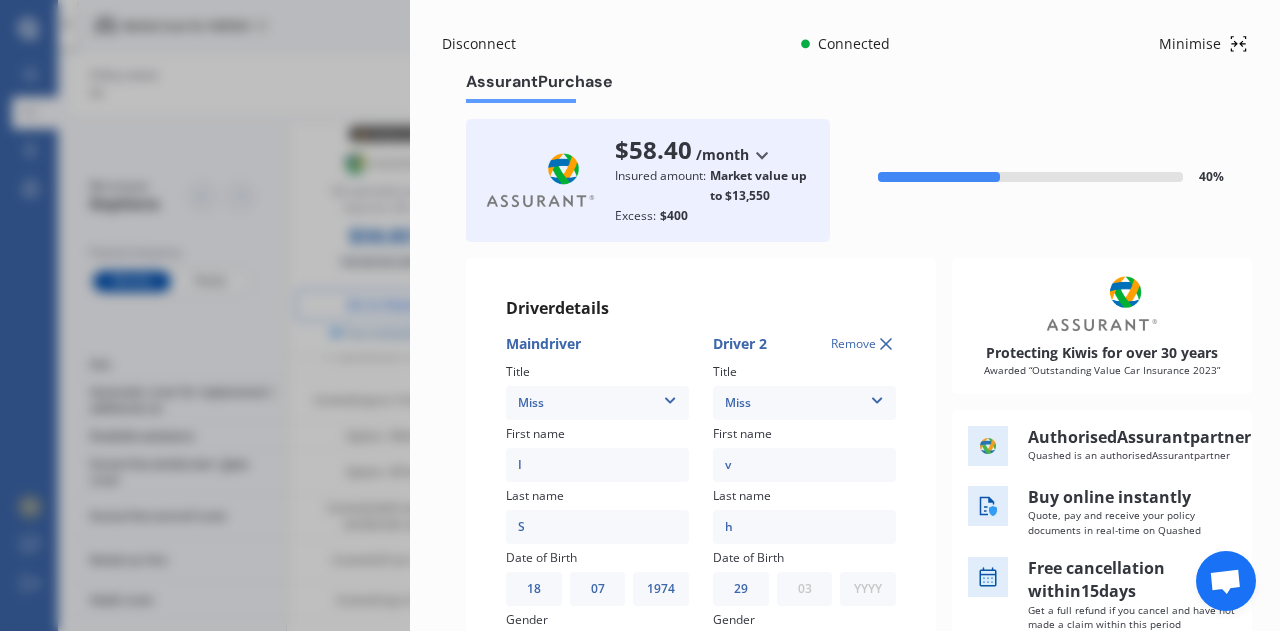 click on "MM 01 02 03 04 05 06 07 08 09 10 11 12" at bounding box center [805, 589] 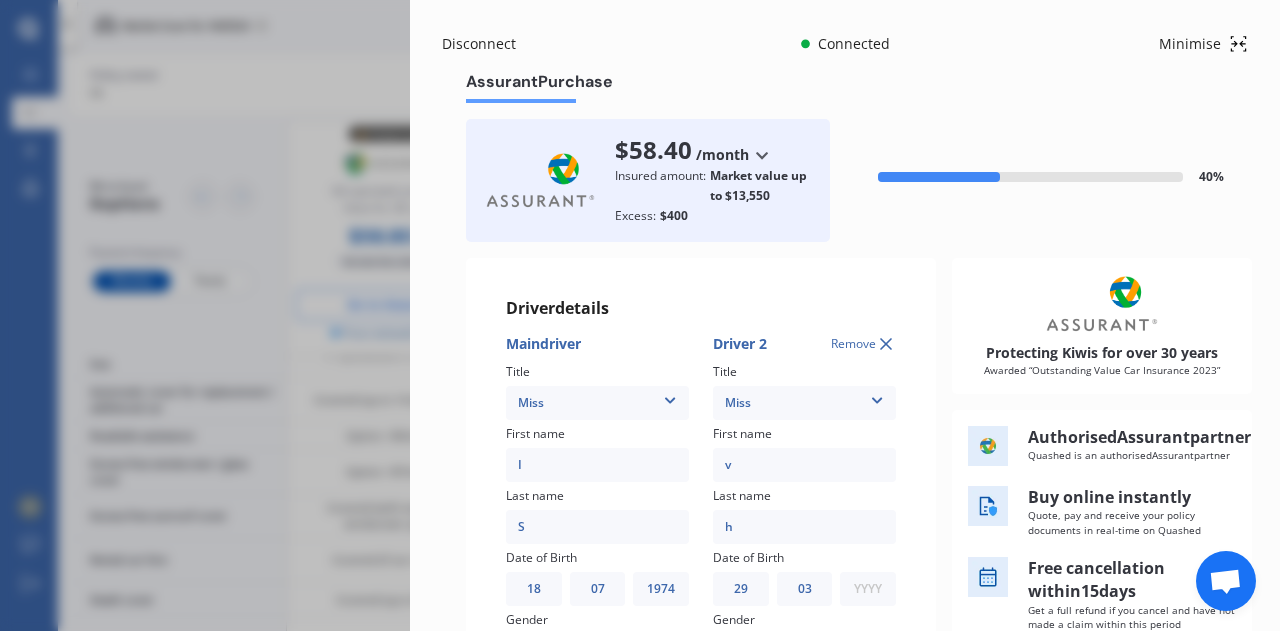 click on "YYYY 2009 2008 2007 2006 2005 2004 2003 2002 2001 2000 1999 1998 1997 1996 1995 1994 1993 1992 1991 1990 1989 1988 1987 1986 1985 1984 1983 1982 1981 1980 1979 1978 1977 1976 1975 1974 1973 1972 1971 1970 1969 1968 1967 1966 1965 1964 1963 1962 1961 1960 1959 1958 1957 1956 1955 1954 1953 1952 1951 1950 1949 1948 1947 1946 1945 1944 1943 1942 1941 1940 1939 1938 1937 1936 1935 1934 1933 1932 1931 1930 1929 1928 1927 1926 1925 1924 1923 1922 1921 1920 1919 1918 1917 1916 1915 1914 1913 1912 1911 1910" at bounding box center [868, 589] 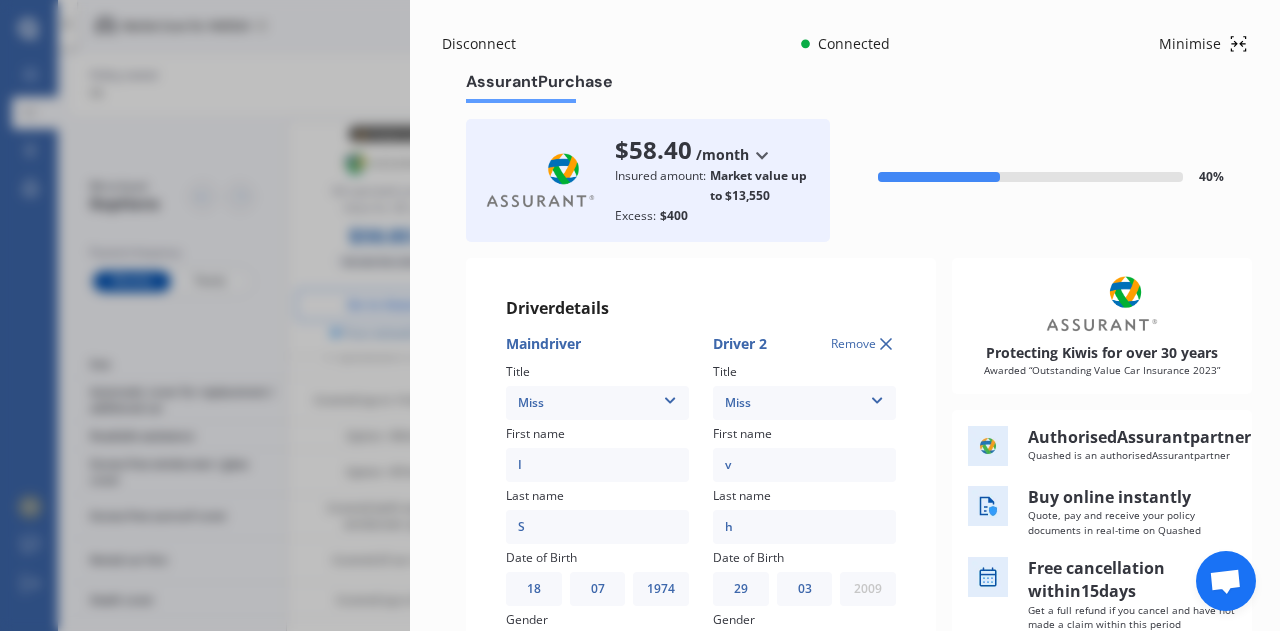 click on "YYYY 2009 2008 2007 2006 2005 2004 2003 2002 2001 2000 1999 1998 1997 1996 1995 1994 1993 1992 1991 1990 1989 1988 1987 1986 1985 1984 1983 1982 1981 1980 1979 1978 1977 1976 1975 1974 1973 1972 1971 1970 1969 1968 1967 1966 1965 1964 1963 1962 1961 1960 1959 1958 1957 1956 1955 1954 1953 1952 1951 1950 1949 1948 1947 1946 1945 1944 1943 1942 1941 1940 1939 1938 1937 1936 1935 1934 1933 1932 1931 1930 1929 1928 1927 1926 1925 1924 1923 1922 1921 1920 1919 1918 1917 1916 1915 1914 1913 1912 1911 1910" at bounding box center (868, 589) 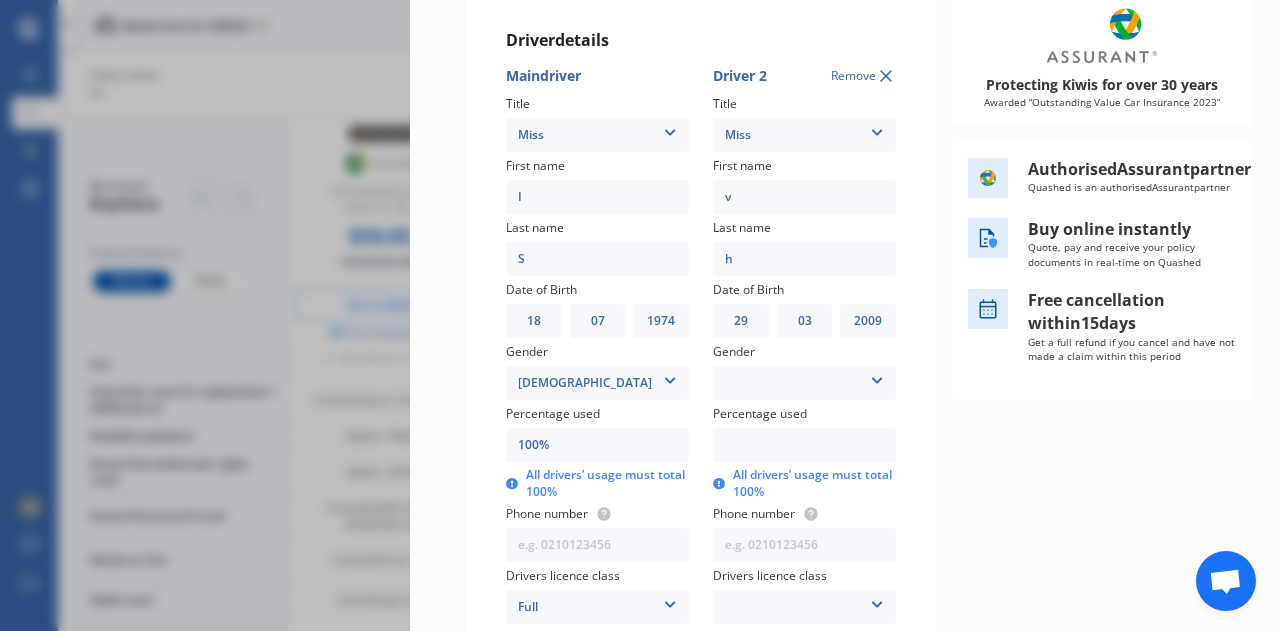 scroll, scrollTop: 300, scrollLeft: 0, axis: vertical 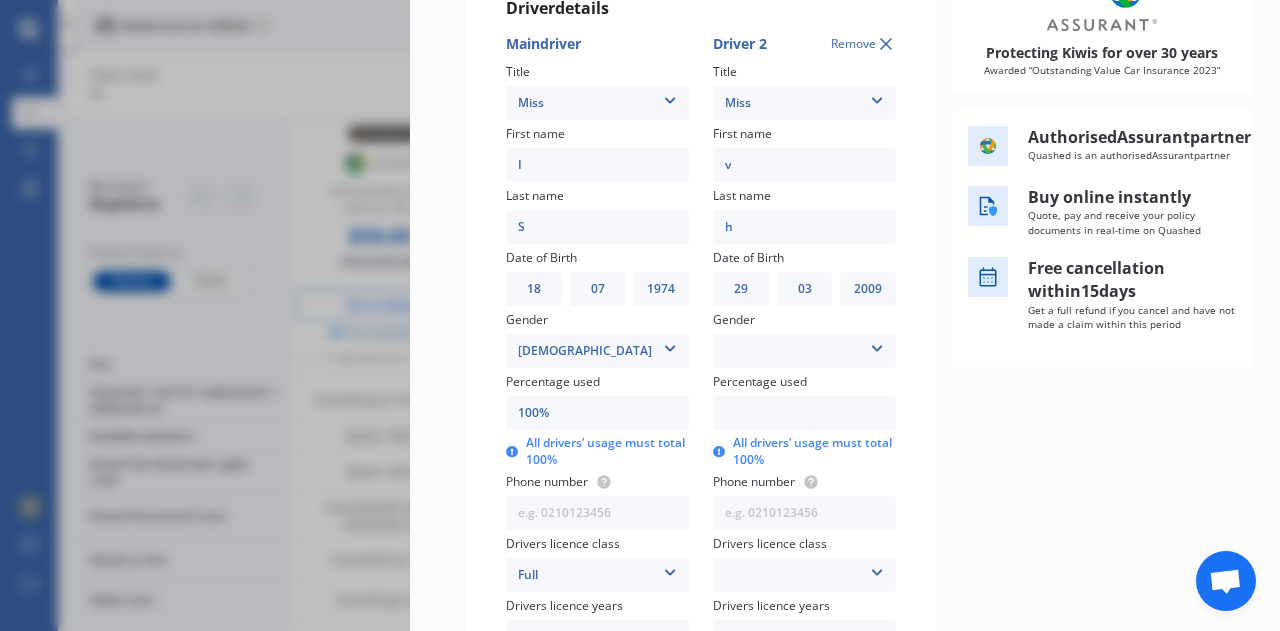 click on "[DEMOGRAPHIC_DATA] [DEMOGRAPHIC_DATA]" at bounding box center [804, 351] 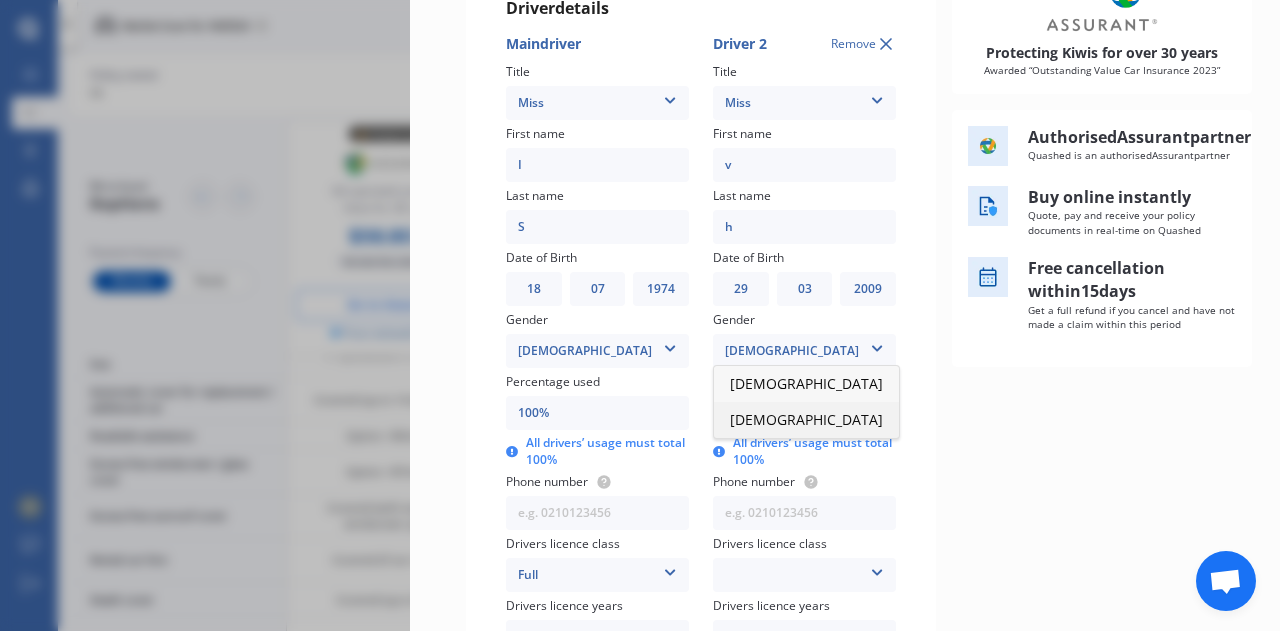 click on "[DEMOGRAPHIC_DATA]" at bounding box center [806, 420] 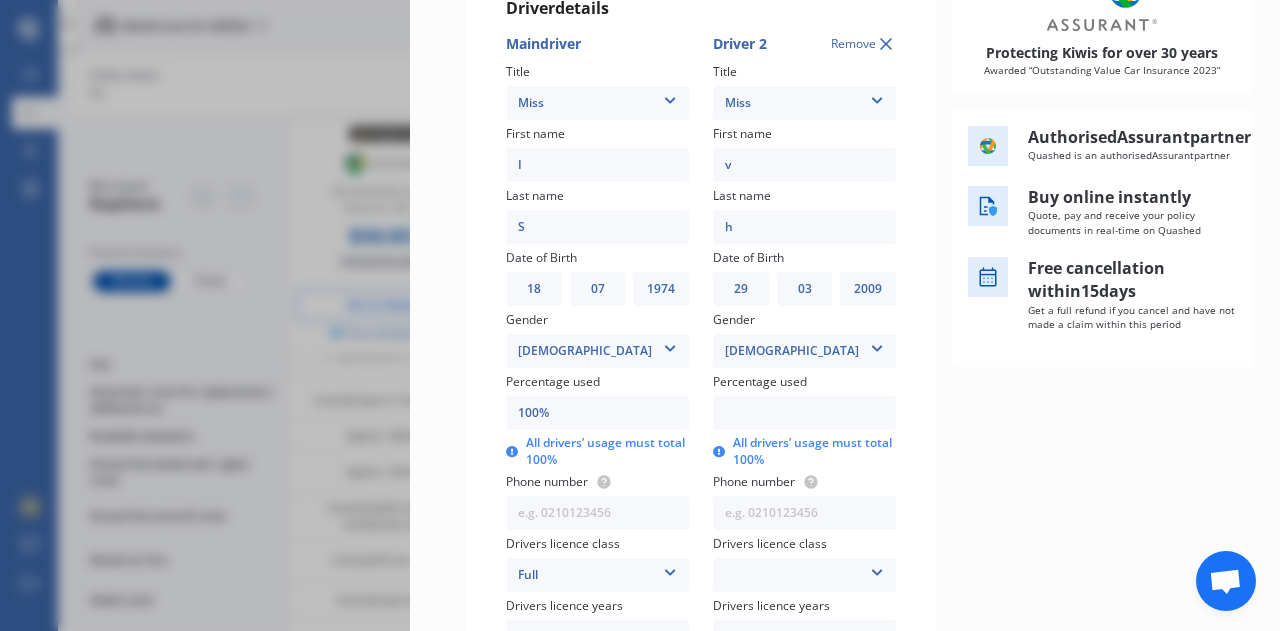 click at bounding box center [804, 413] 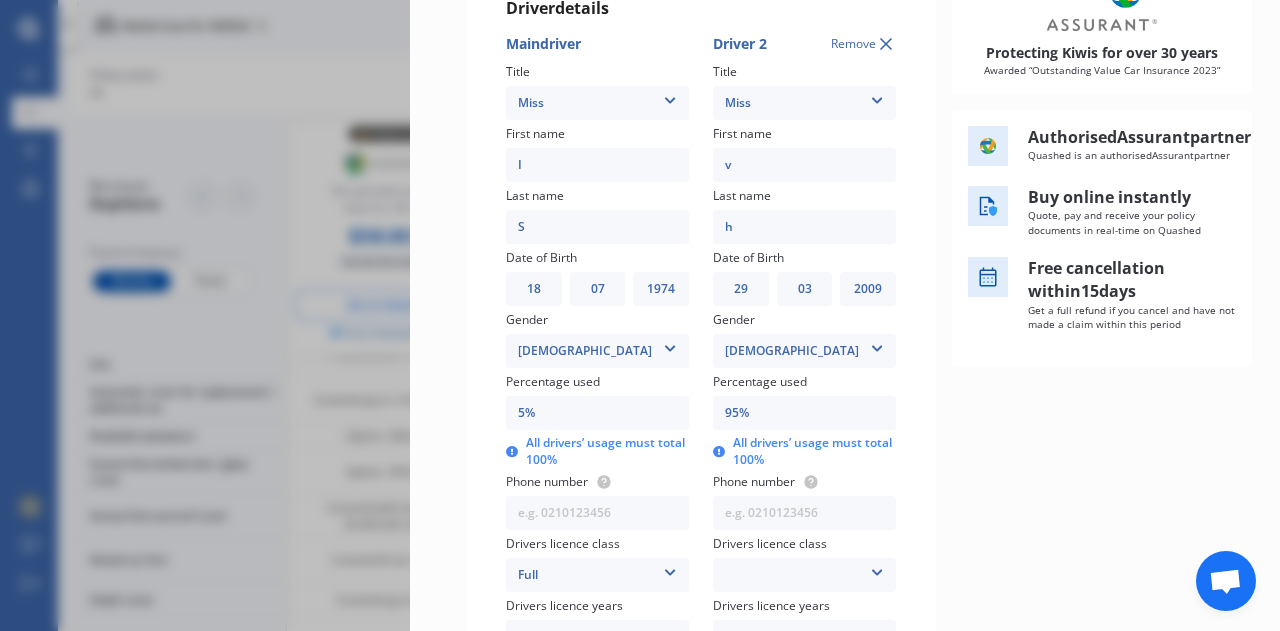 type on "50%" 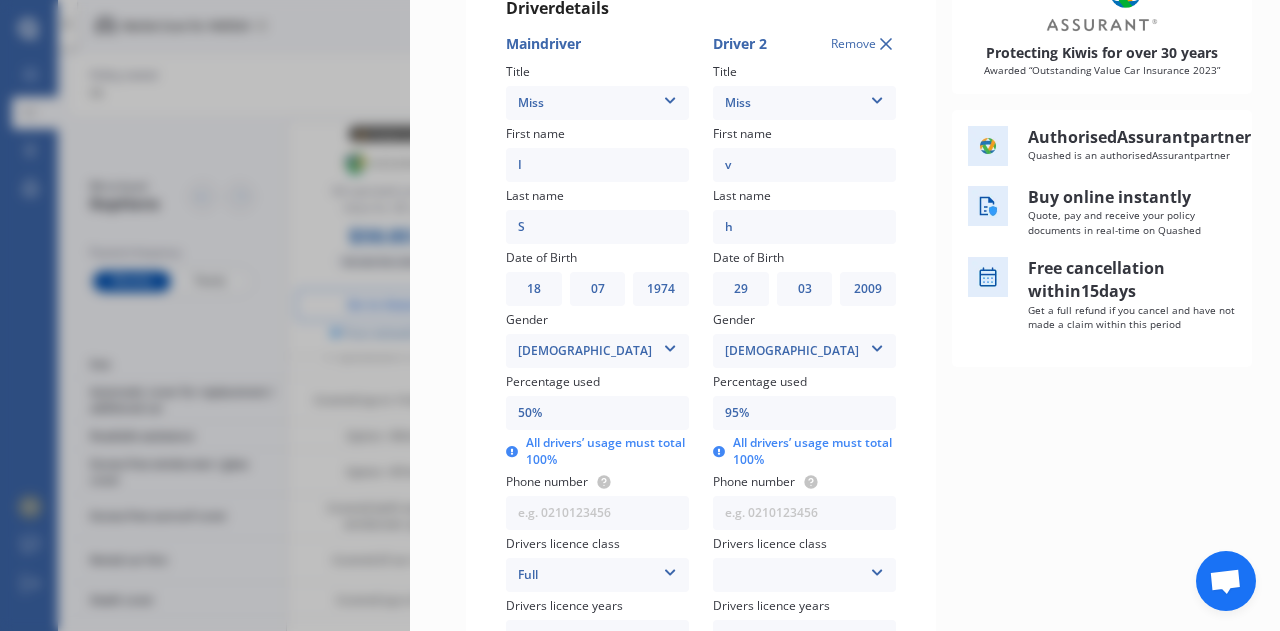 type on "50%" 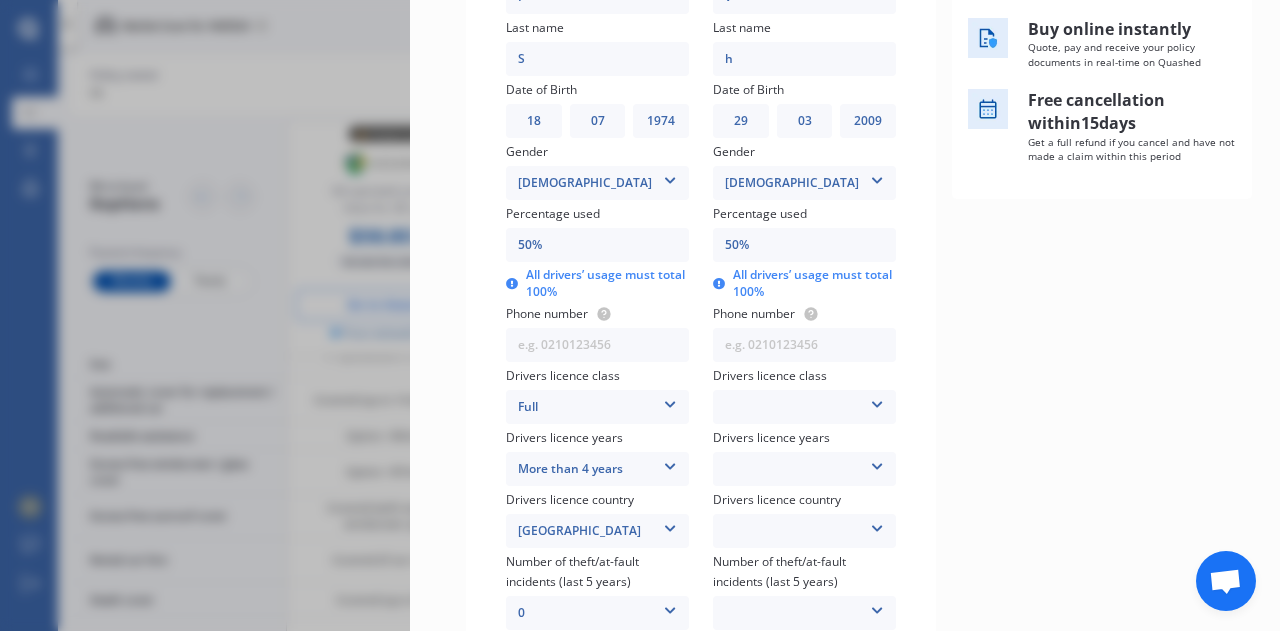 scroll, scrollTop: 500, scrollLeft: 0, axis: vertical 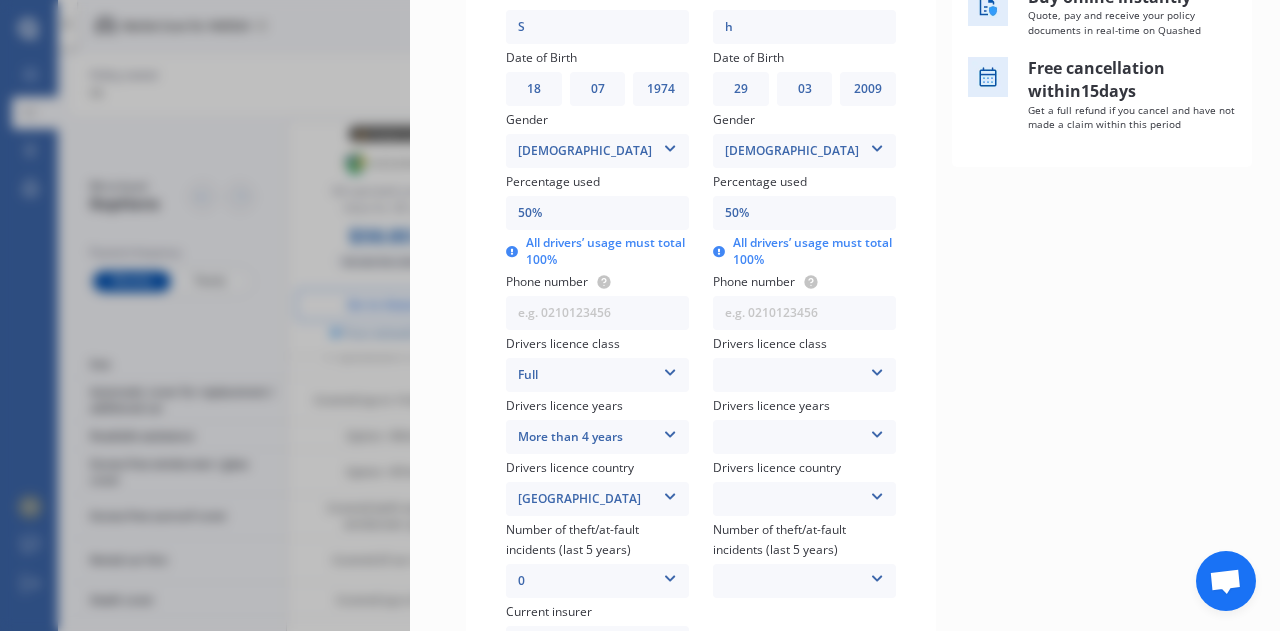 type on "50%" 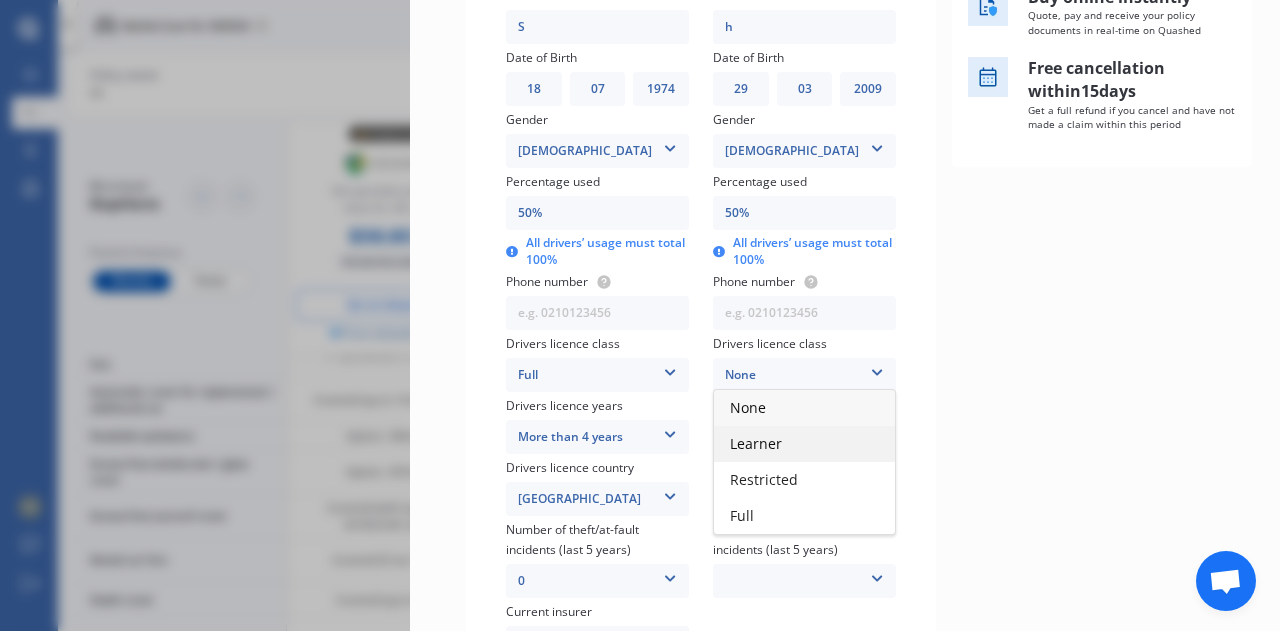 click on "Learner" at bounding box center [804, 444] 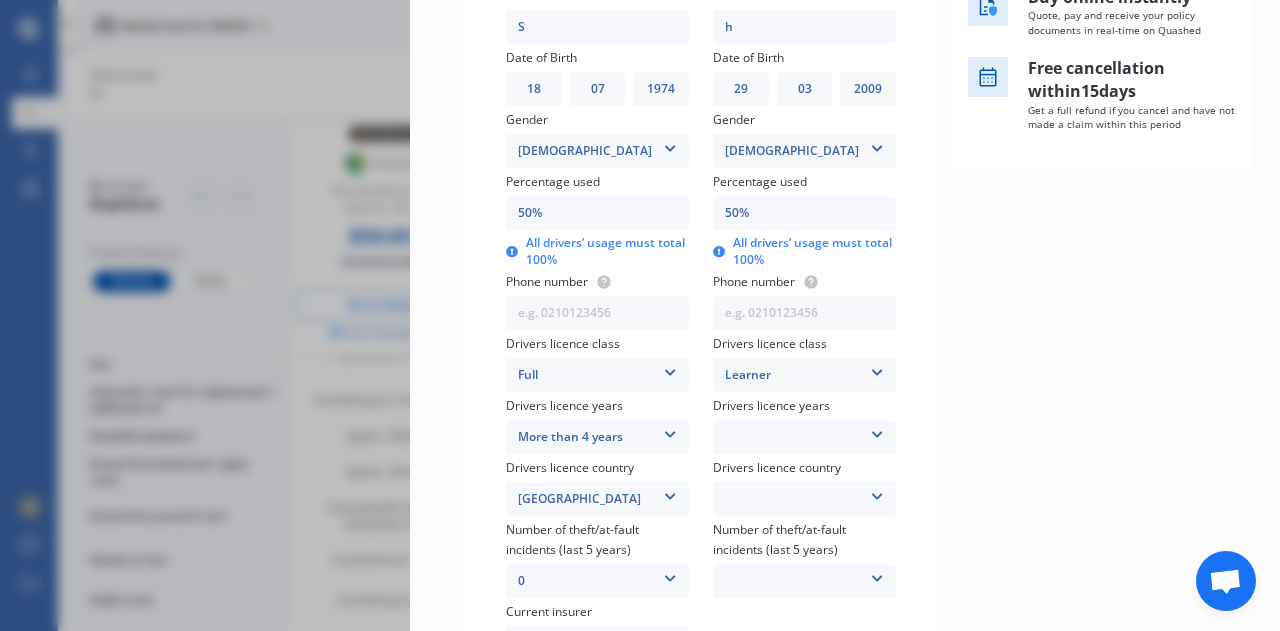 click on "Less than 1 year 1-2 years 2-4 years More than 4 years" at bounding box center (804, 437) 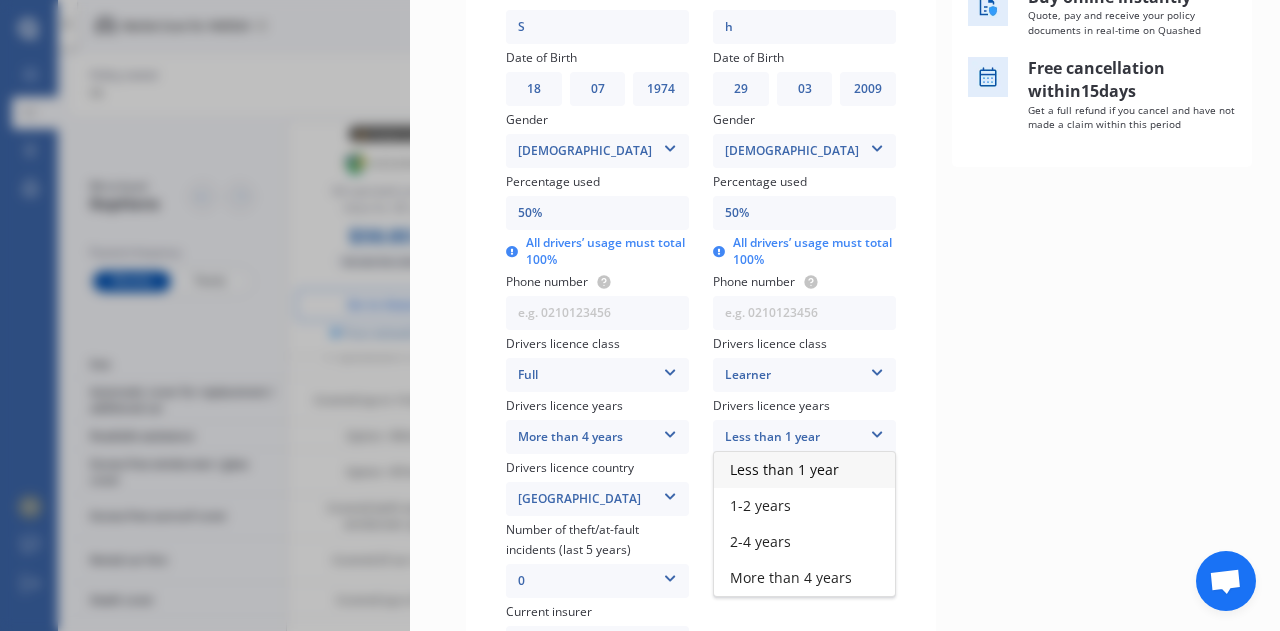 click on "Less than 1 year" at bounding box center [784, 469] 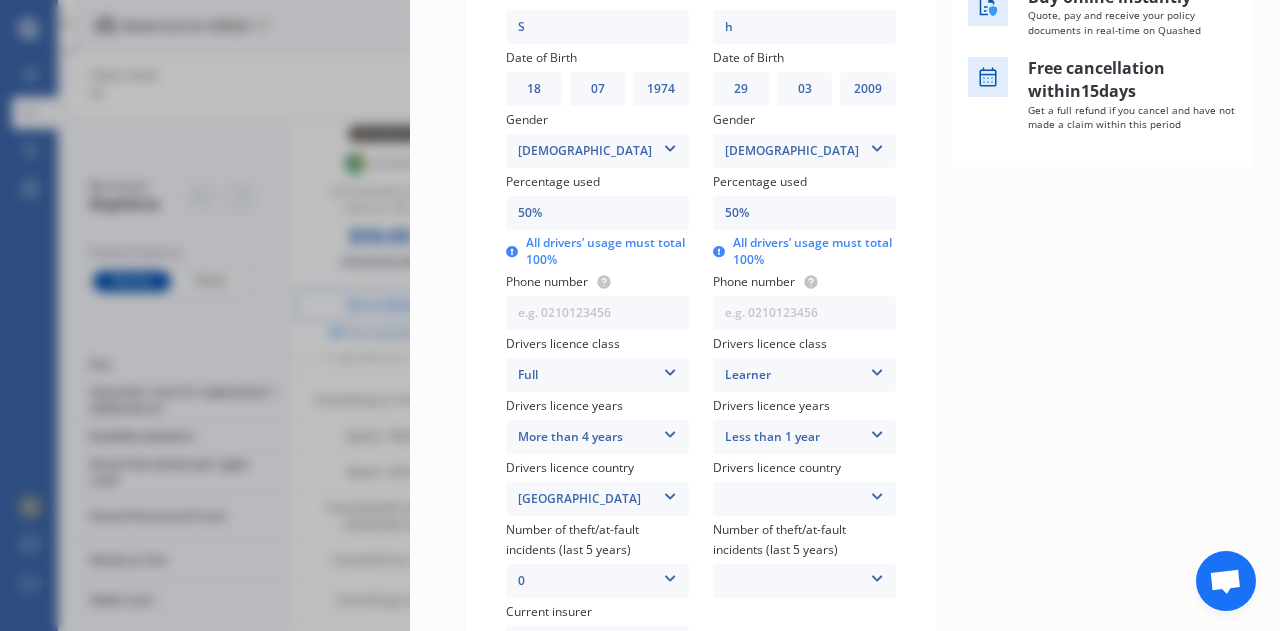click on "[GEOGRAPHIC_DATA] [GEOGRAPHIC_DATA] [GEOGRAPHIC_DATA] [GEOGRAPHIC_DATA] [GEOGRAPHIC_DATA] [GEOGRAPHIC_DATA] [GEOGRAPHIC_DATA] [GEOGRAPHIC_DATA] Other Country Not Applicable [GEOGRAPHIC_DATA] [GEOGRAPHIC_DATA] Nations" at bounding box center (804, 499) 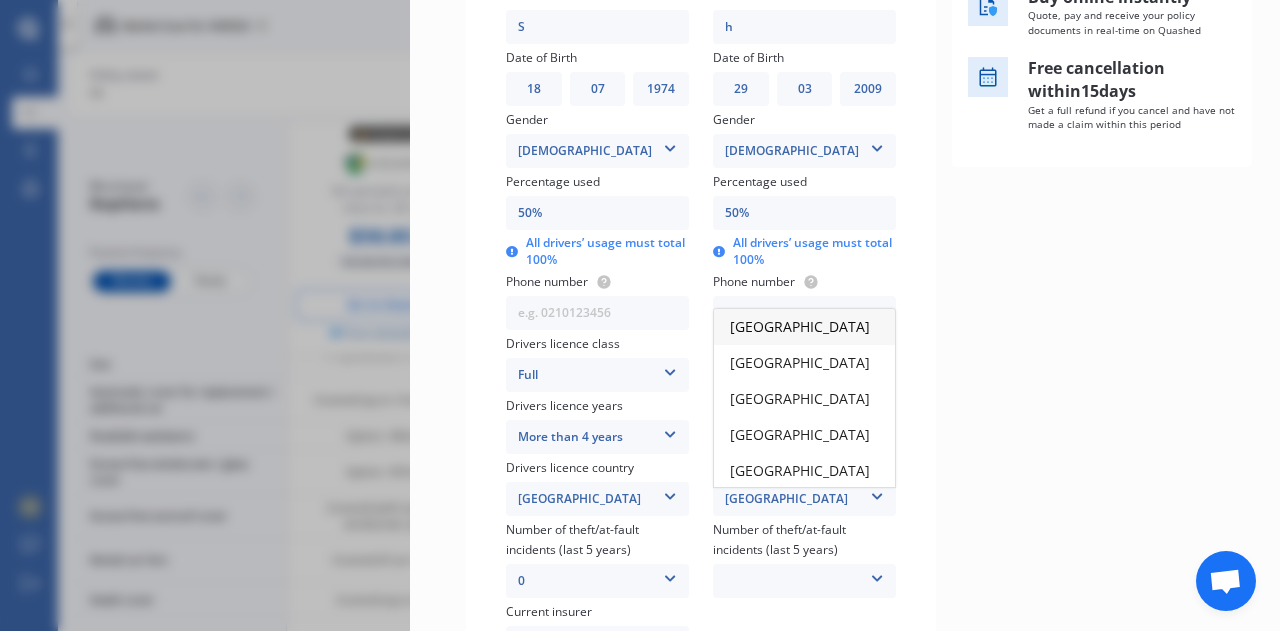 click on "[GEOGRAPHIC_DATA]" at bounding box center (800, 326) 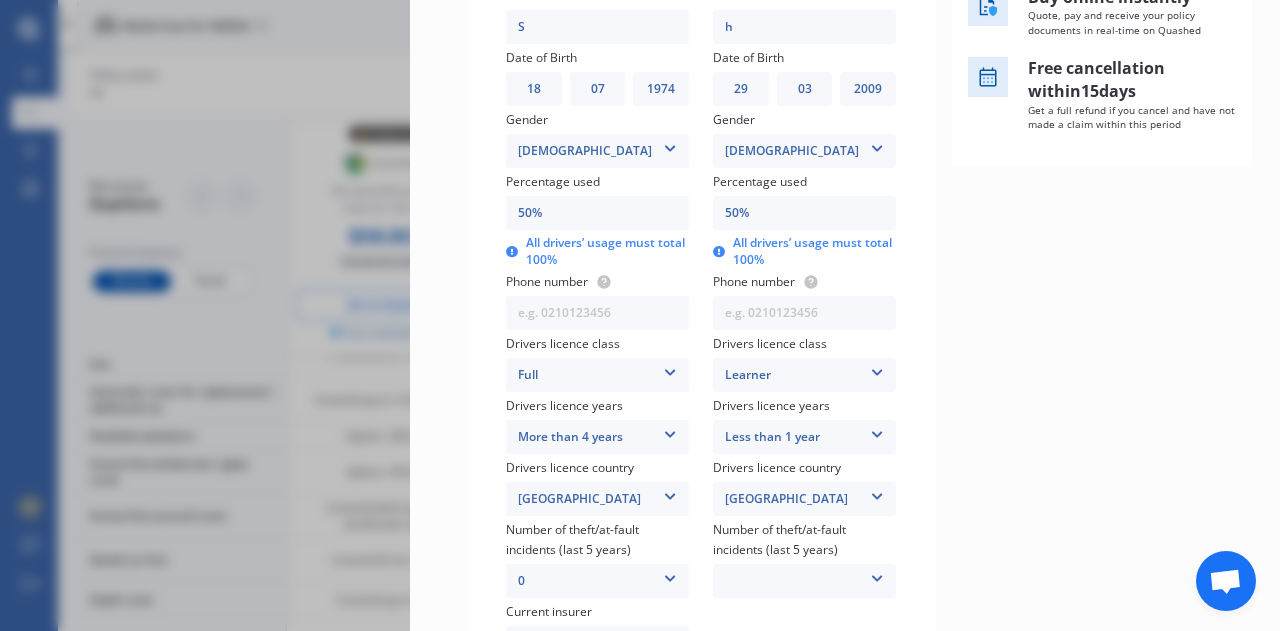 scroll, scrollTop: 600, scrollLeft: 0, axis: vertical 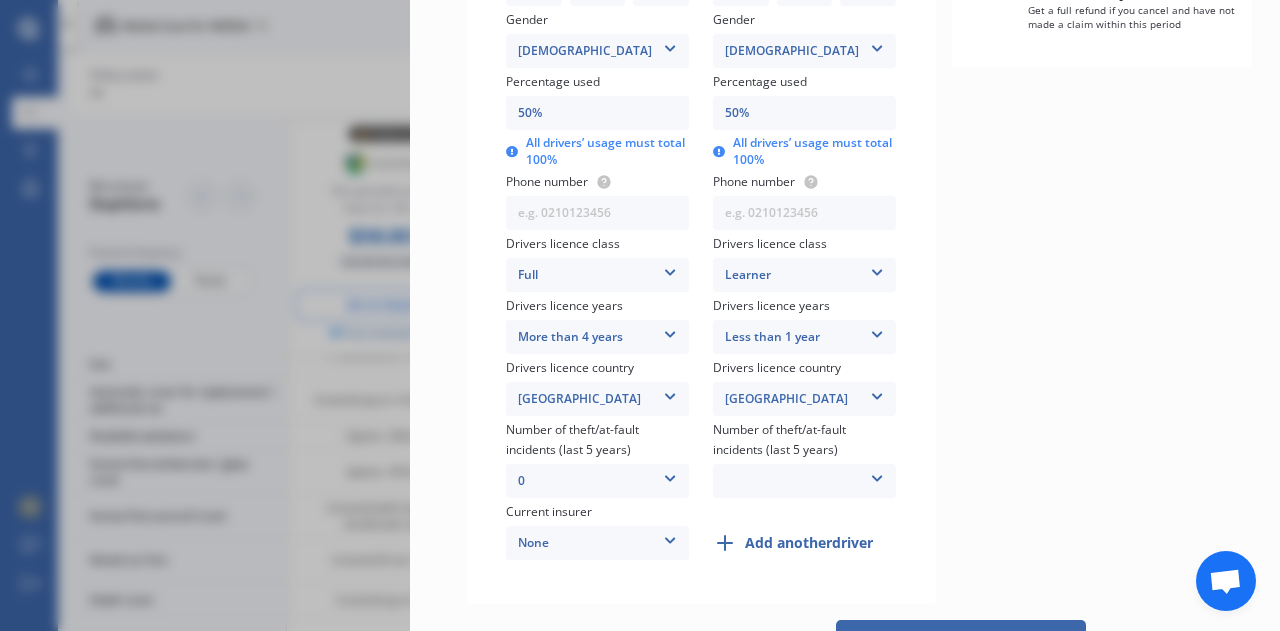 click on "0 1 2 3 More than 3" at bounding box center (804, 481) 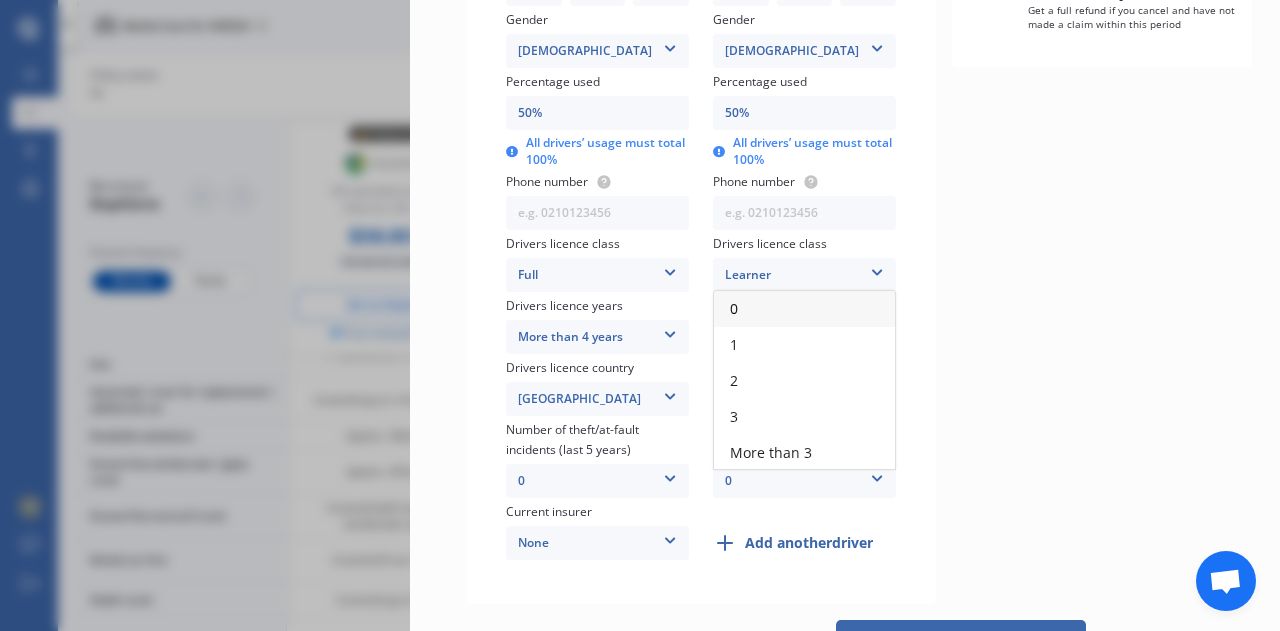 click on "0" at bounding box center [804, 309] 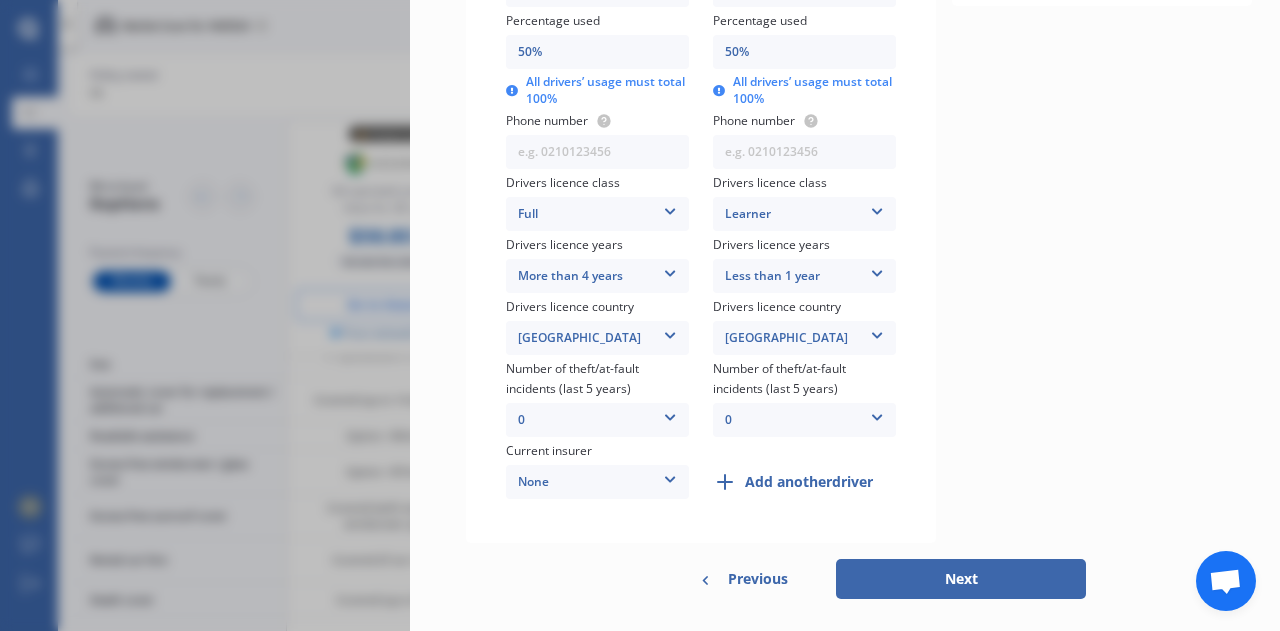 scroll, scrollTop: 692, scrollLeft: 0, axis: vertical 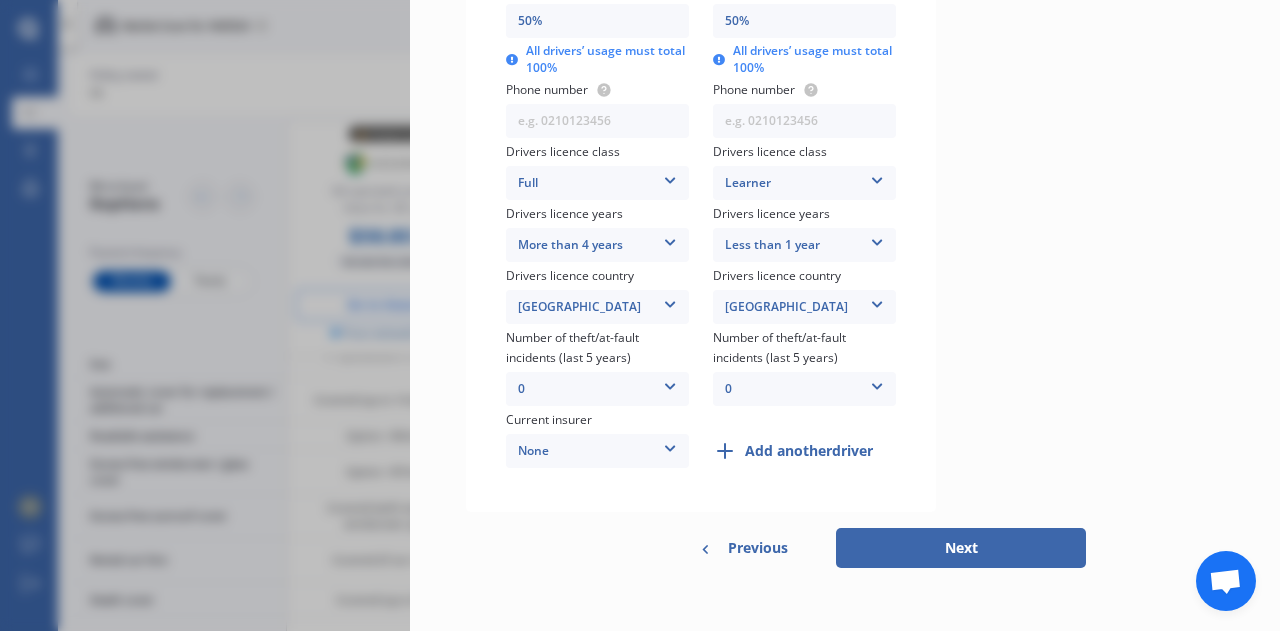 click on "Next" at bounding box center [961, 548] 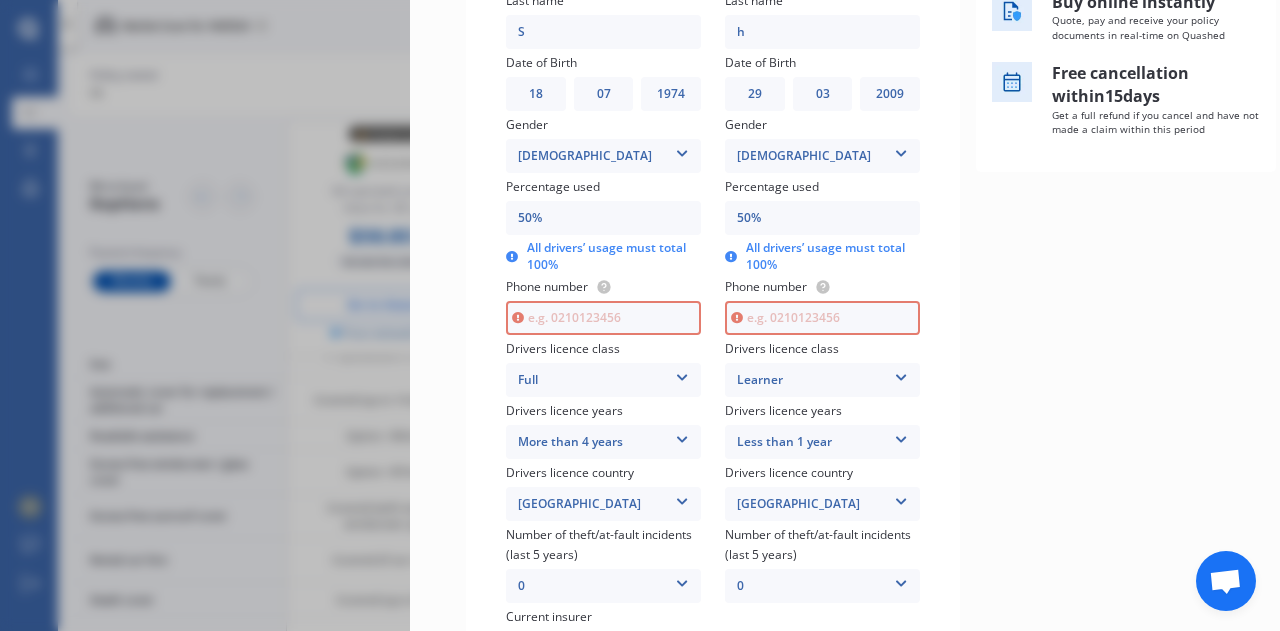 scroll, scrollTop: 470, scrollLeft: 0, axis: vertical 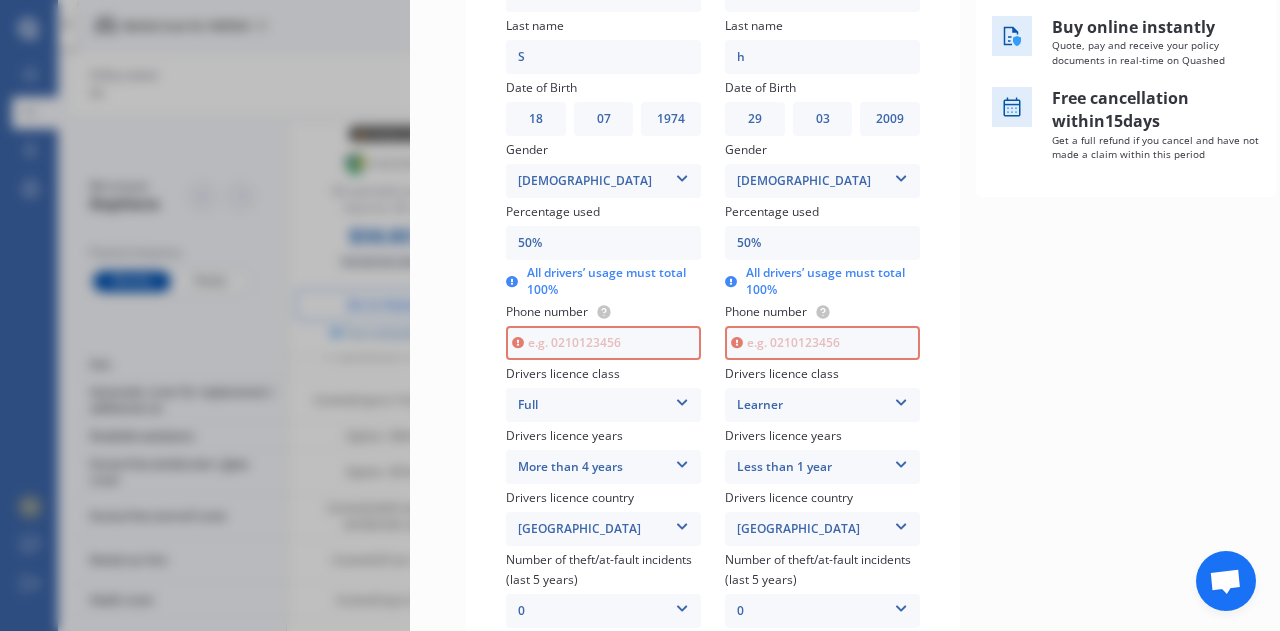 click at bounding box center (822, 343) 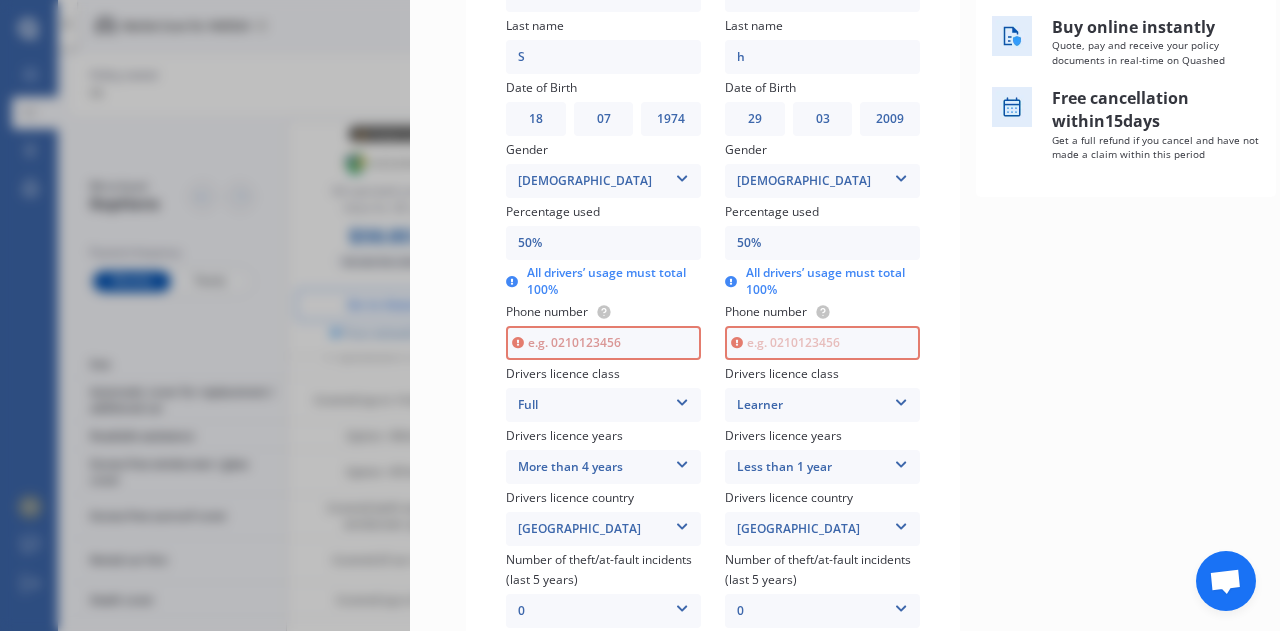 click at bounding box center [603, 343] 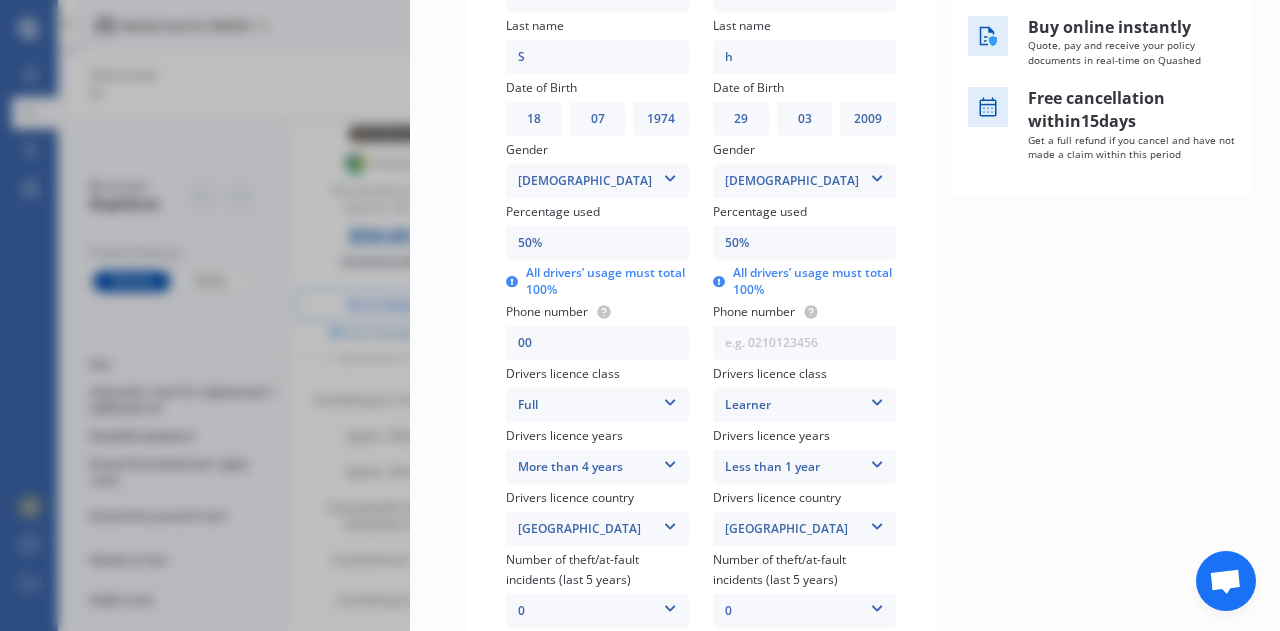 type on "00" 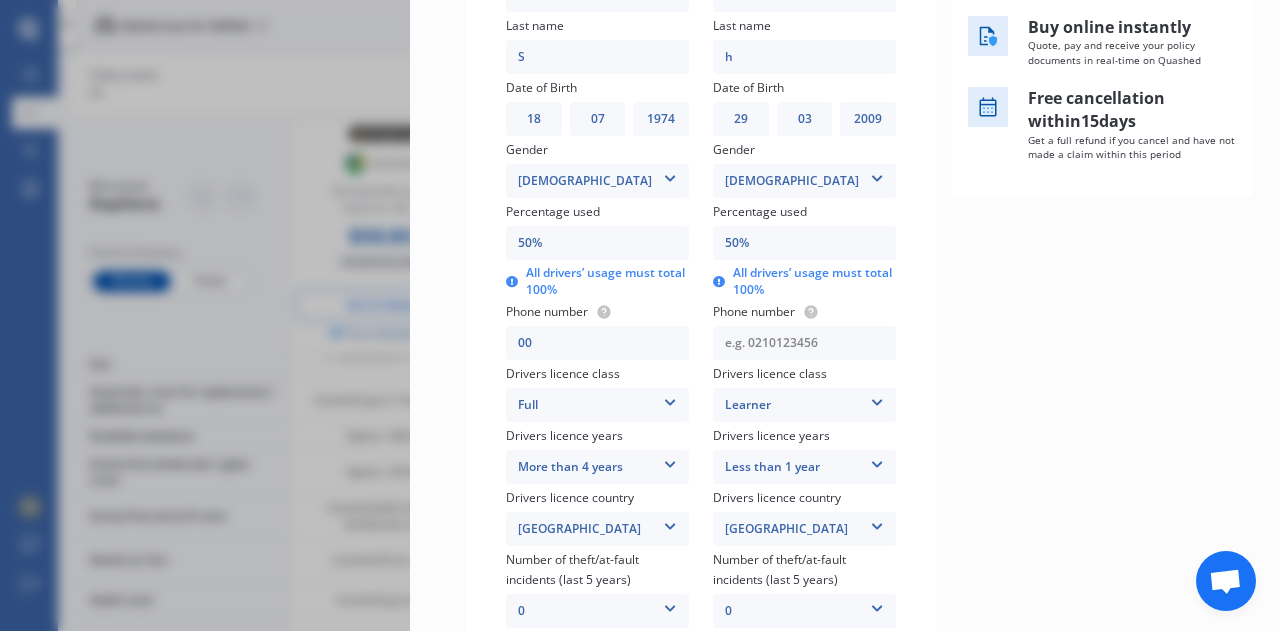 click at bounding box center (804, 343) 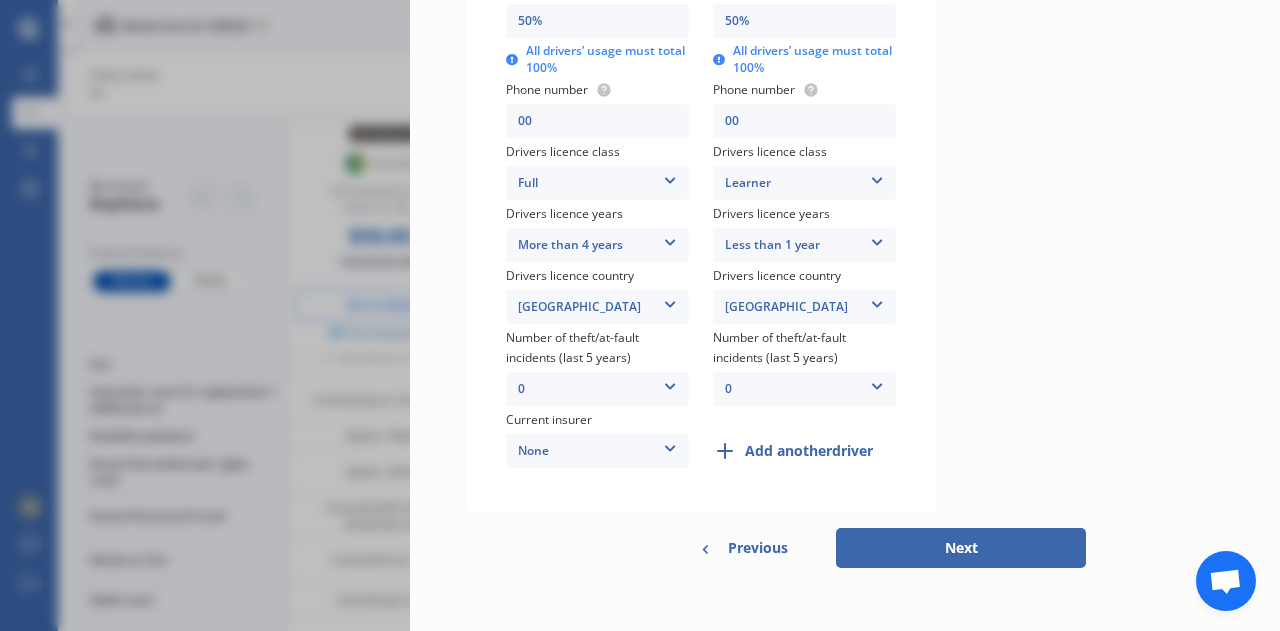 type on "00" 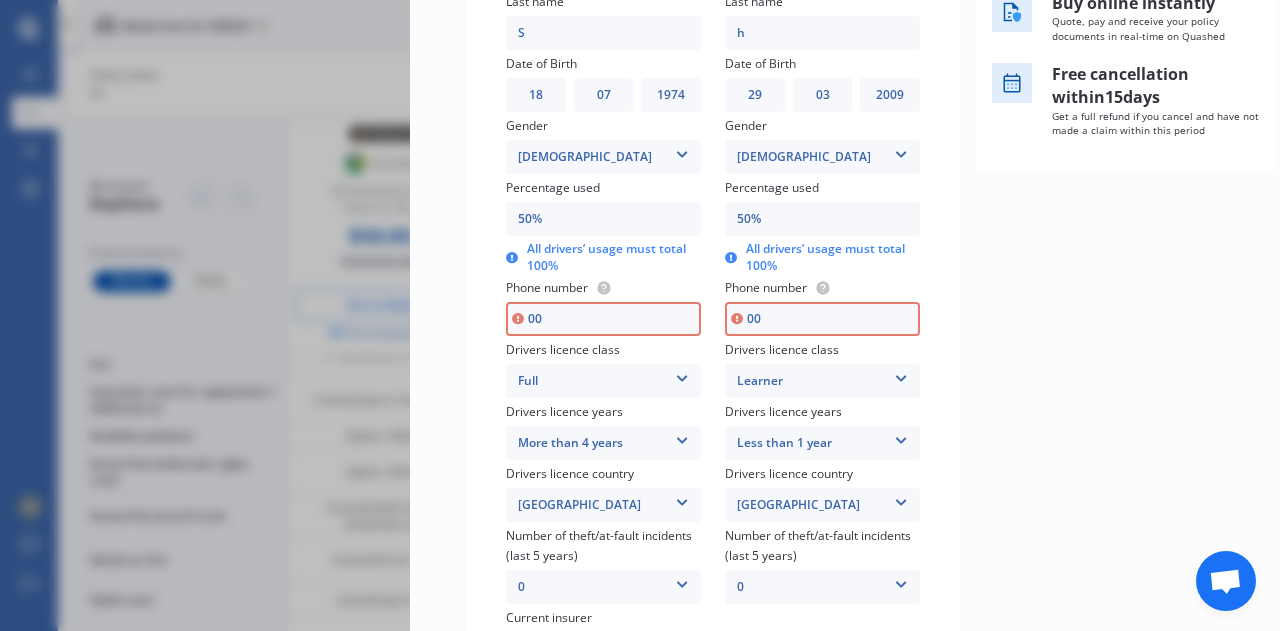 scroll, scrollTop: 470, scrollLeft: 0, axis: vertical 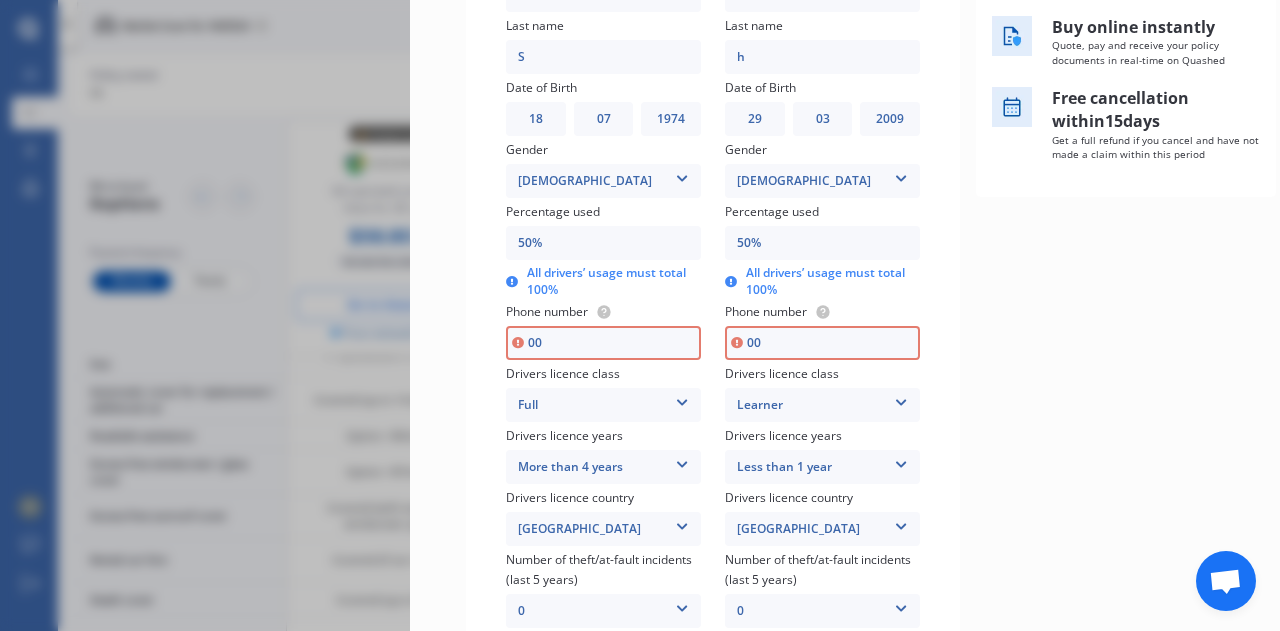 click on "00" at bounding box center [603, 343] 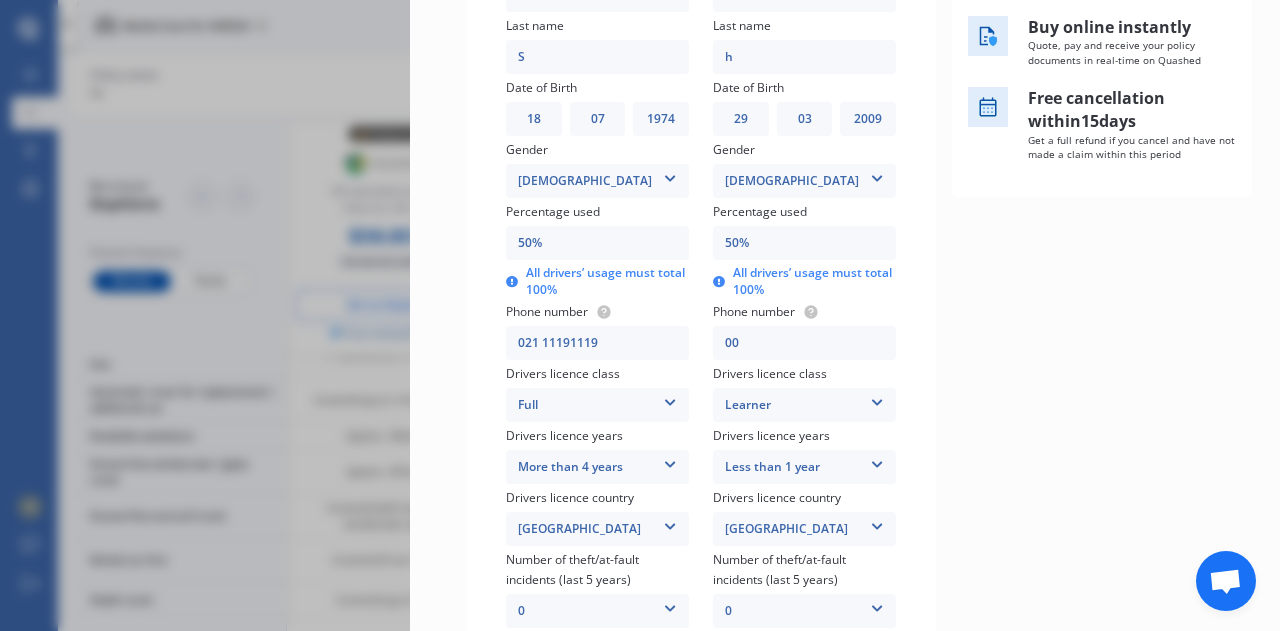 drag, startPoint x: 612, startPoint y: 325, endPoint x: 144, endPoint y: 269, distance: 471.33853 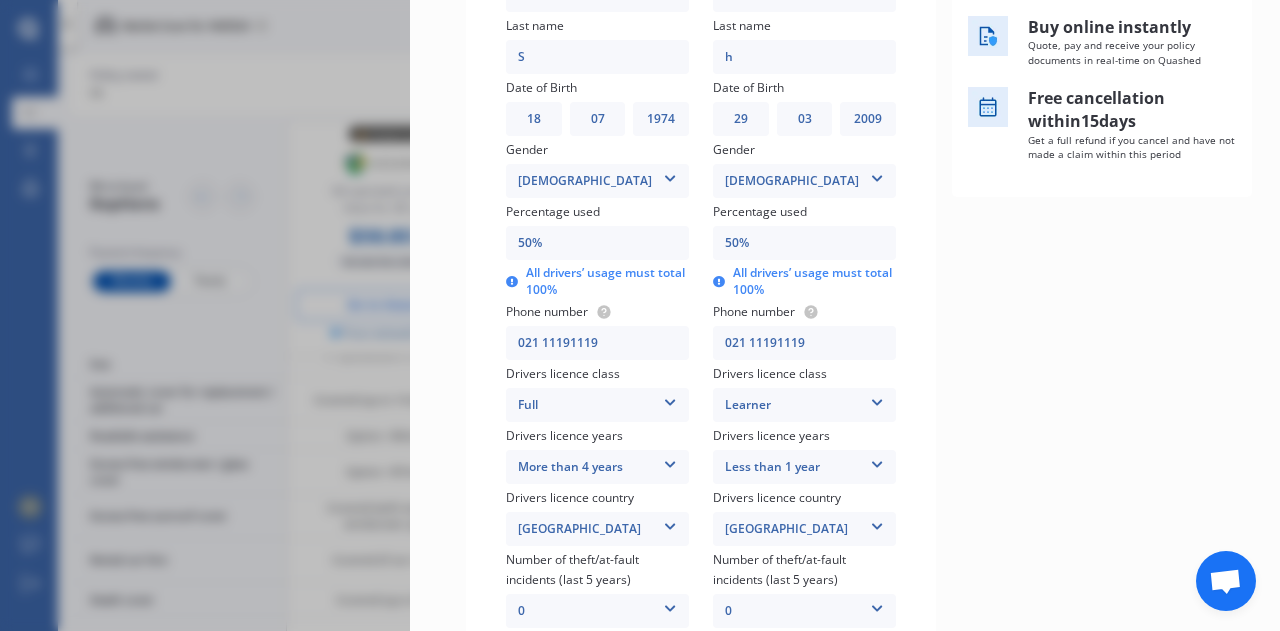 scroll, scrollTop: 692, scrollLeft: 0, axis: vertical 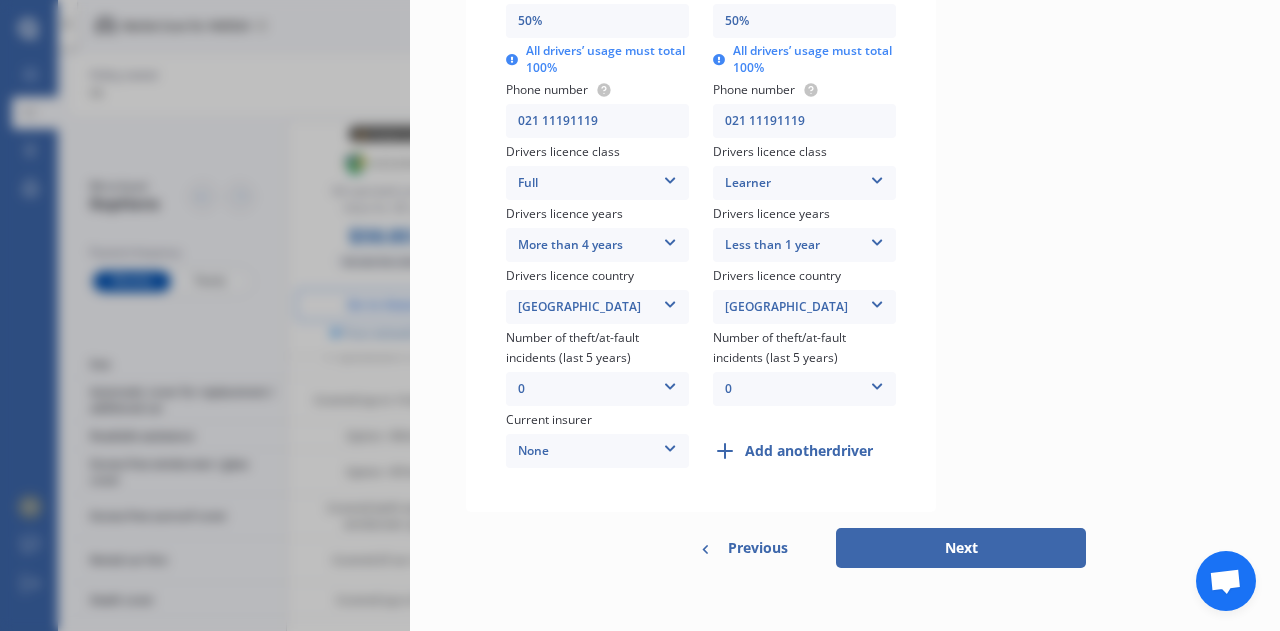 type on "021 11191119" 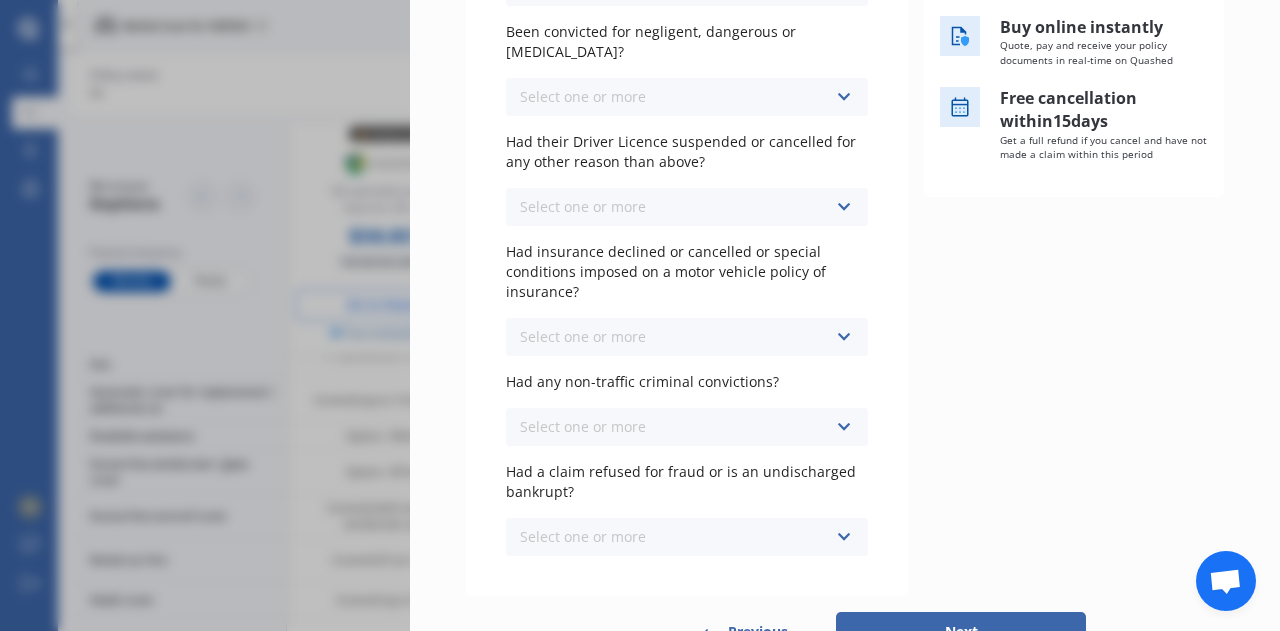 scroll, scrollTop: 0, scrollLeft: 0, axis: both 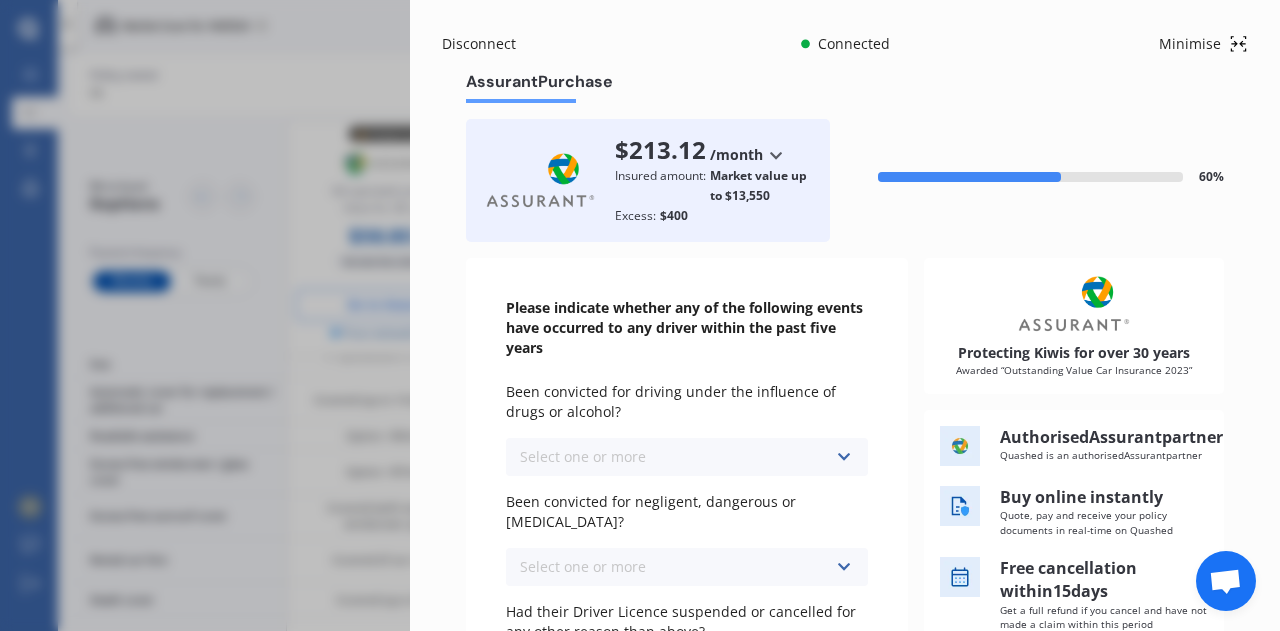 click on "Select one or more Never, or over [DATE] Last year 1 to [DATE] 2 to [DATE] 3 to [DATE]" at bounding box center (687, 457) 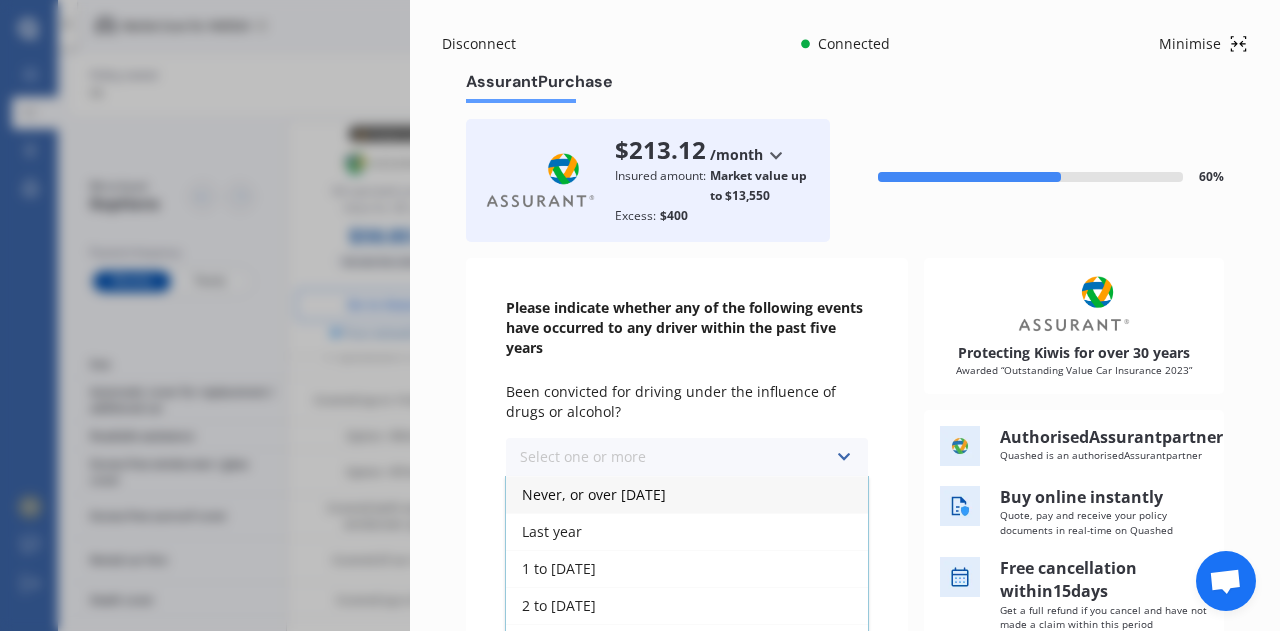 click on "Never, or over [DATE]" at bounding box center (594, 494) 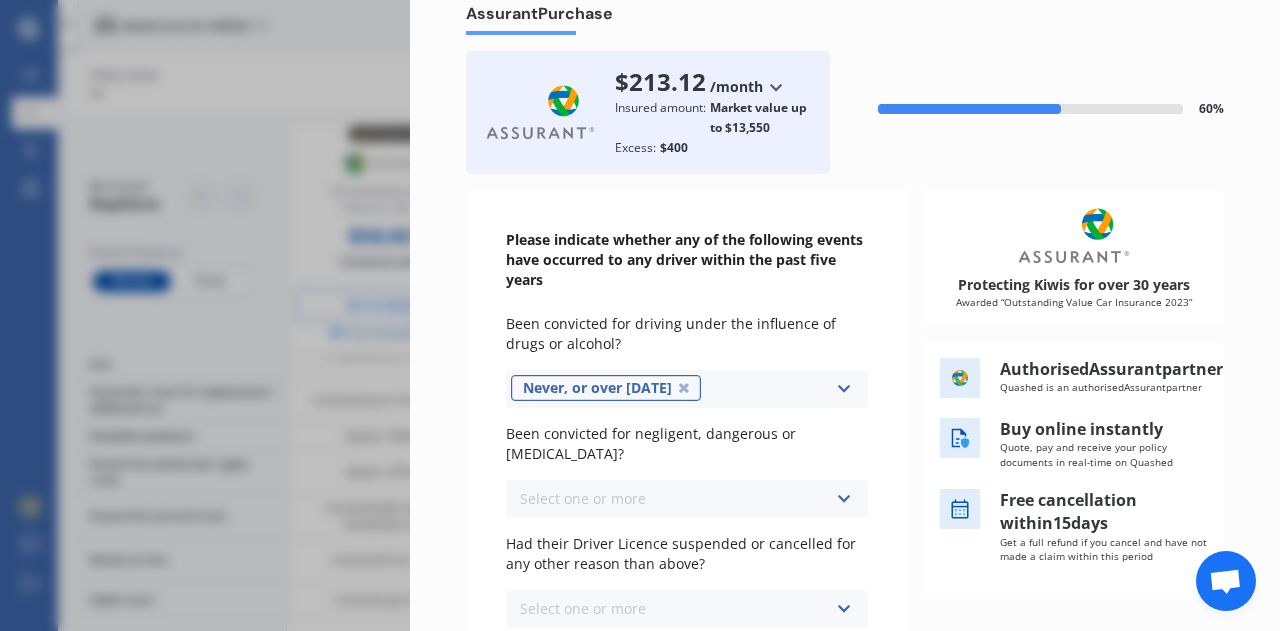 scroll, scrollTop: 200, scrollLeft: 0, axis: vertical 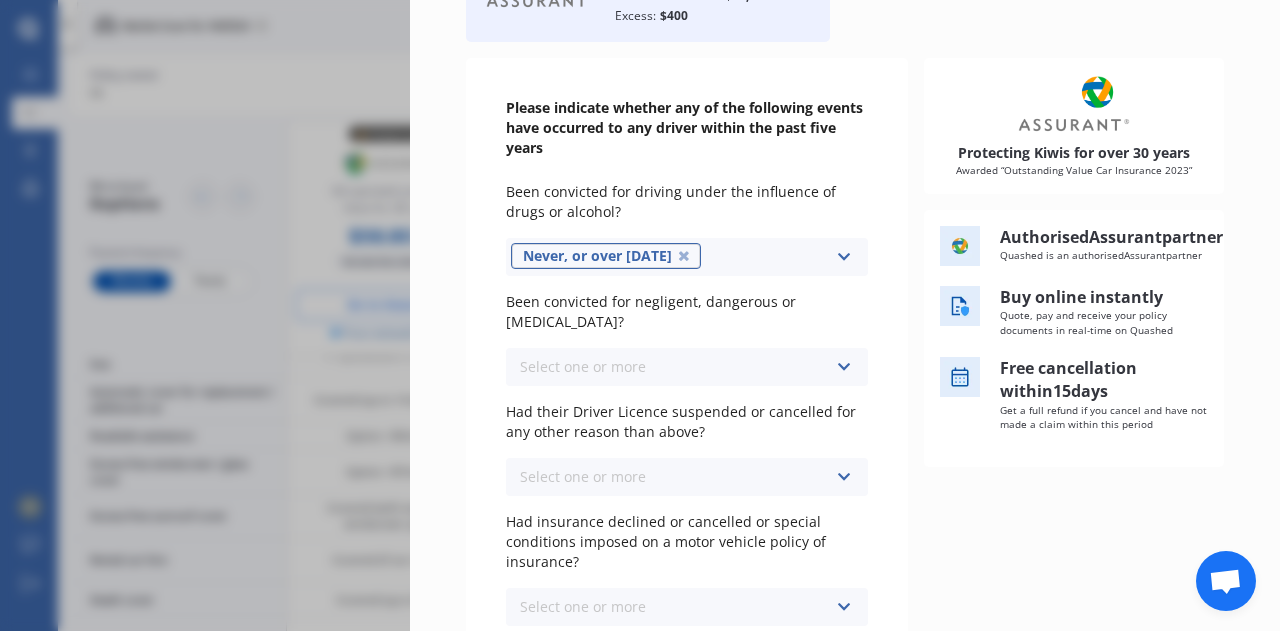 click on "Select one or more Never, or over [DATE] Last year 1 to [DATE] 2 to [DATE] 3 to [DATE]" at bounding box center [687, 367] 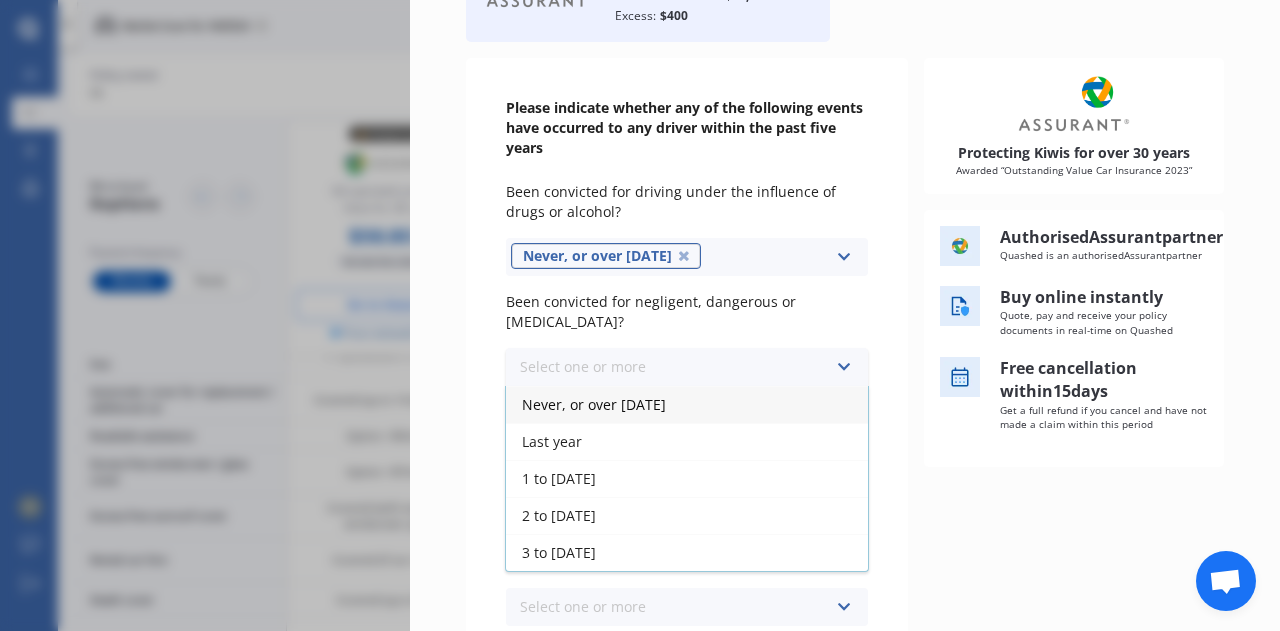 click on "Never, or over [DATE]" at bounding box center [594, 404] 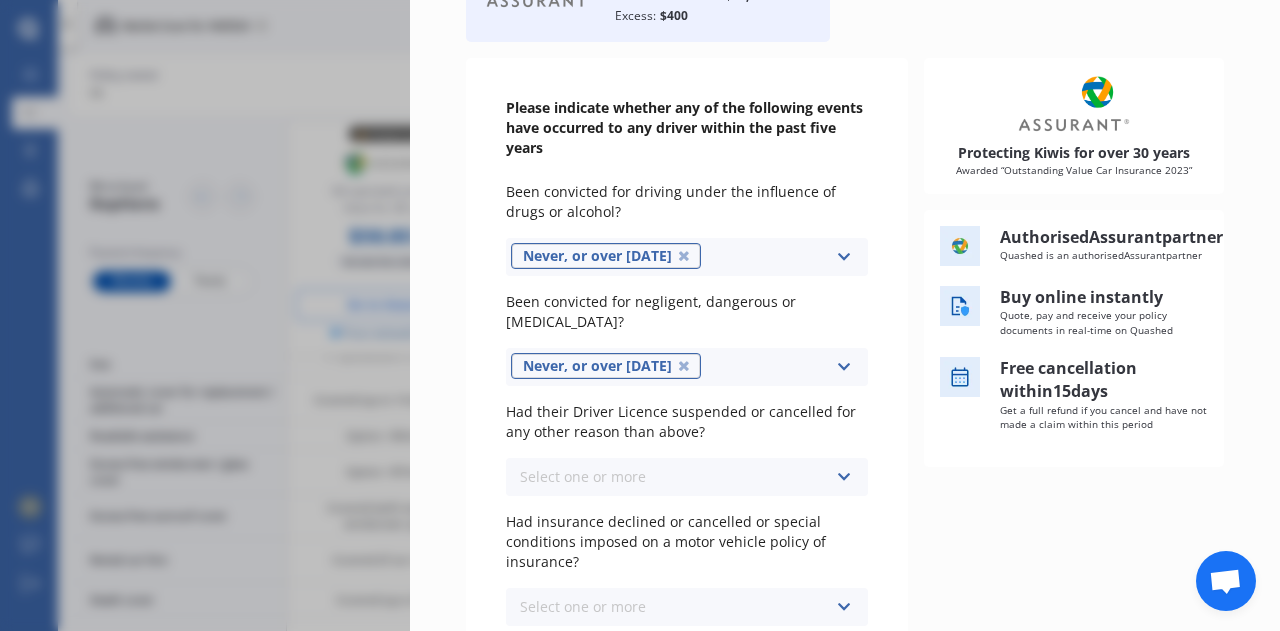 click on "Select one or more Never, or over [DATE] Last year 1 to [DATE] 2 to [DATE] 3 to [DATE]" at bounding box center (687, 477) 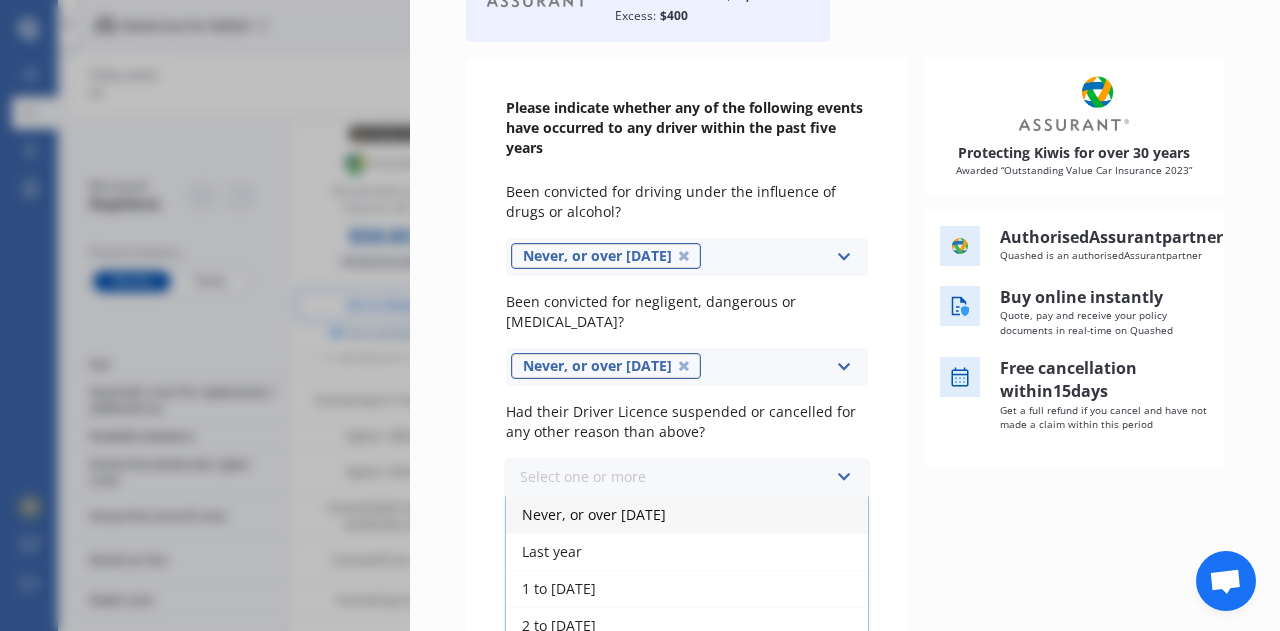click on "Never, or over [DATE]" at bounding box center [687, 514] 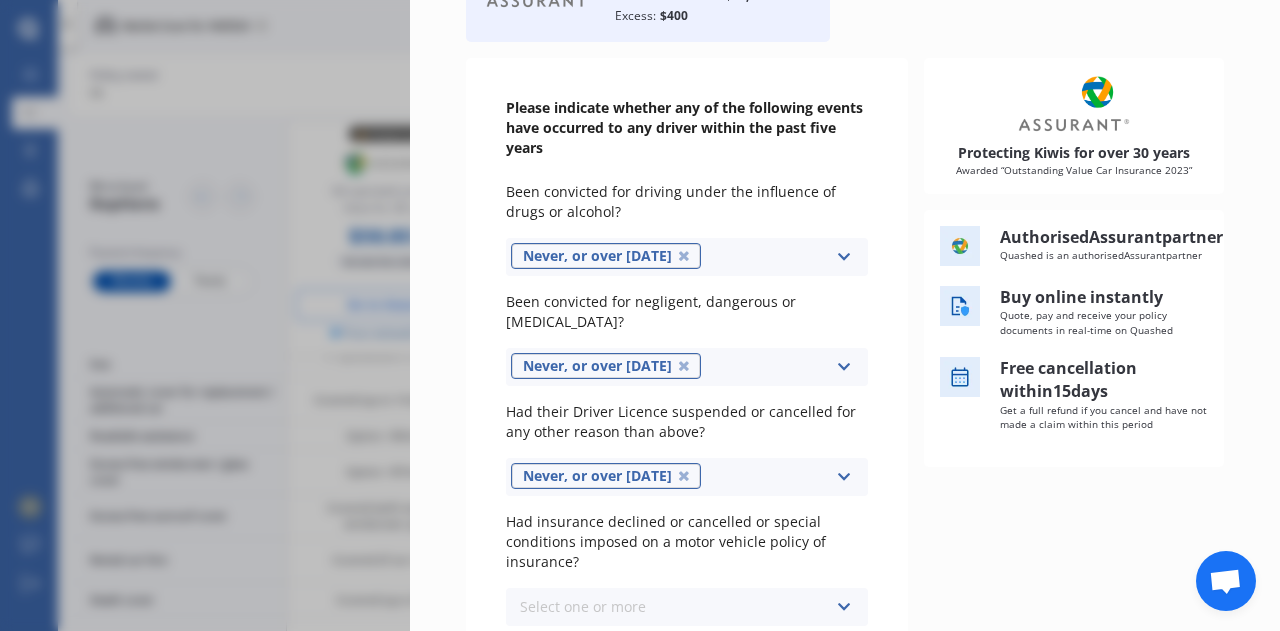 click on "Select one or more" at bounding box center [583, 606] 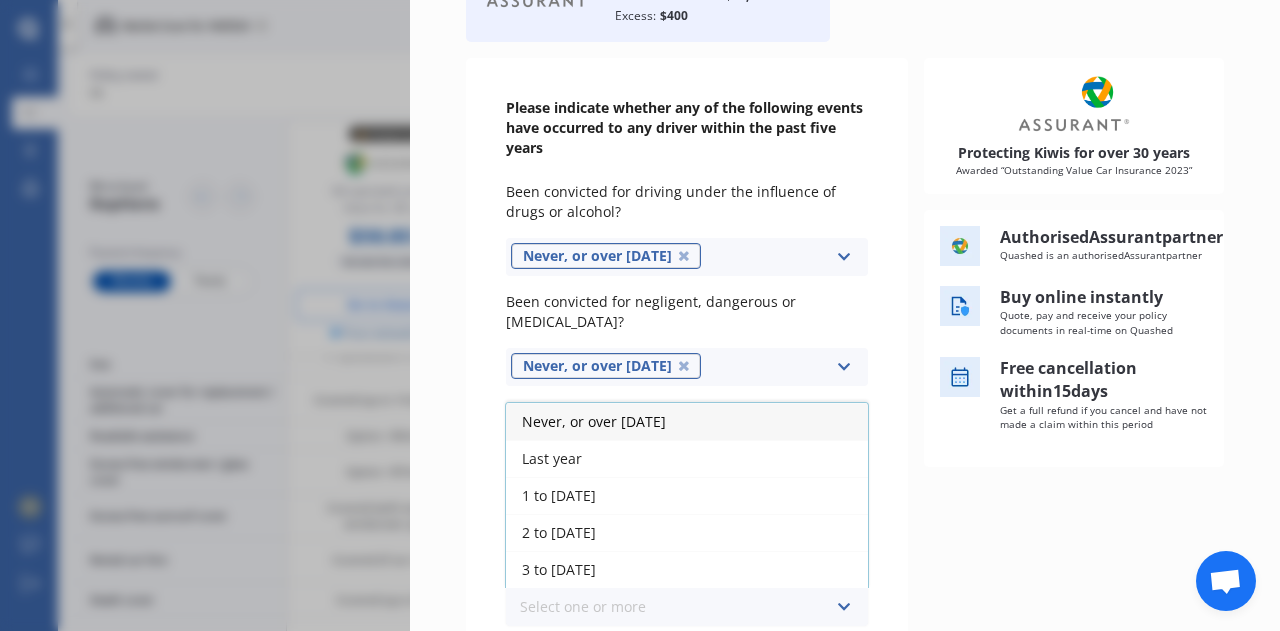 click on "Never, or over [DATE]" at bounding box center (594, 421) 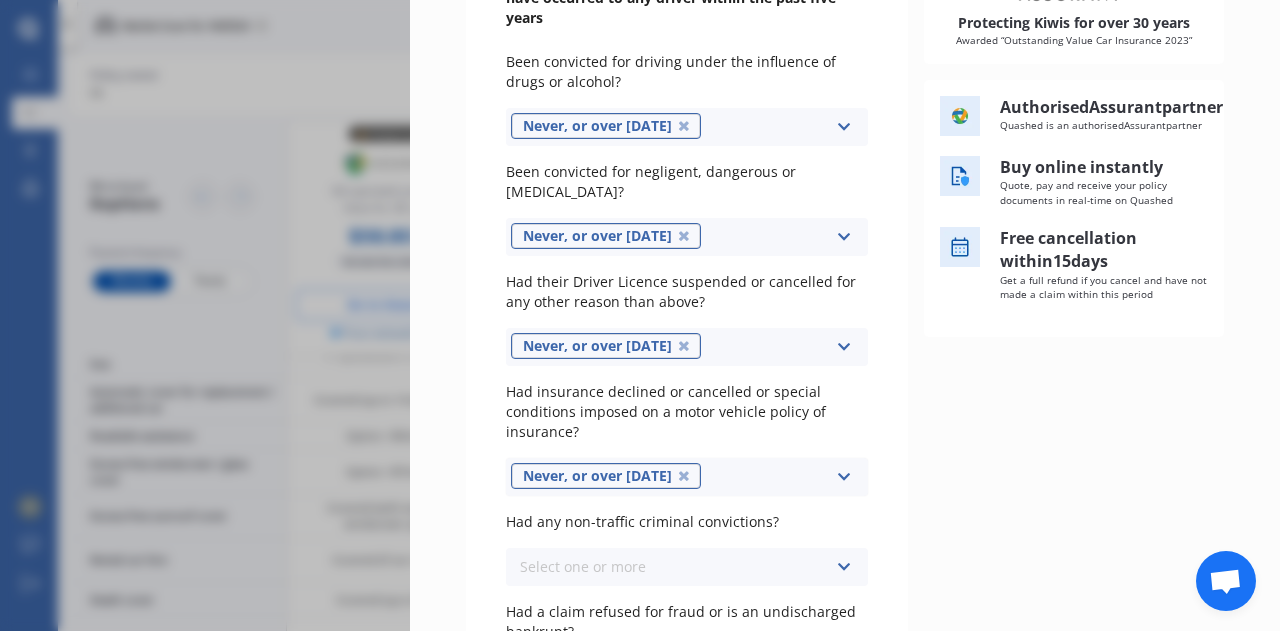 scroll, scrollTop: 400, scrollLeft: 0, axis: vertical 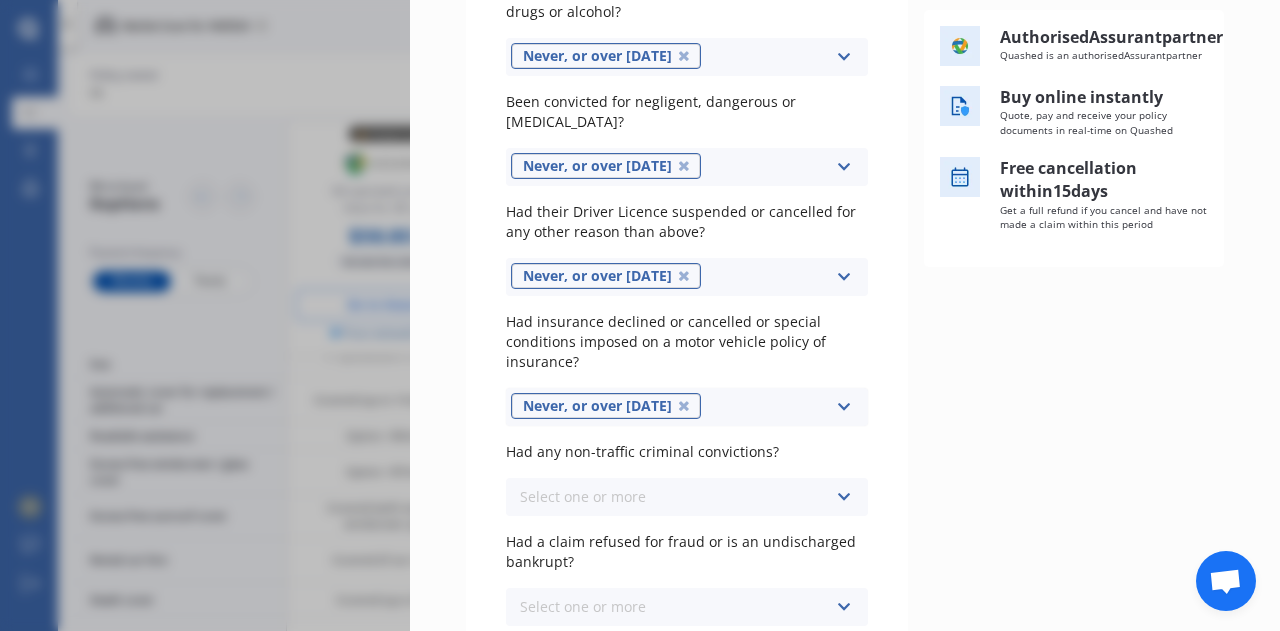click on "Select one or more" at bounding box center (583, 496) 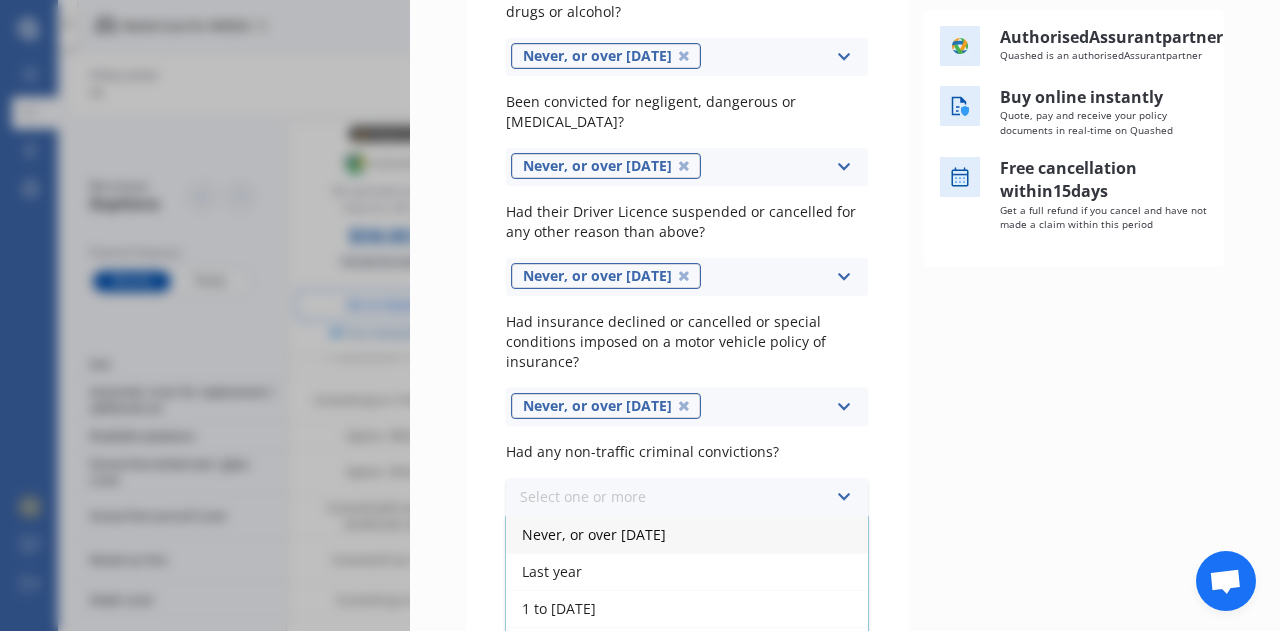 click on "Never, or over [DATE]" at bounding box center (594, 534) 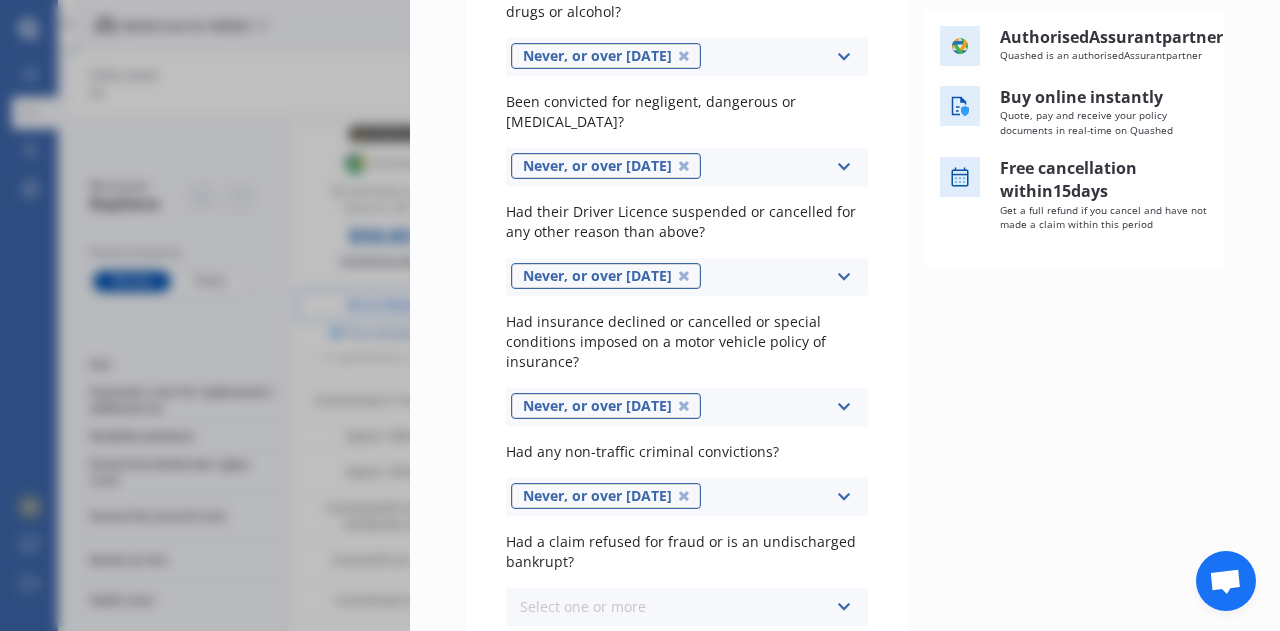 click on "Select one or more" at bounding box center [583, 606] 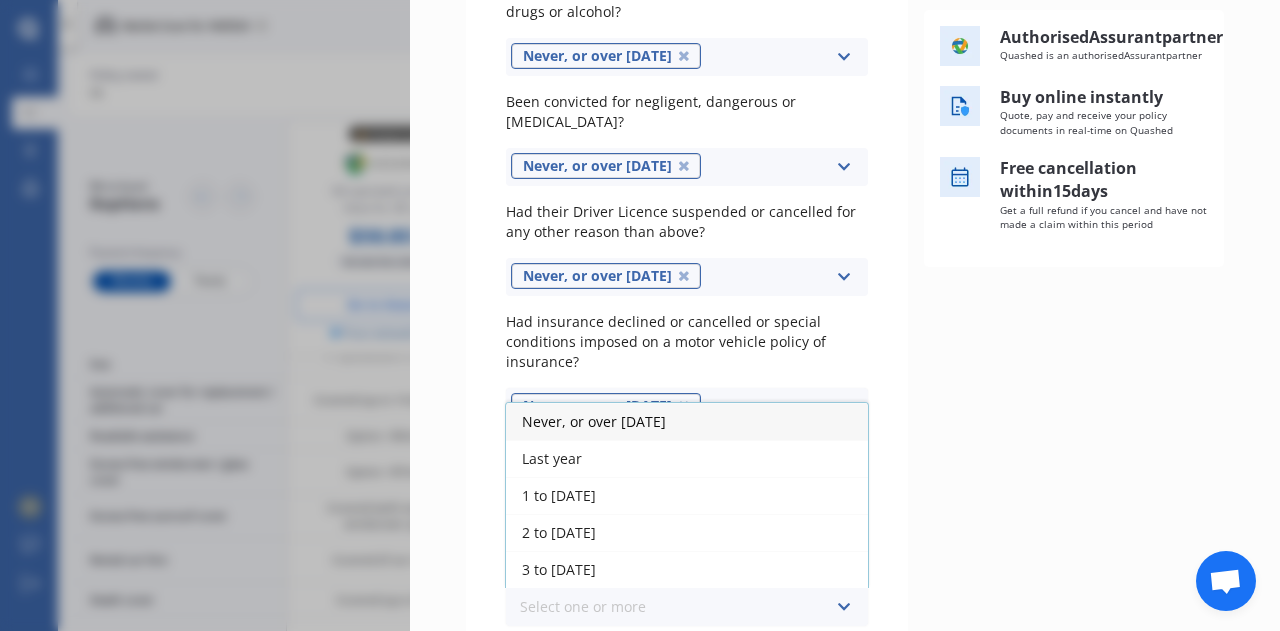 click on "Never, or over [DATE]" at bounding box center (687, 421) 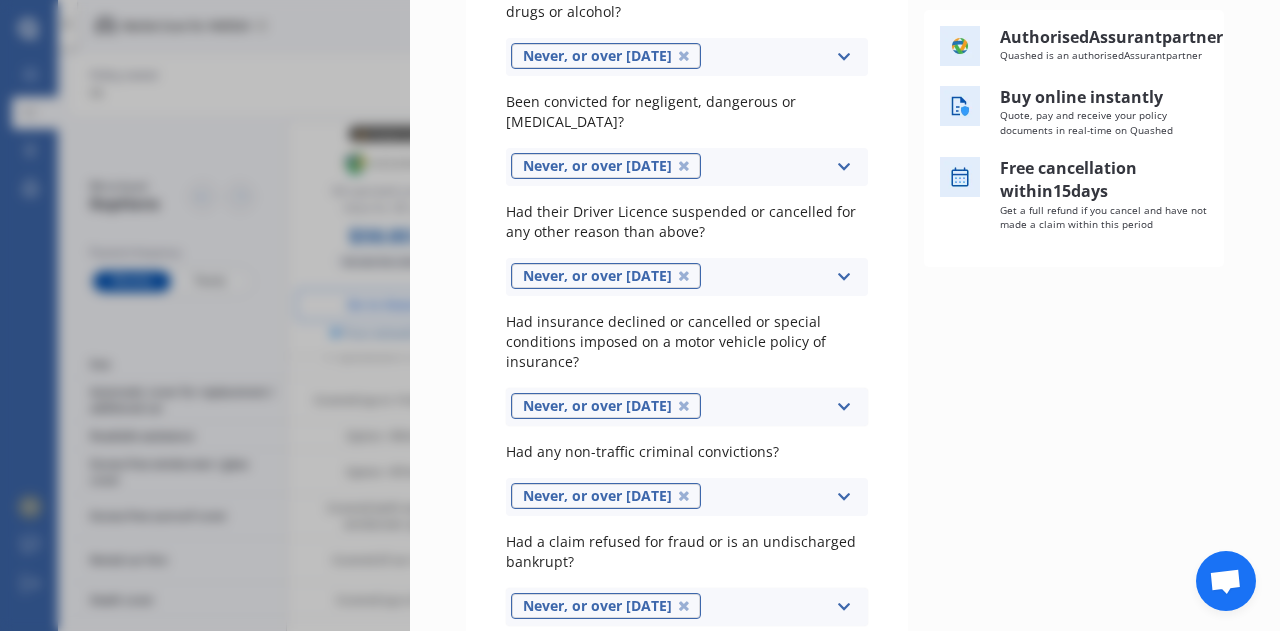 click on "Next" at bounding box center [961, 702] 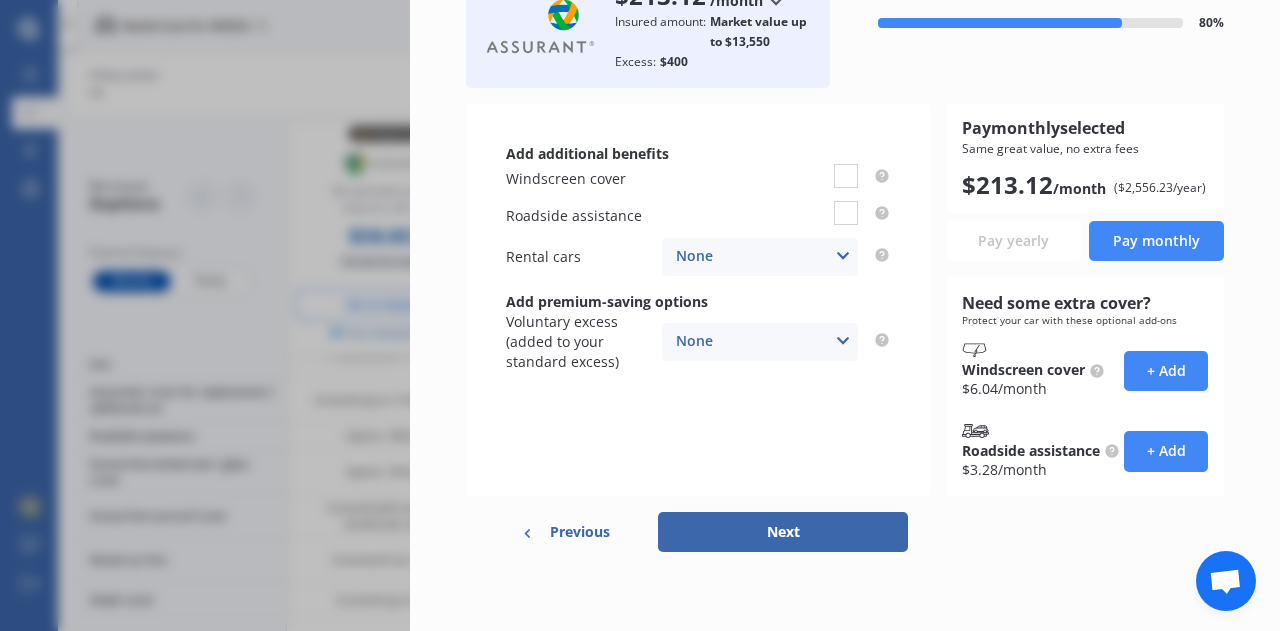 scroll, scrollTop: 0, scrollLeft: 0, axis: both 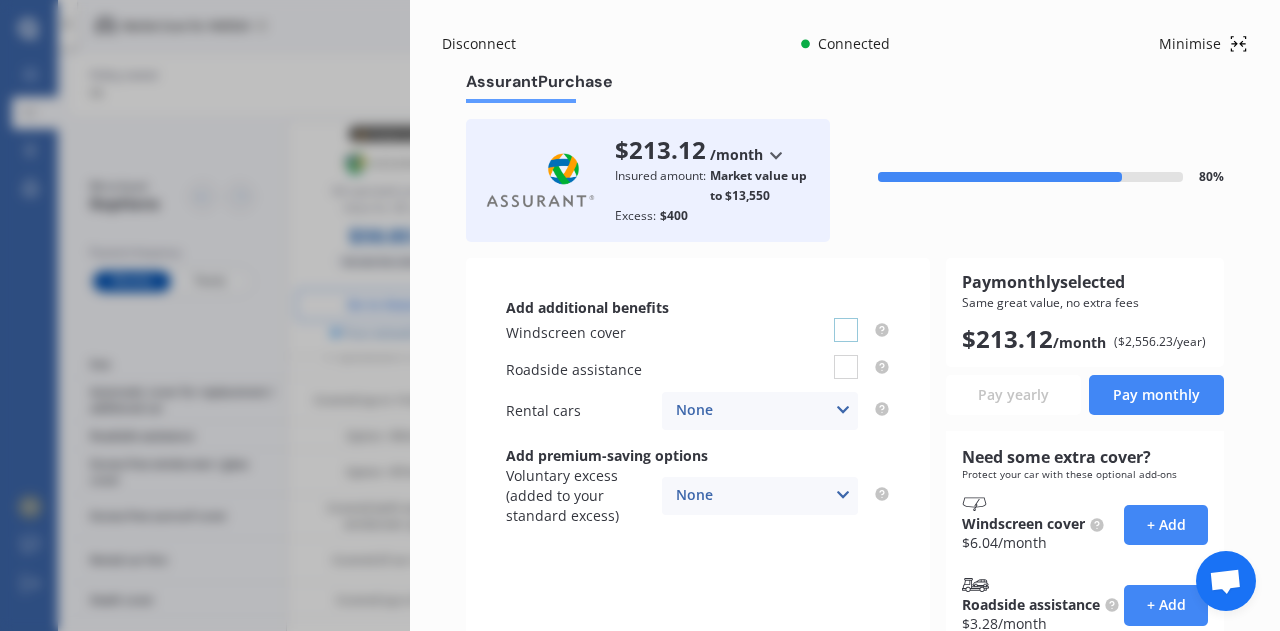 click at bounding box center [846, 318] 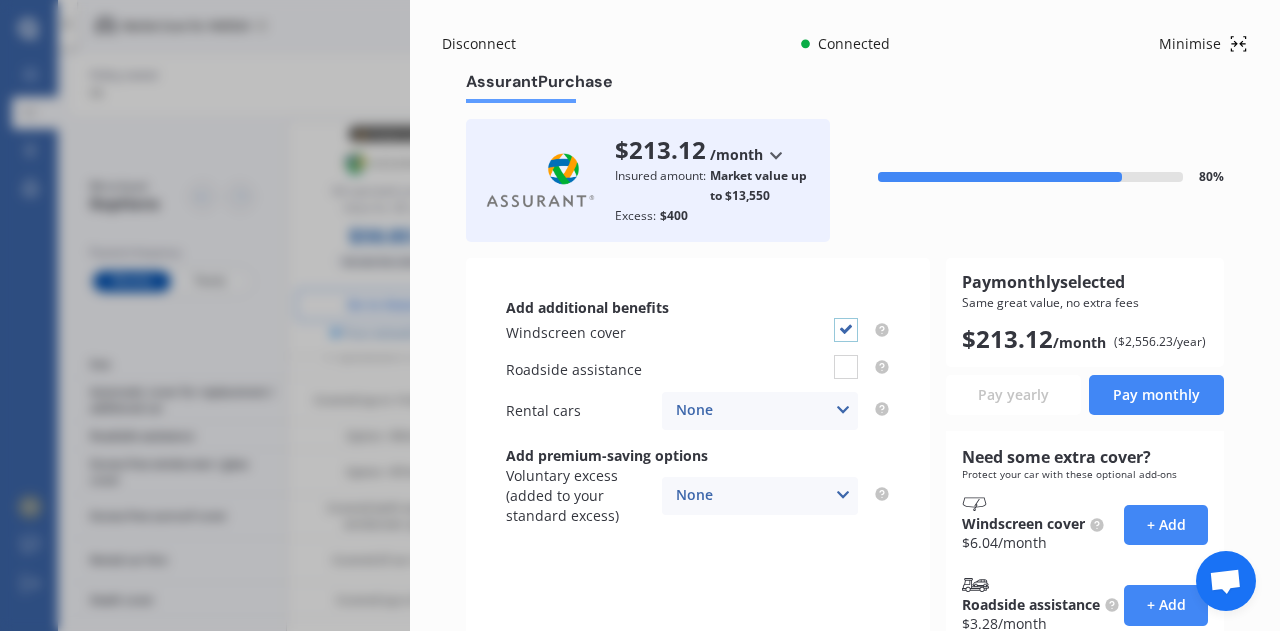 checkbox on "true" 